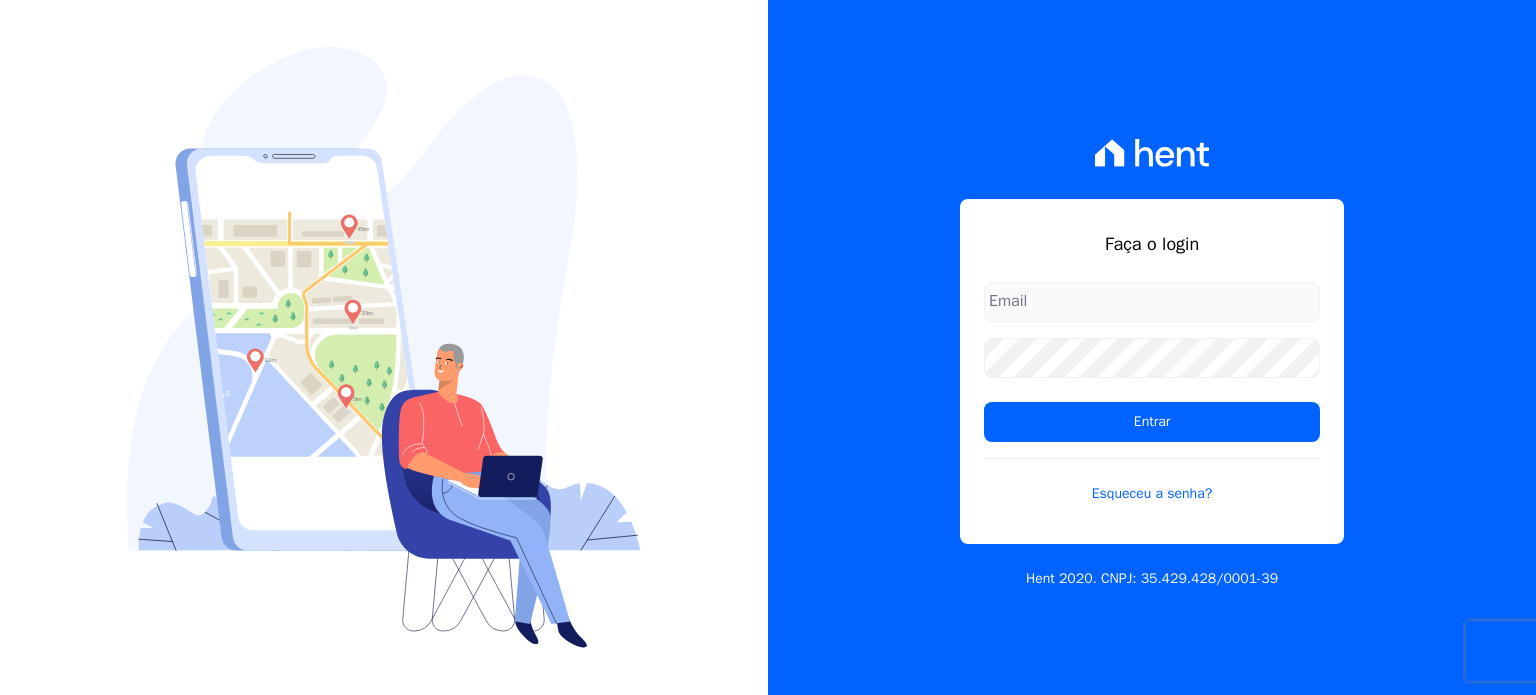 scroll, scrollTop: 0, scrollLeft: 0, axis: both 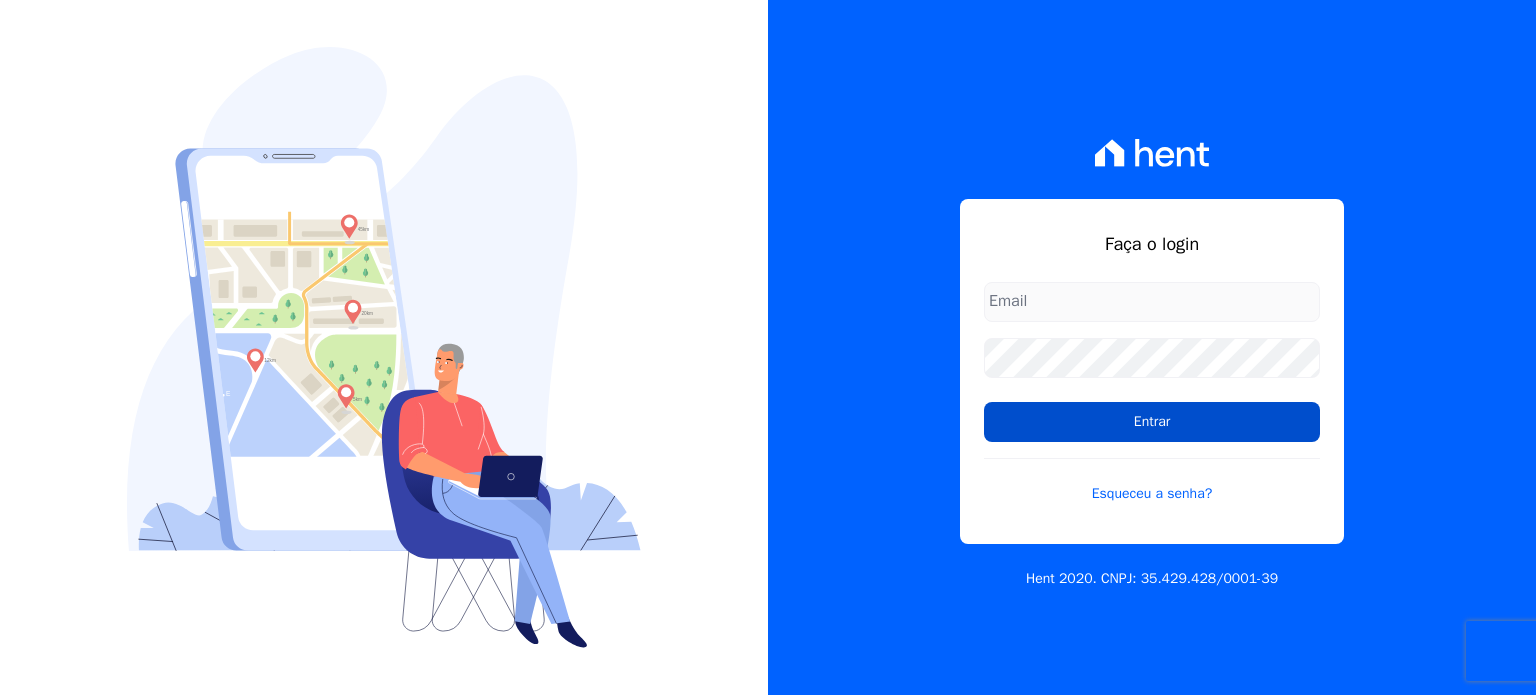 type on "[EMAIL]" 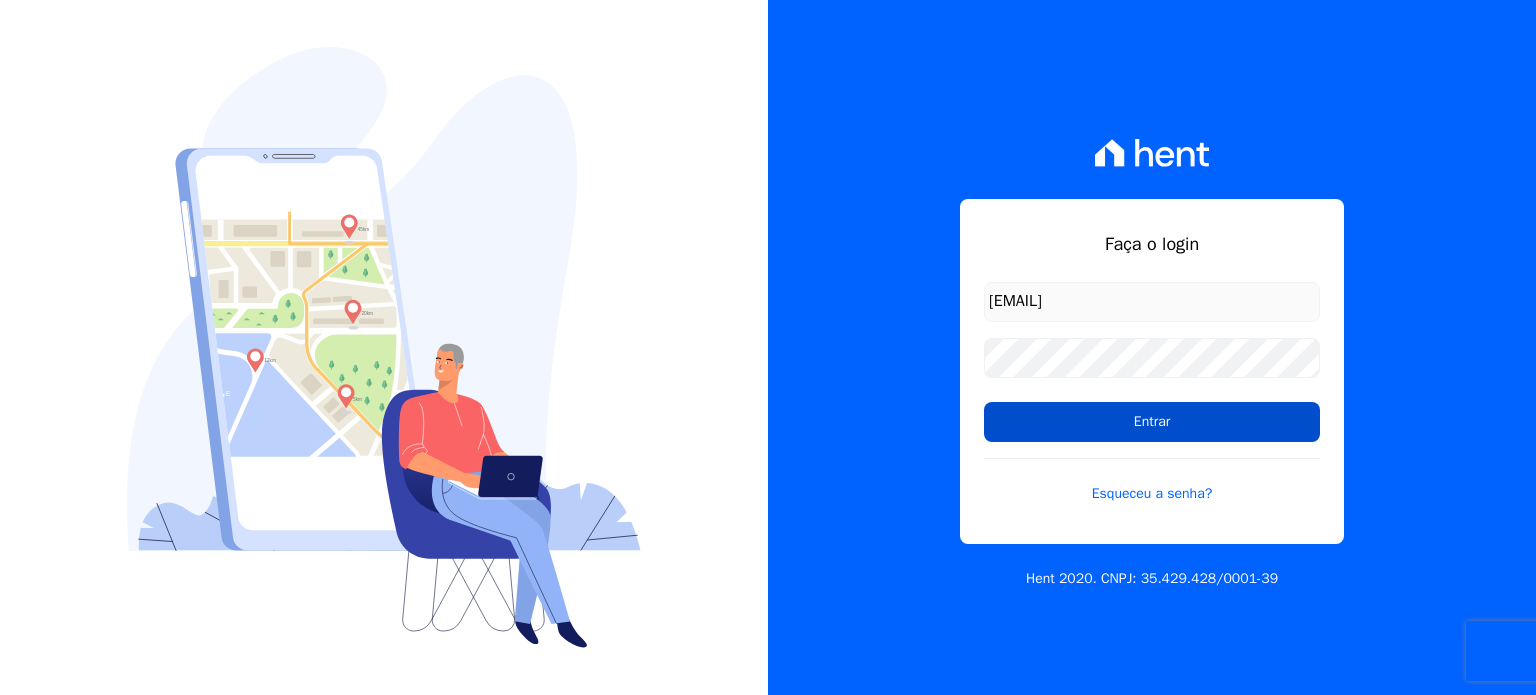click on "Entrar" at bounding box center (1152, 422) 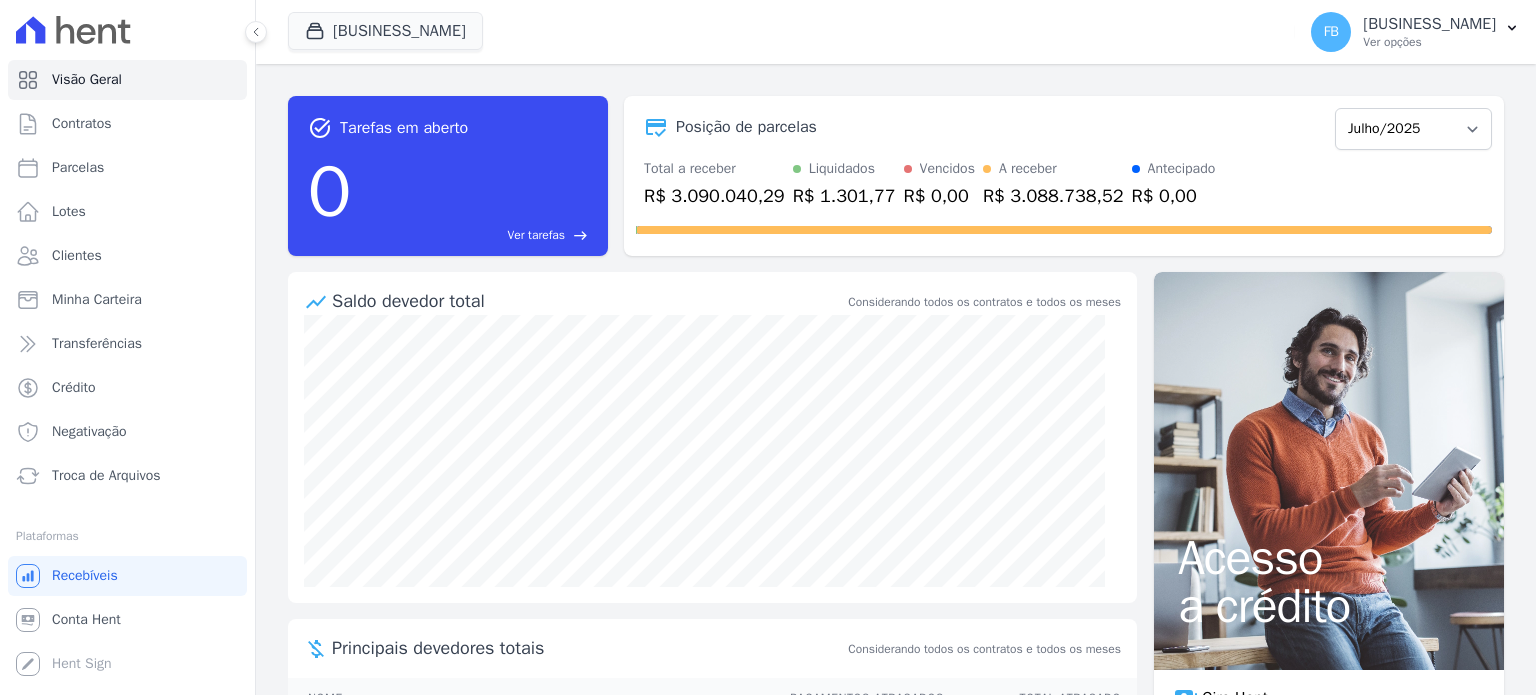 scroll, scrollTop: 0, scrollLeft: 0, axis: both 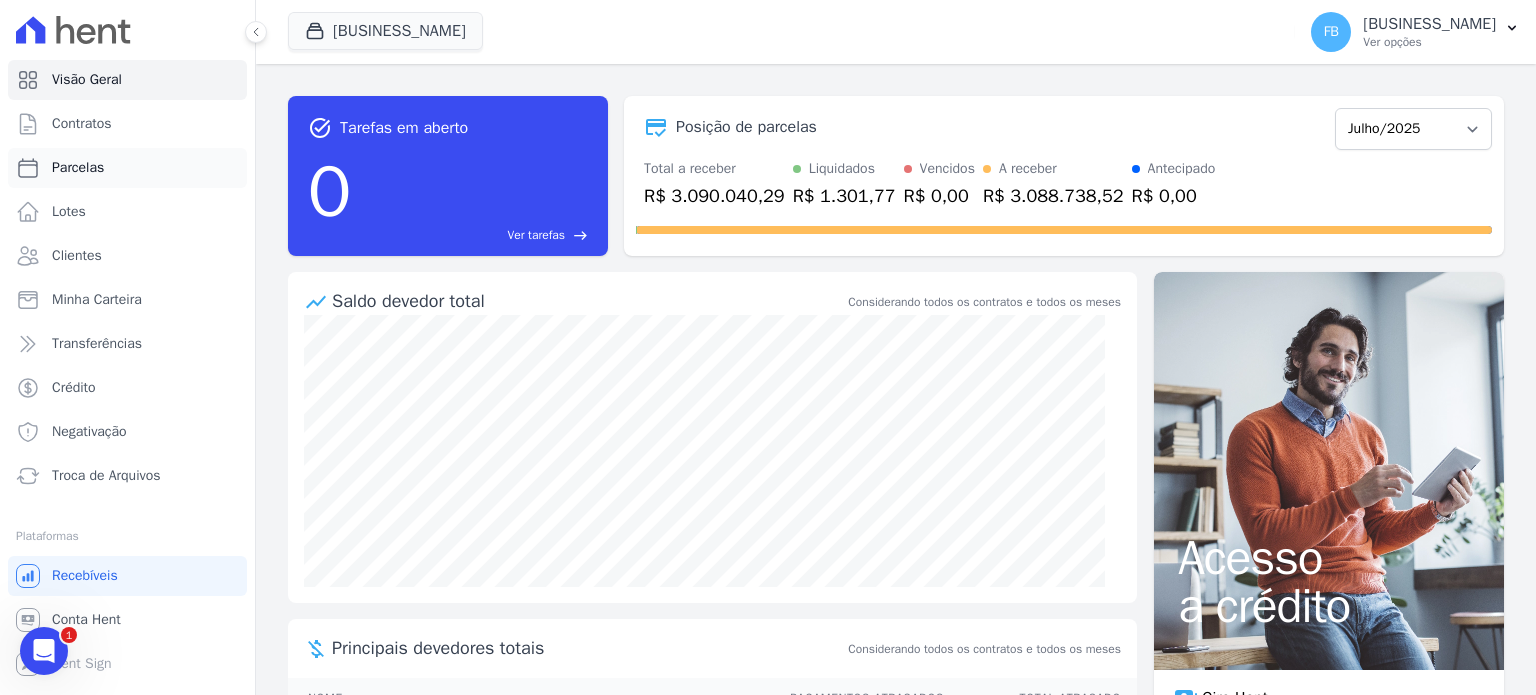 click on "Parcelas" at bounding box center (78, 168) 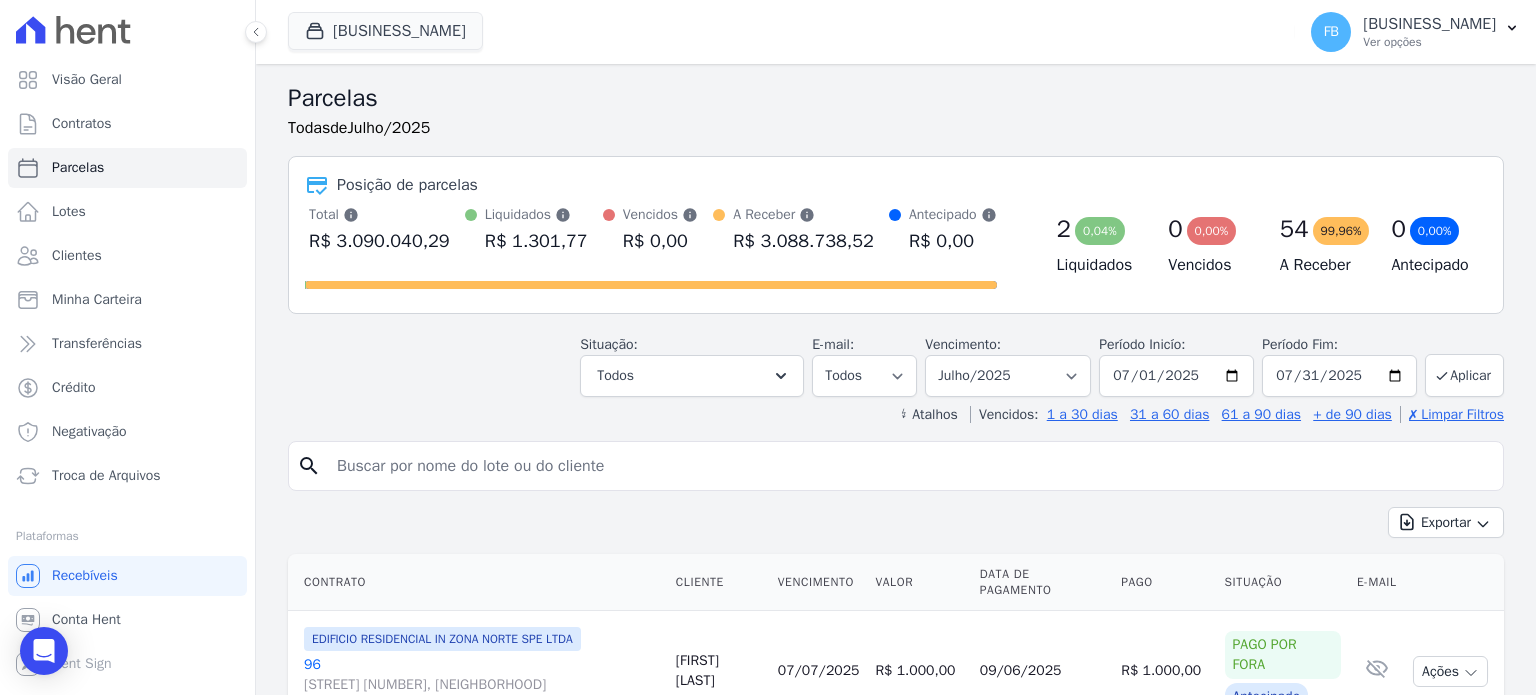 click at bounding box center [910, 466] 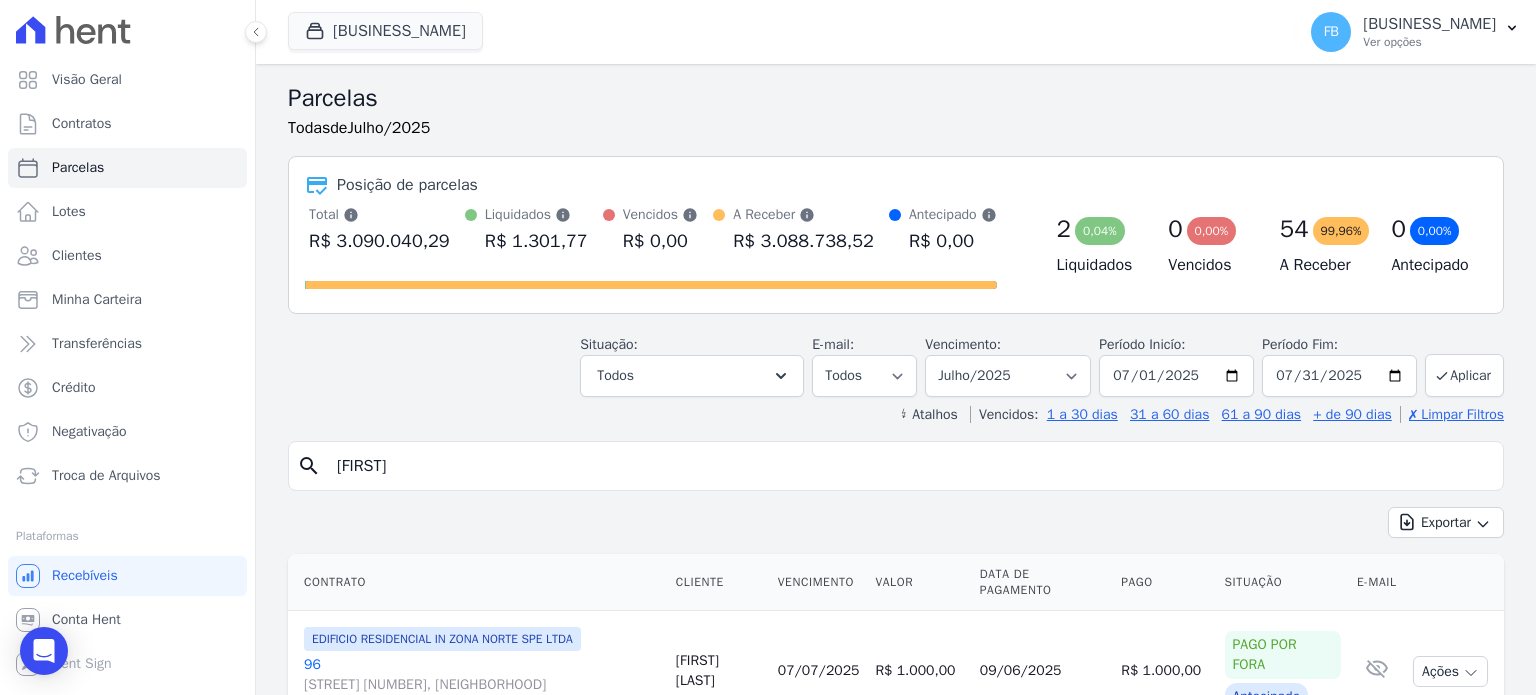 type on "wellington" 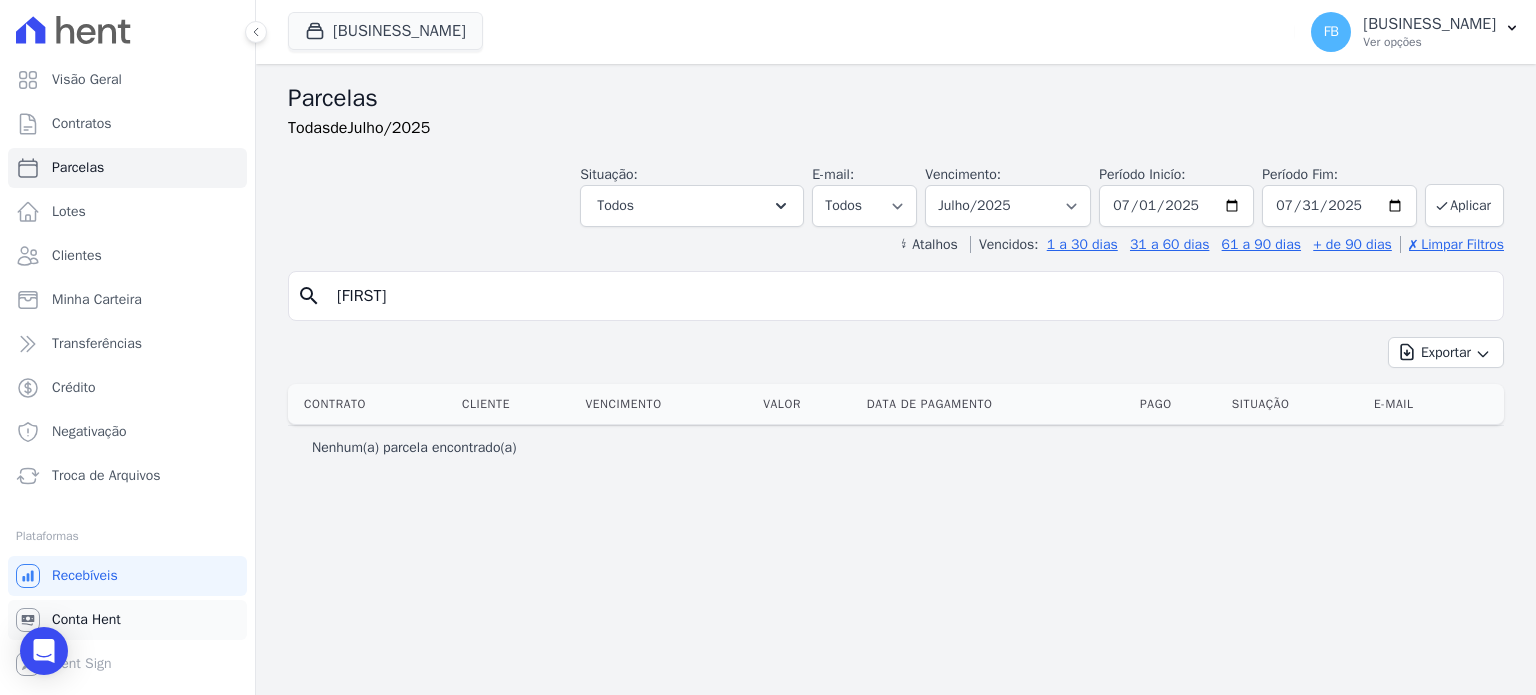 click on "Conta Hent" at bounding box center [86, 620] 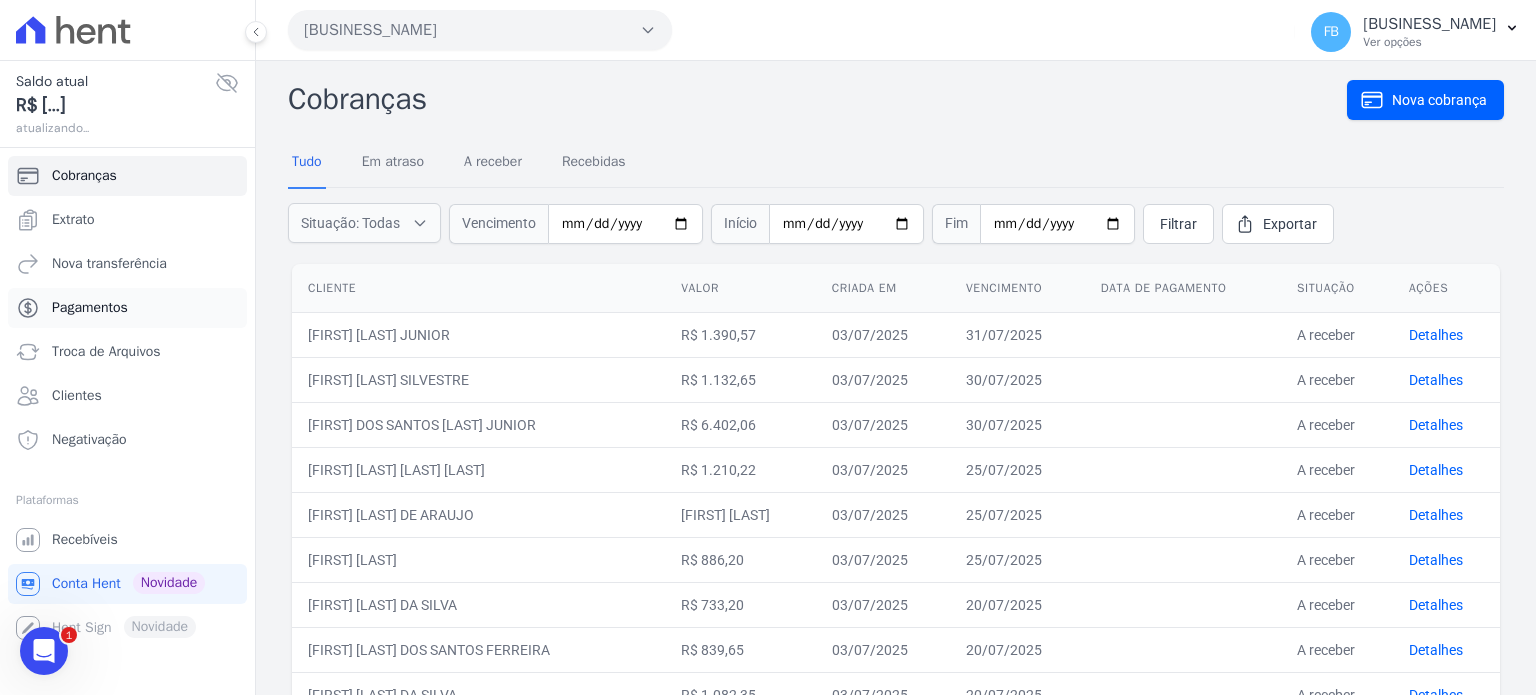 scroll, scrollTop: 0, scrollLeft: 0, axis: both 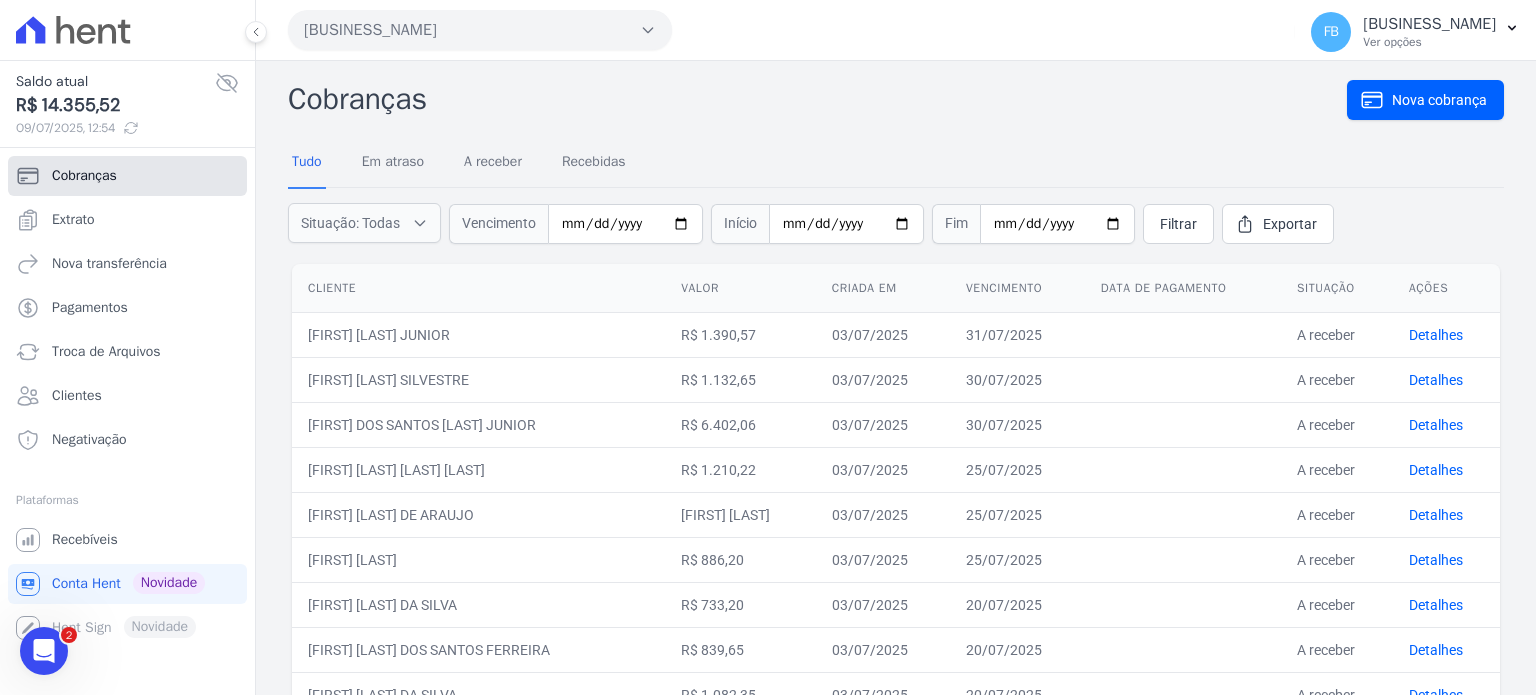 click on "Cobranças" at bounding box center [127, 176] 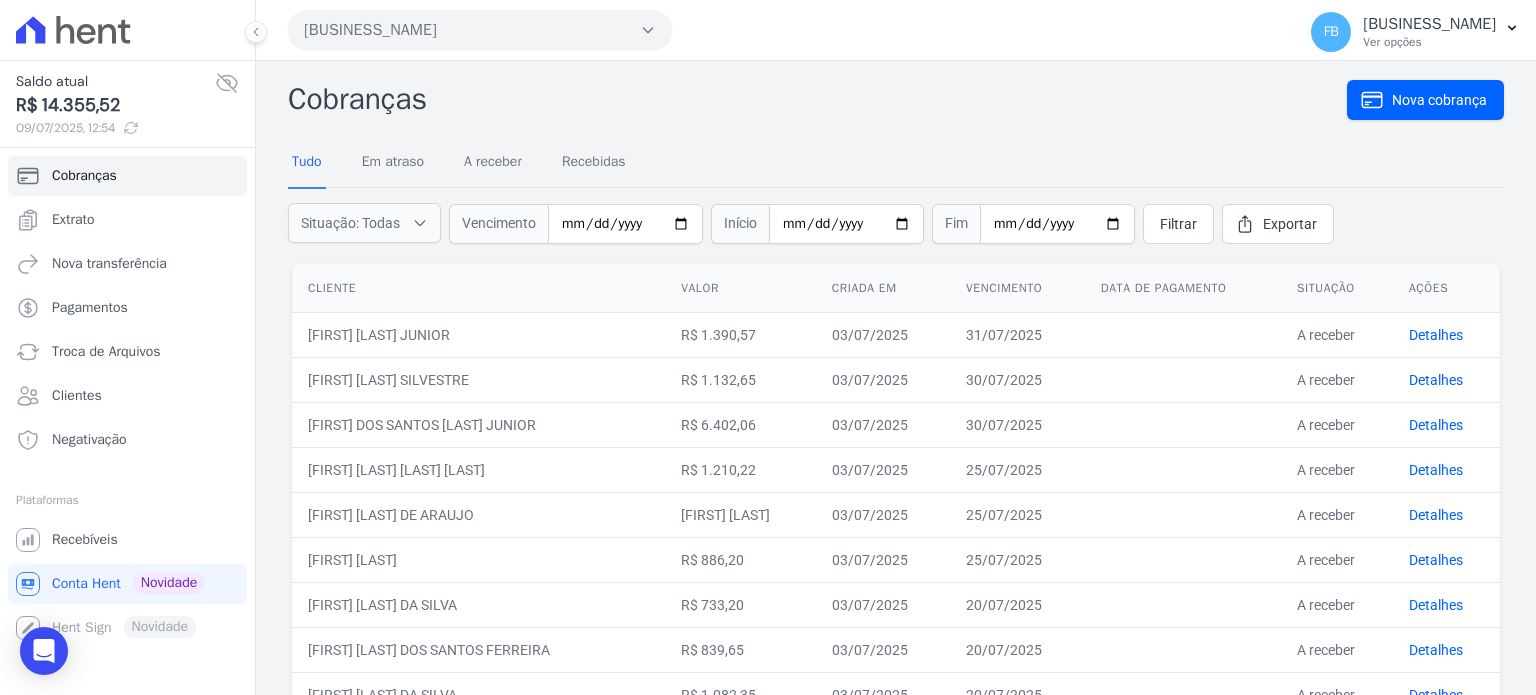 click on "Edificio Residencial In Zona Norte SPE LTDA" at bounding box center (480, 30) 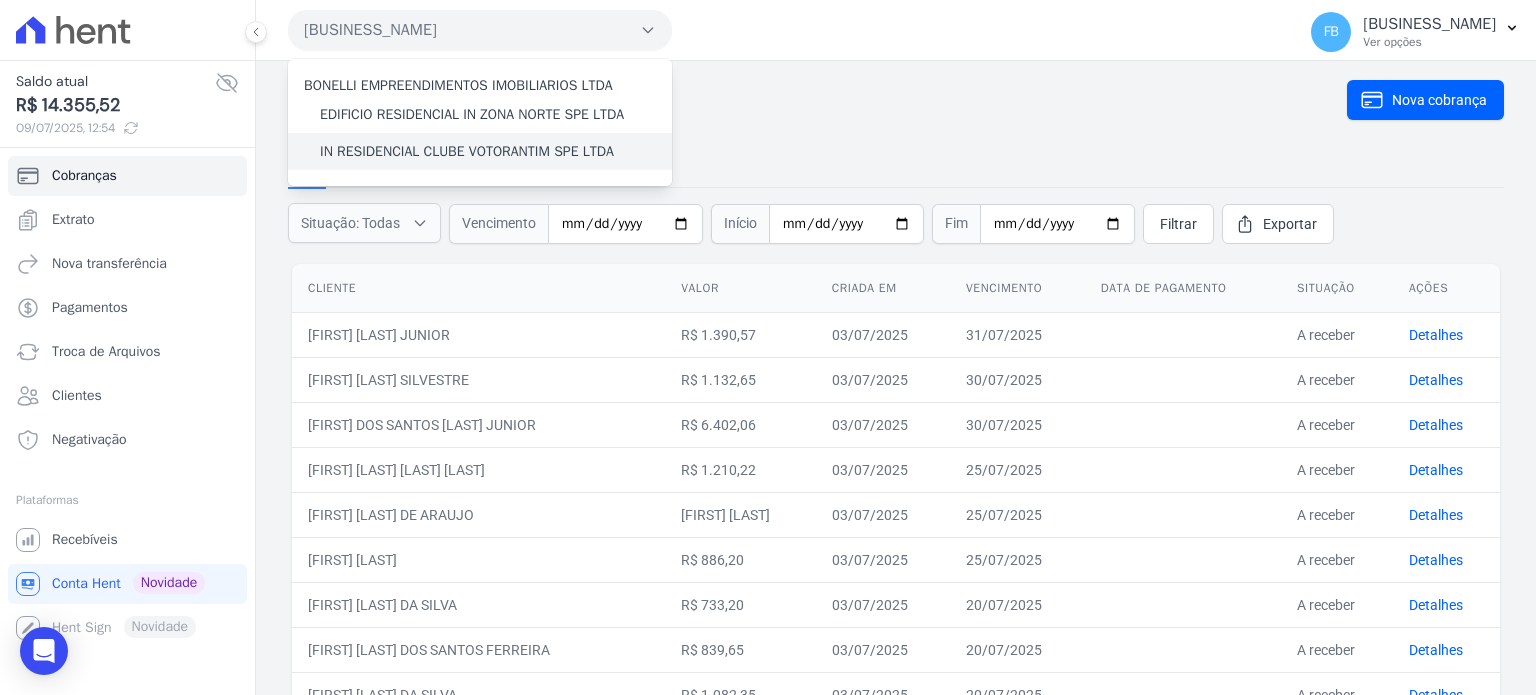 click on "IN RESIDENCIAL CLUBE VOTORANTIM SPE LTDA" at bounding box center (480, 151) 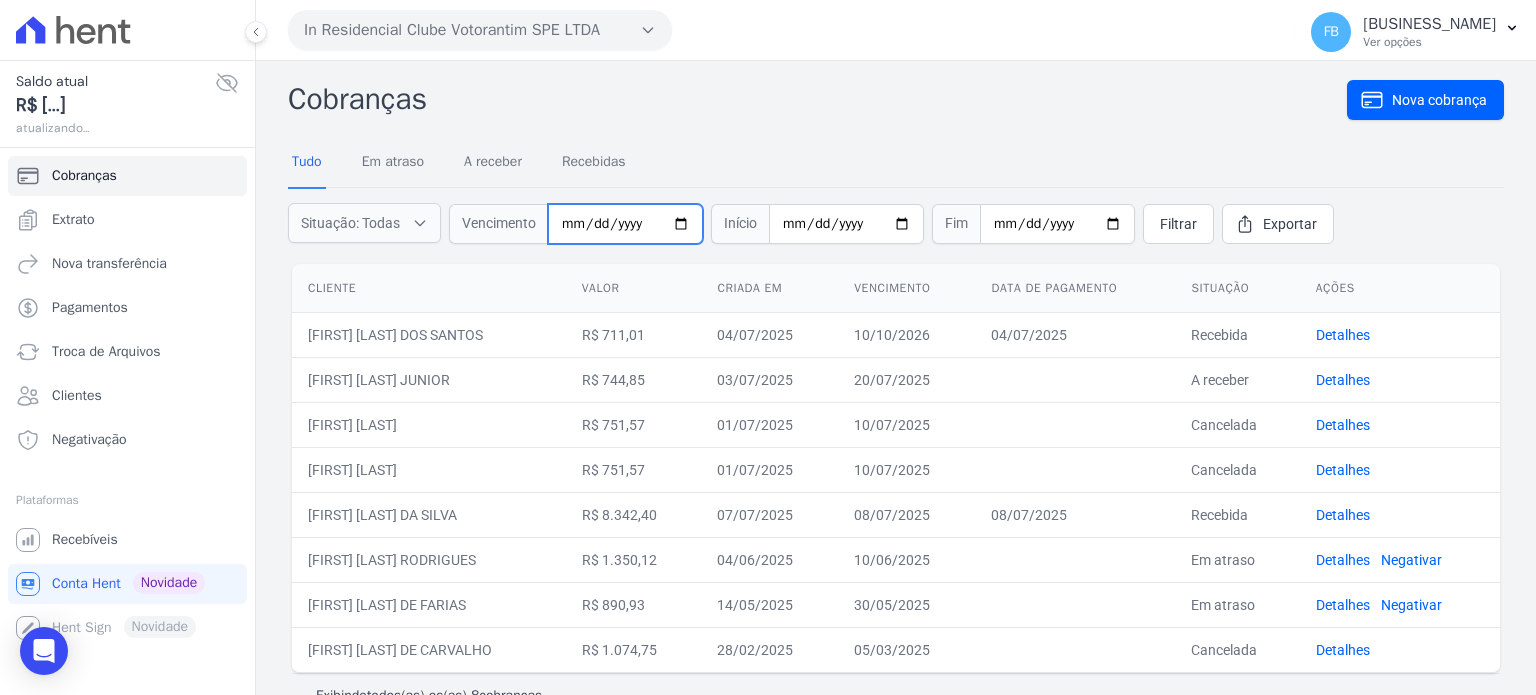 click at bounding box center [625, 224] 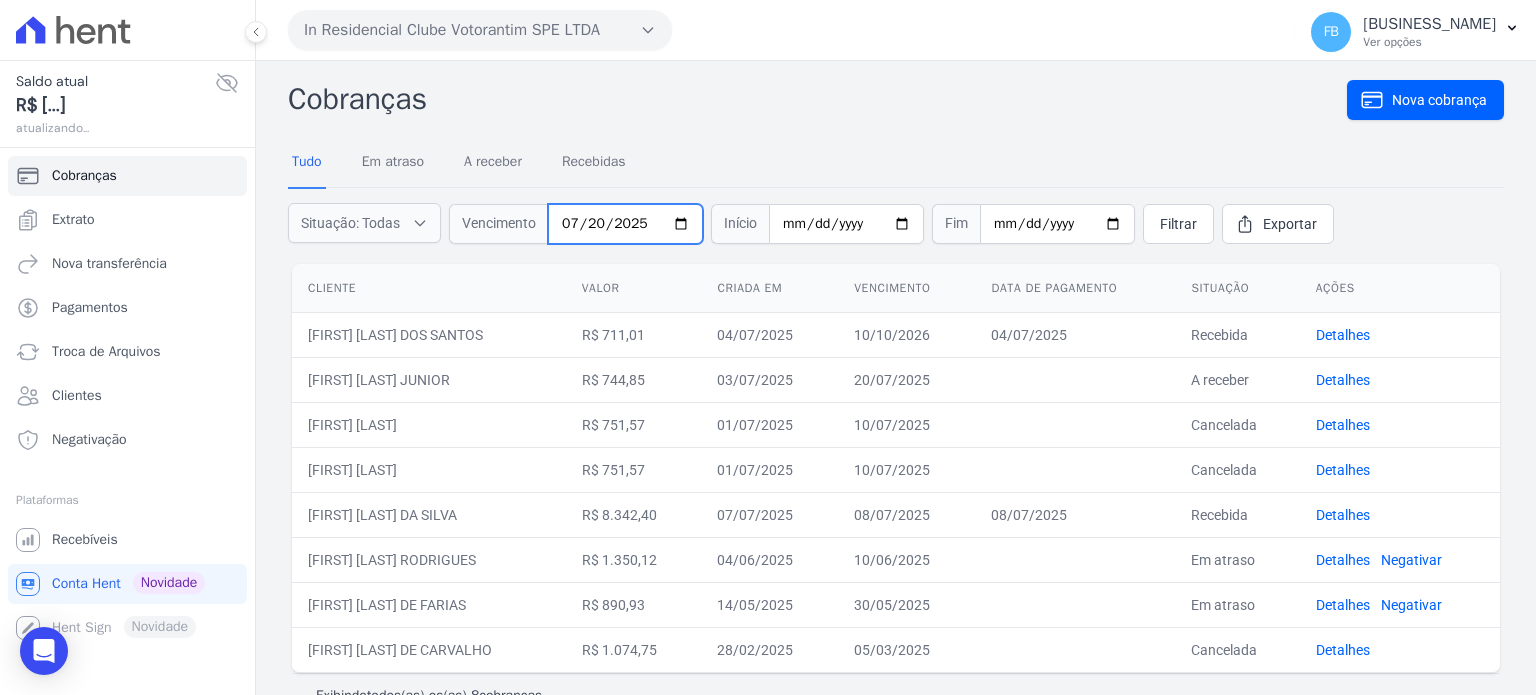 type on "2025-07-20" 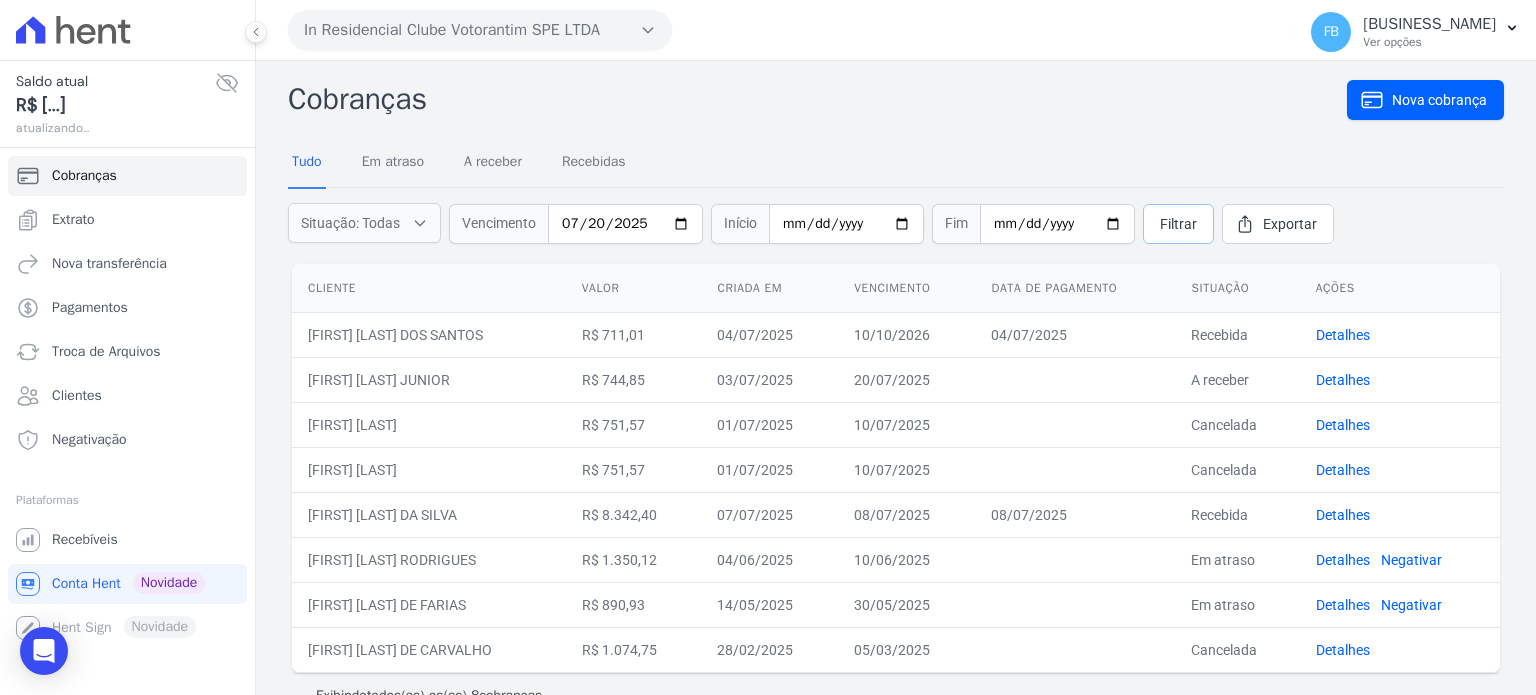 click on "Filtrar" at bounding box center [1178, 224] 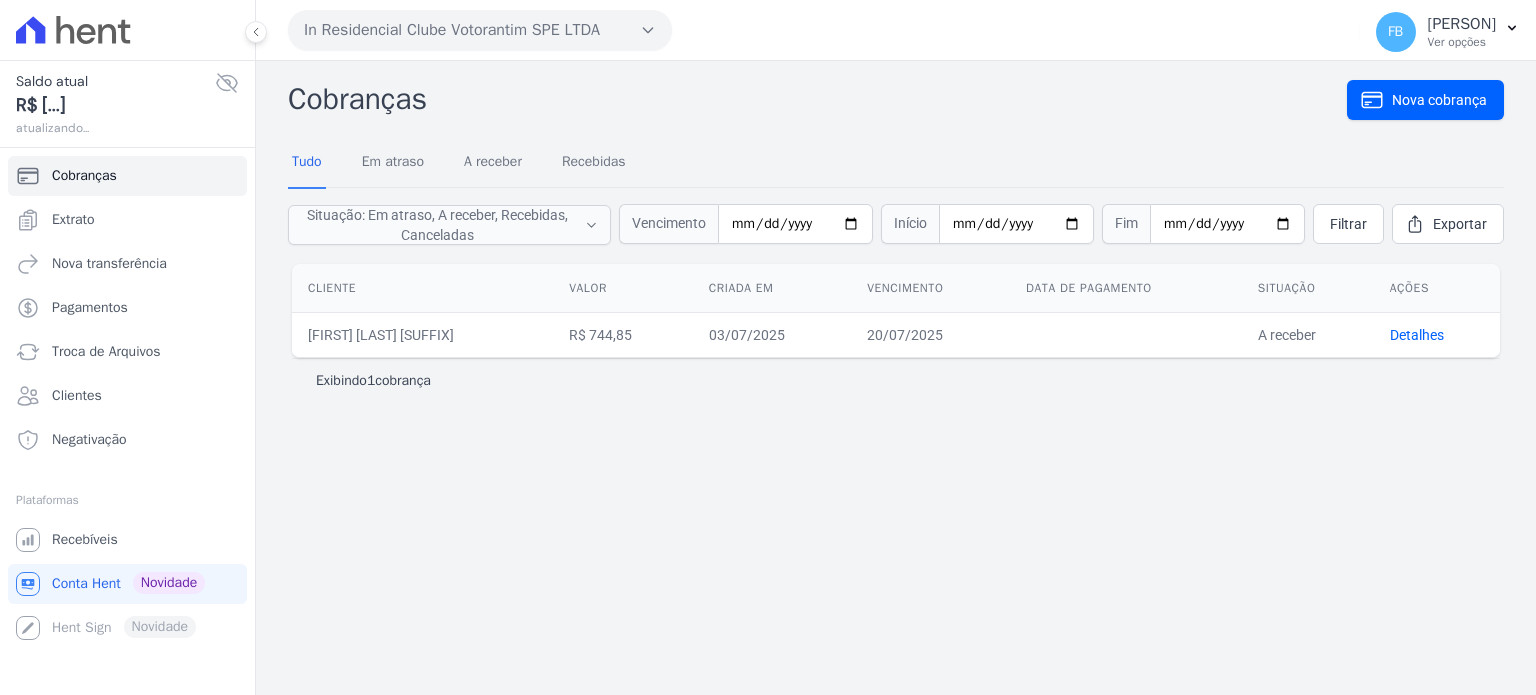 scroll, scrollTop: 0, scrollLeft: 0, axis: both 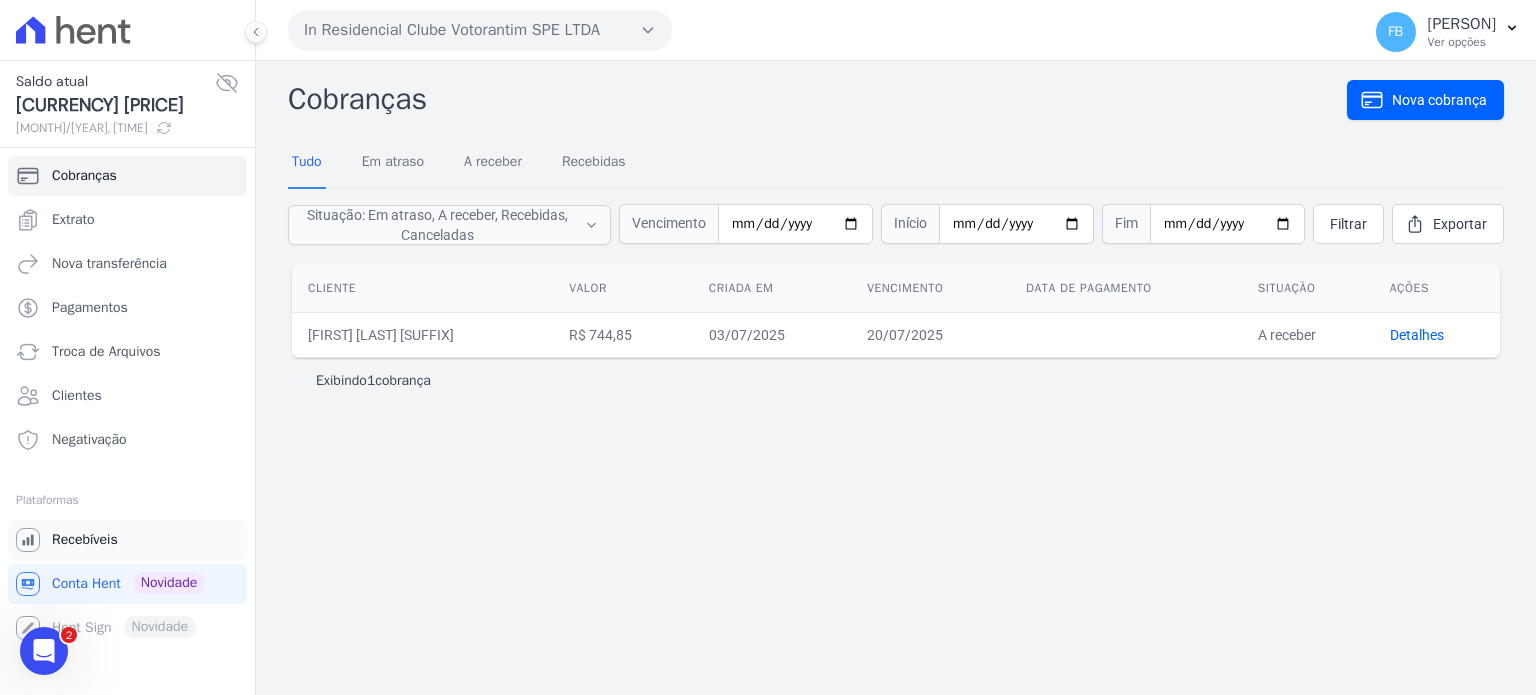 click on "Recebíveis" at bounding box center (85, 540) 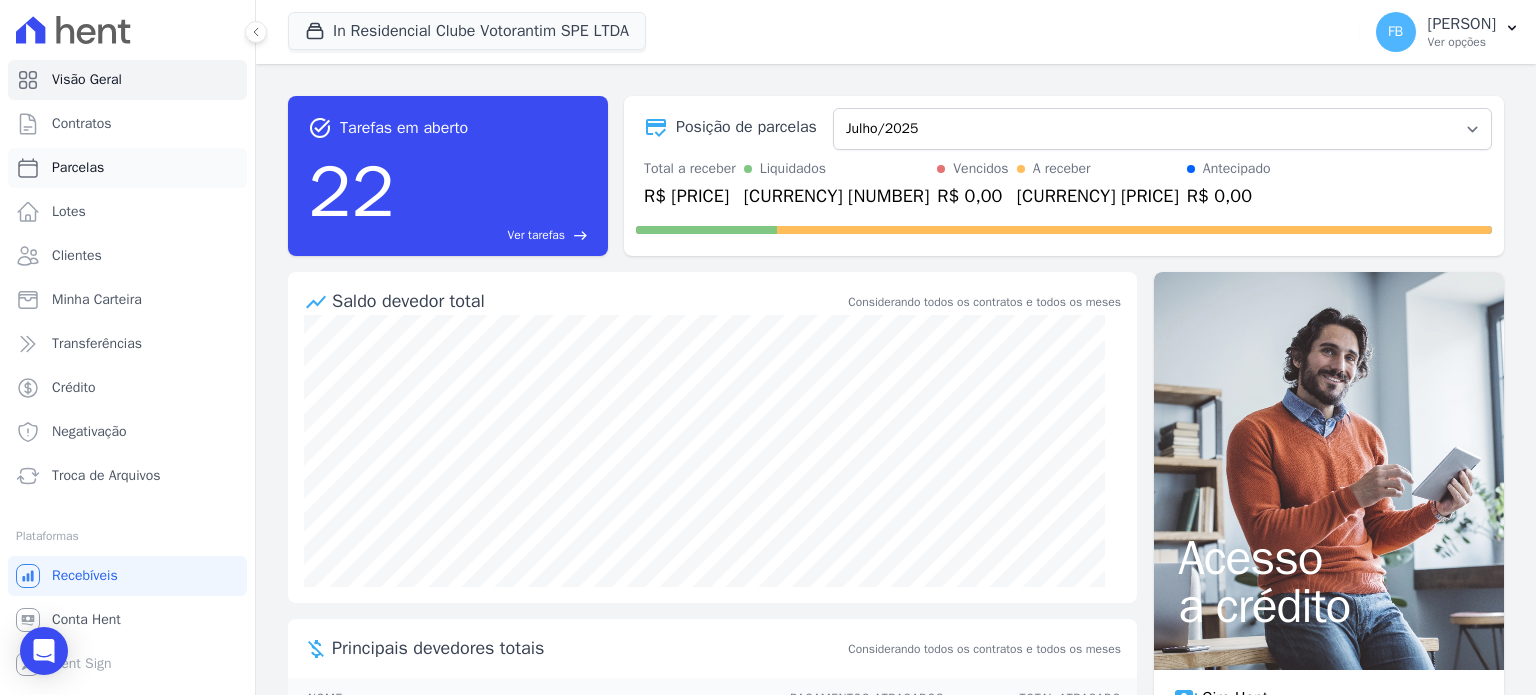 click on "Parcelas" at bounding box center (127, 168) 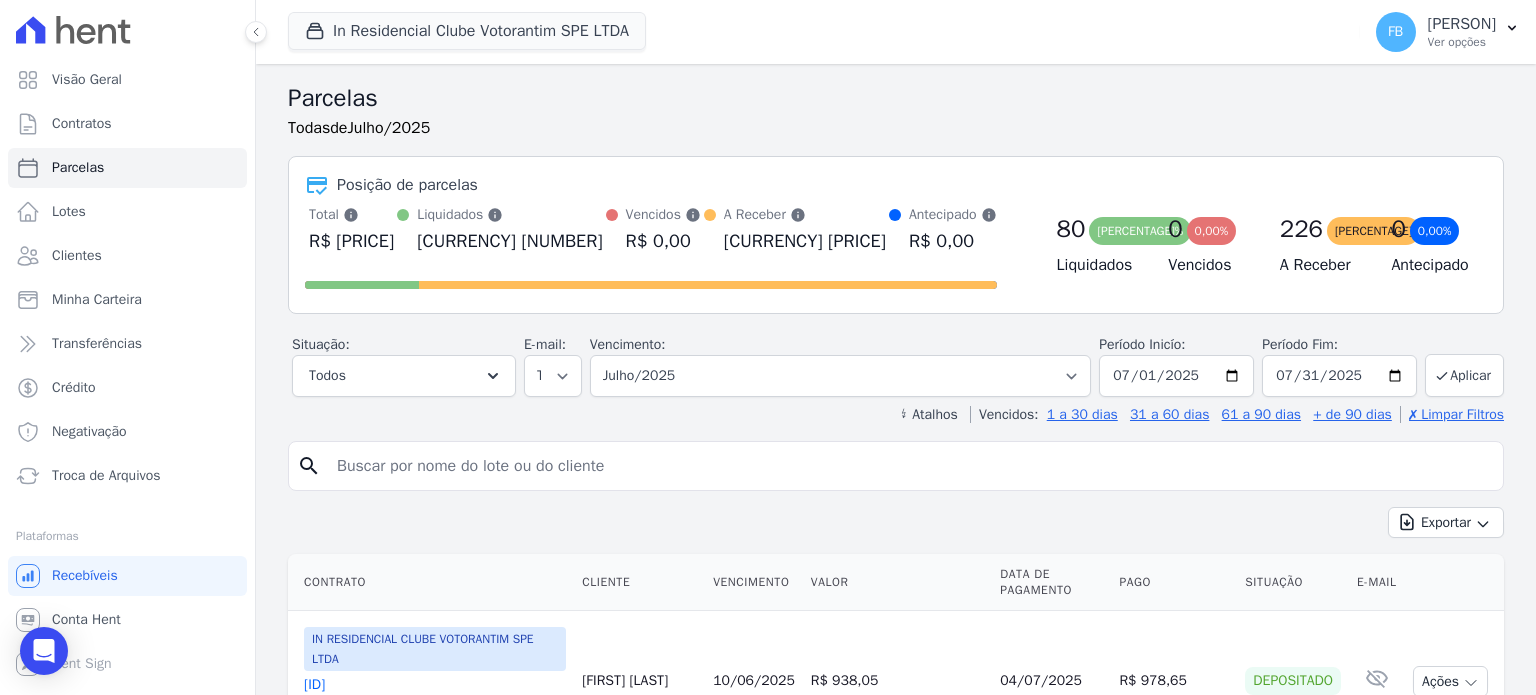 click at bounding box center [910, 466] 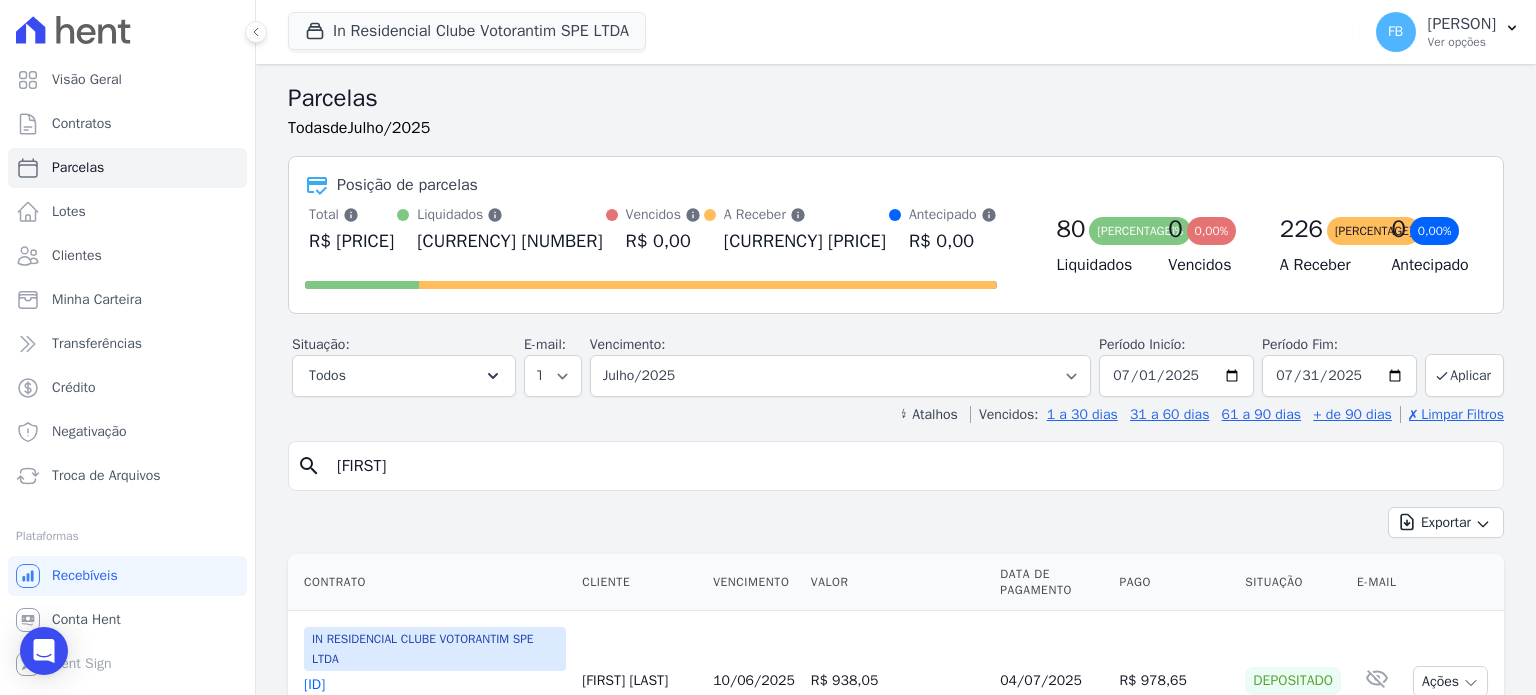 type on "[FIRST]" 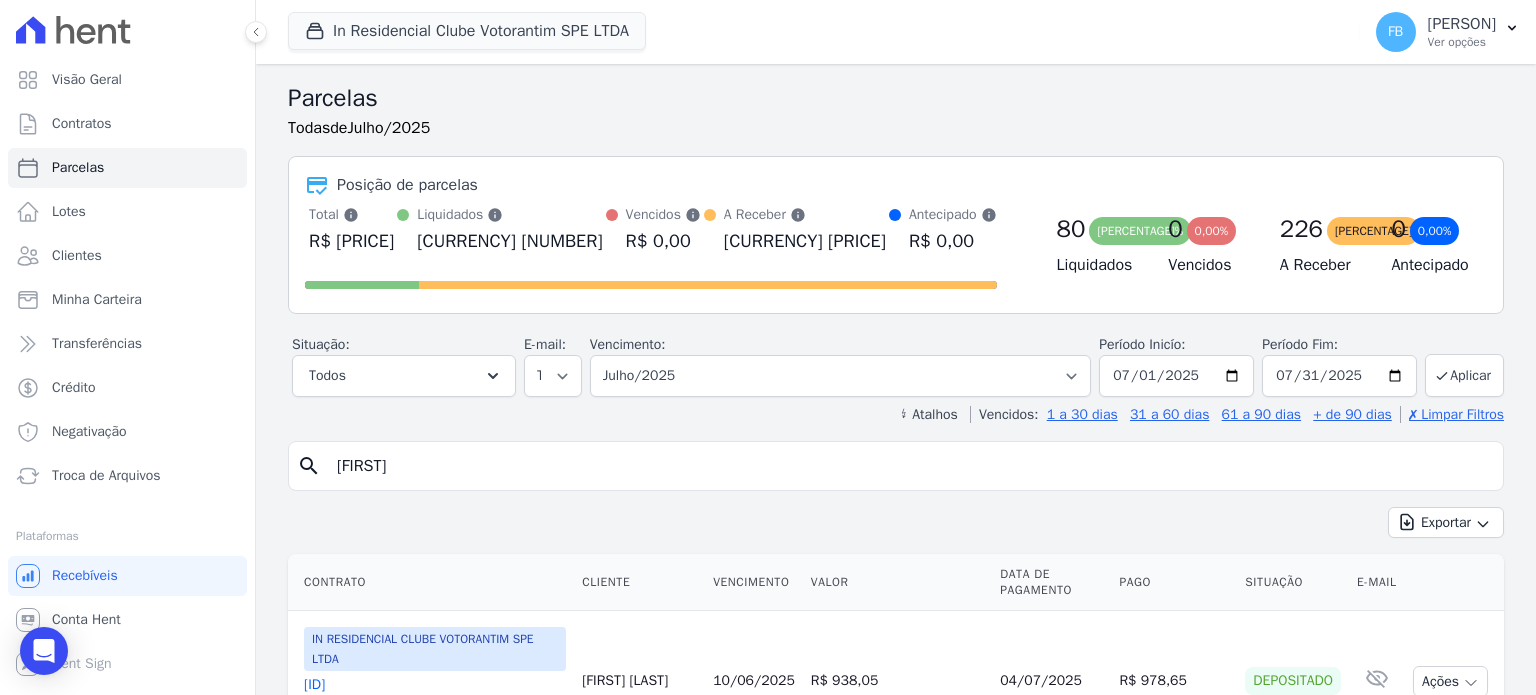 click on "welligton" at bounding box center (910, 466) 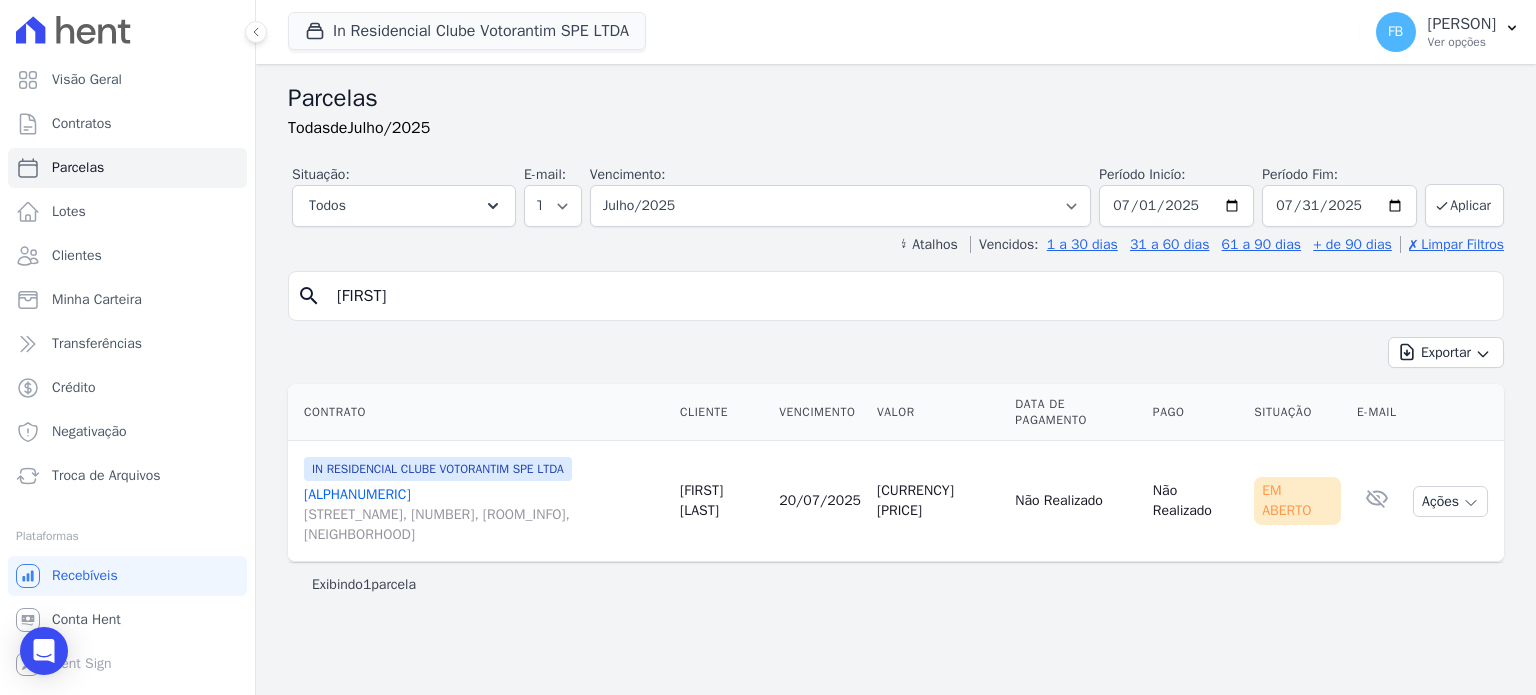 click on "A - 013
Avenida Antônio Carlos Comitre, 1328, sala B, Parque Campolim" at bounding box center (484, 515) 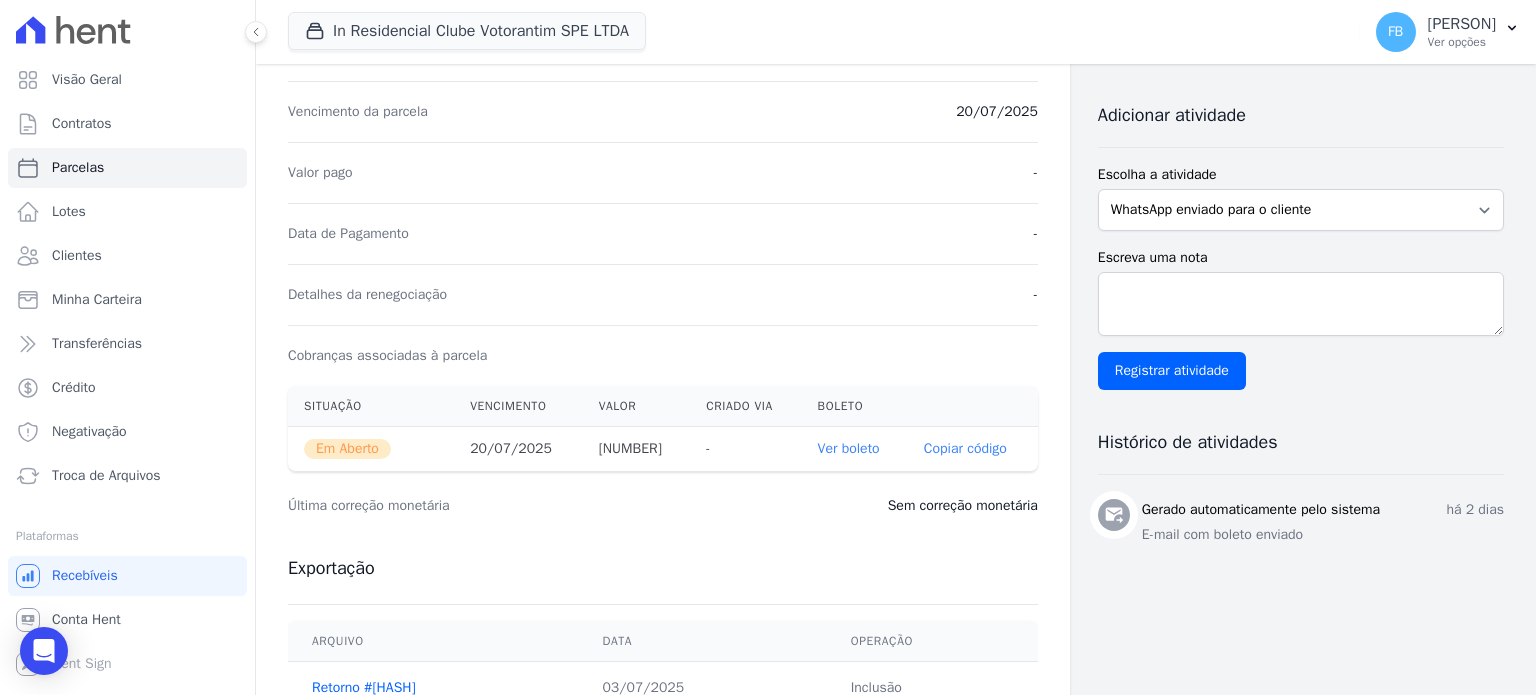 scroll, scrollTop: 600, scrollLeft: 0, axis: vertical 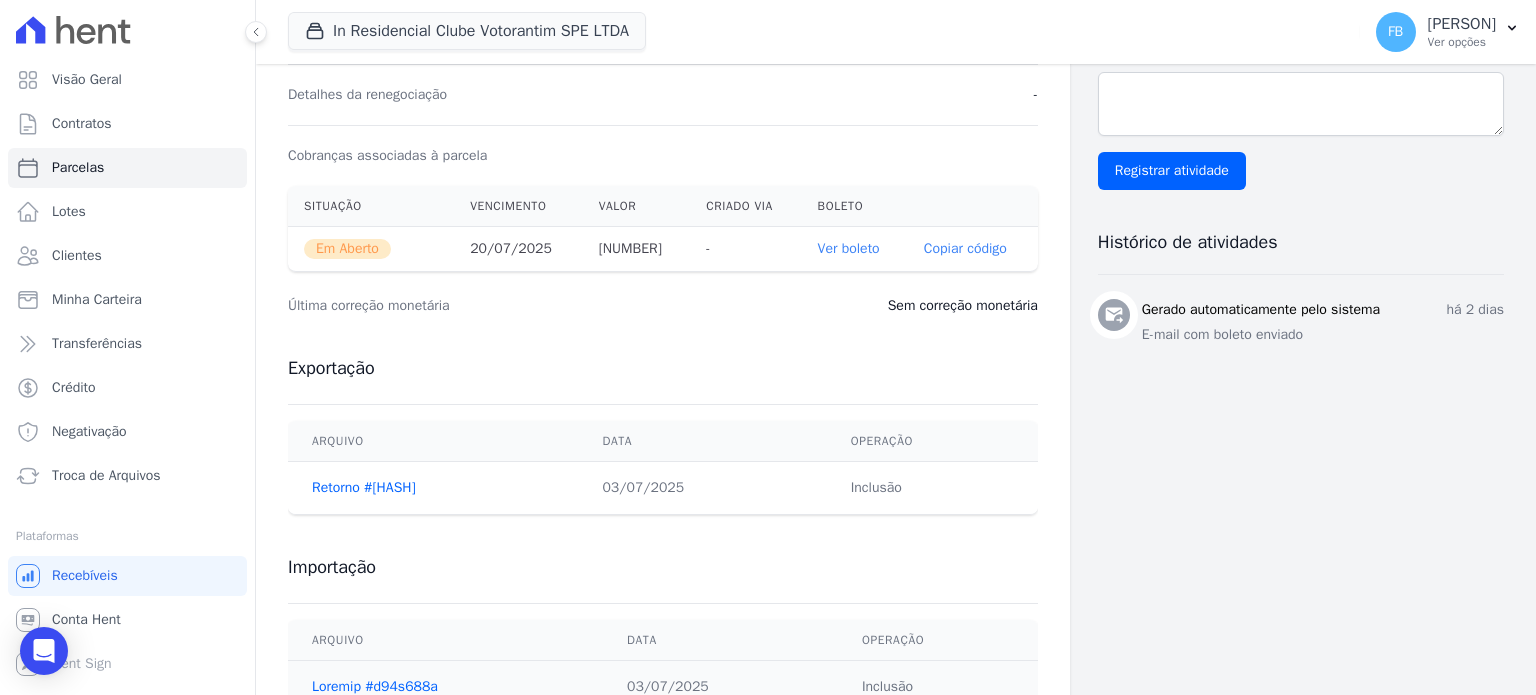 click on "Ver boleto" at bounding box center [849, 248] 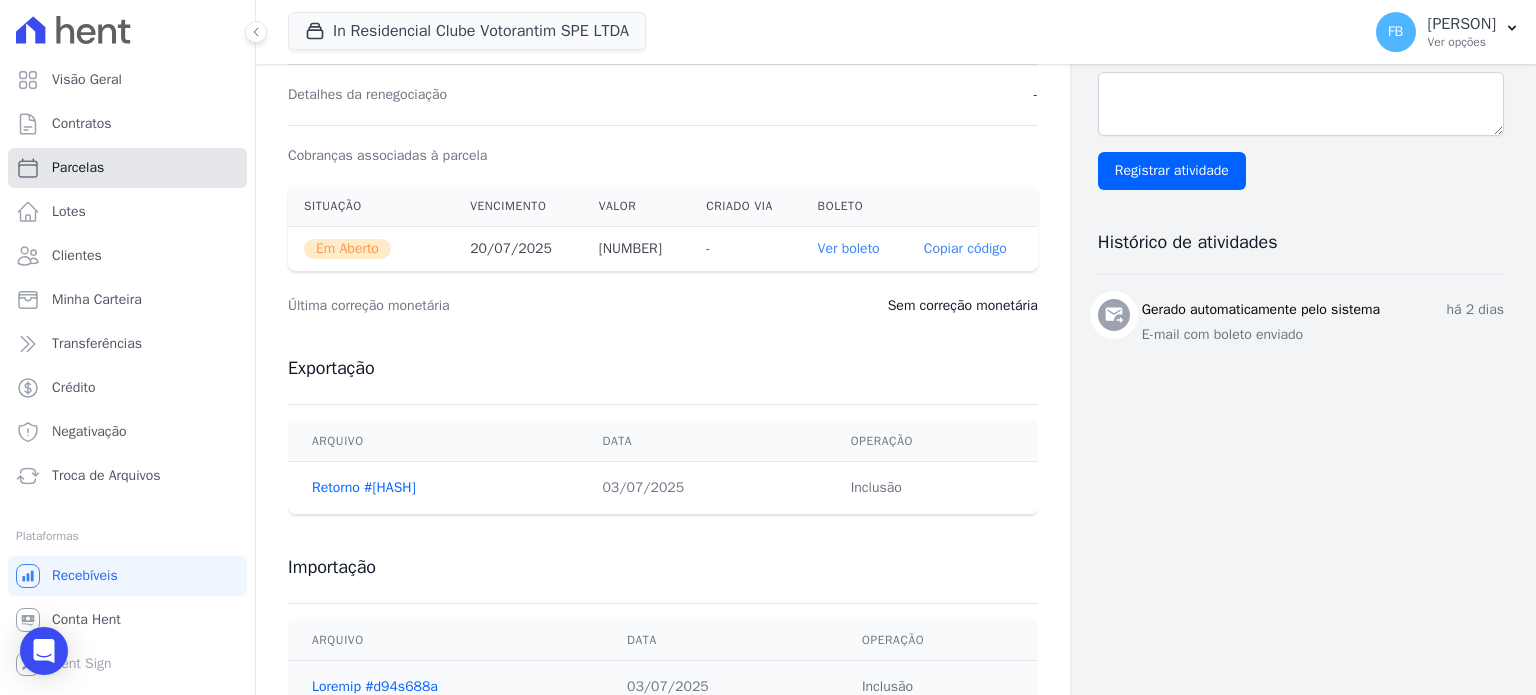 click on "Parcelas" at bounding box center [127, 168] 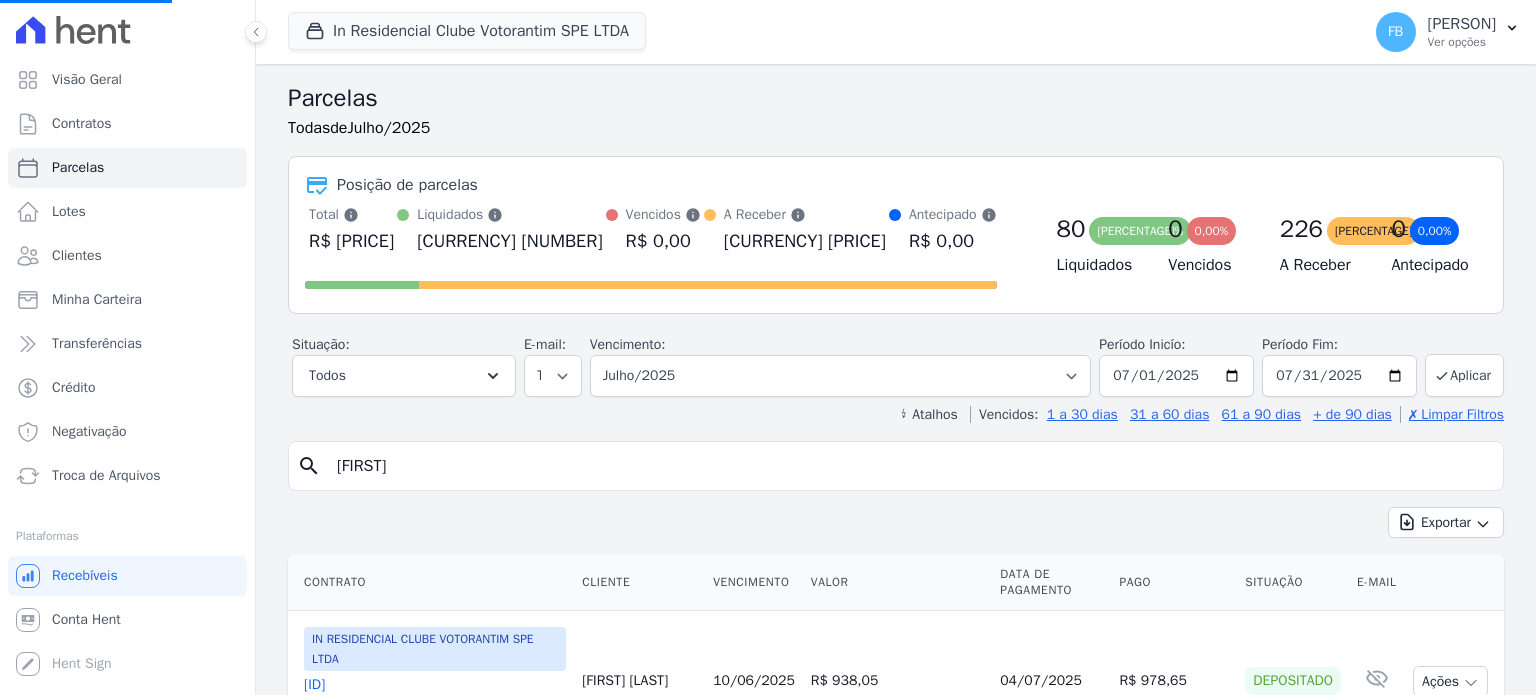 drag, startPoint x: 458, startPoint y: 467, endPoint x: 0, endPoint y: 451, distance: 458.2794 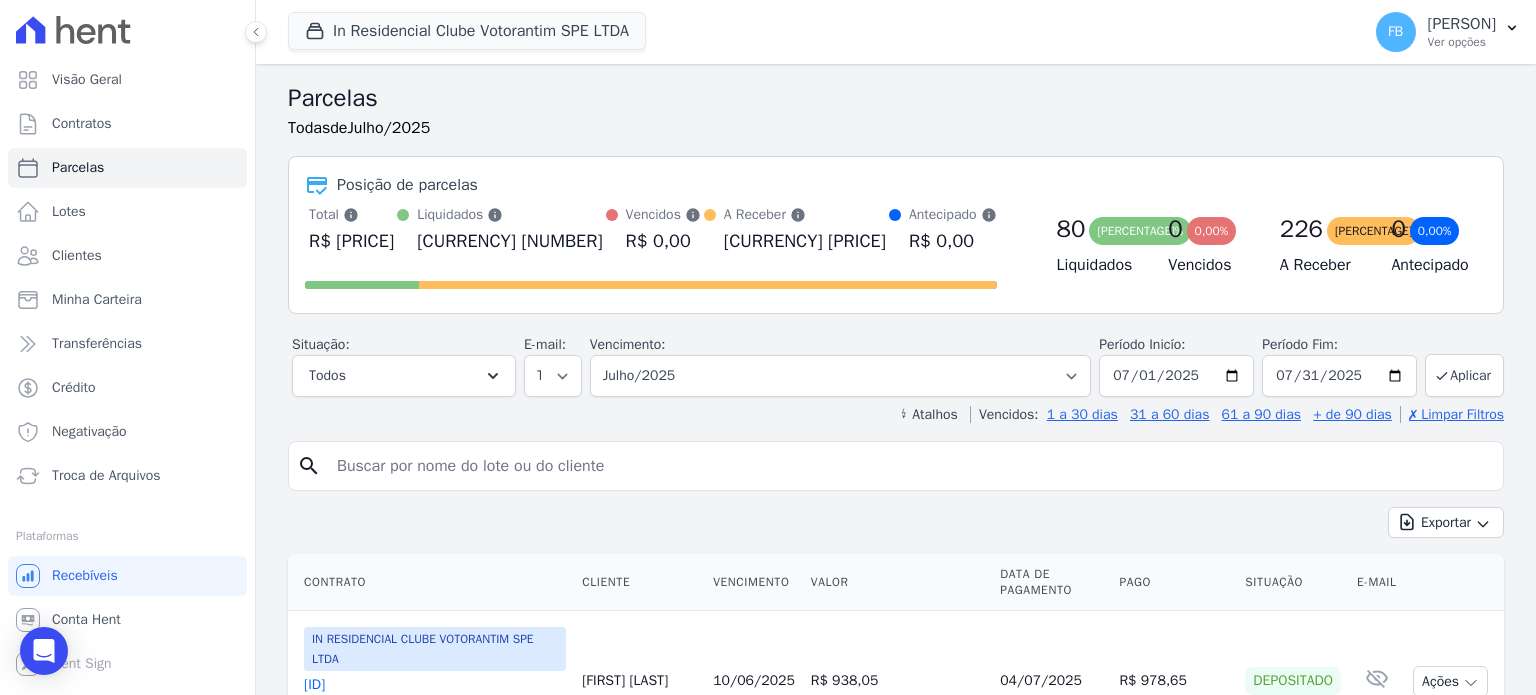 type 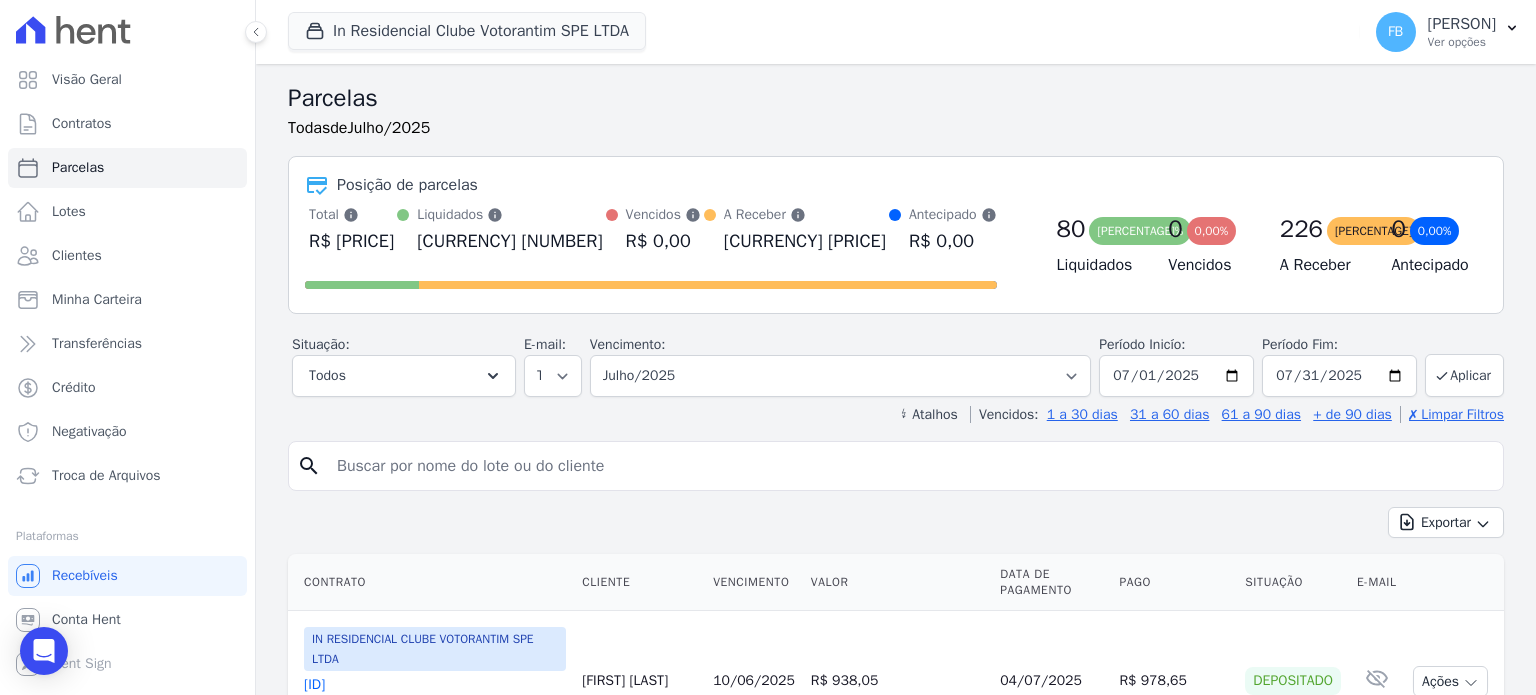 click at bounding box center (910, 466) 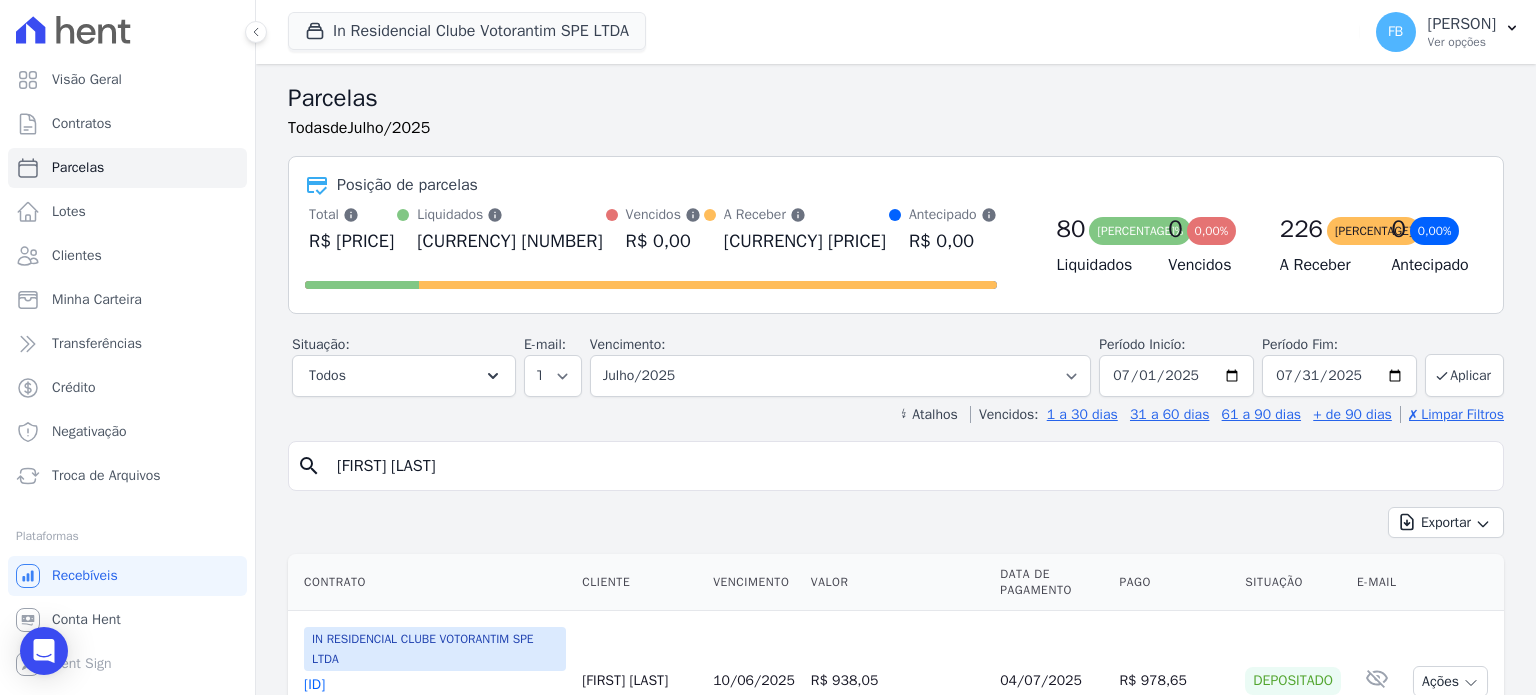 type on "LUIZ HENR" 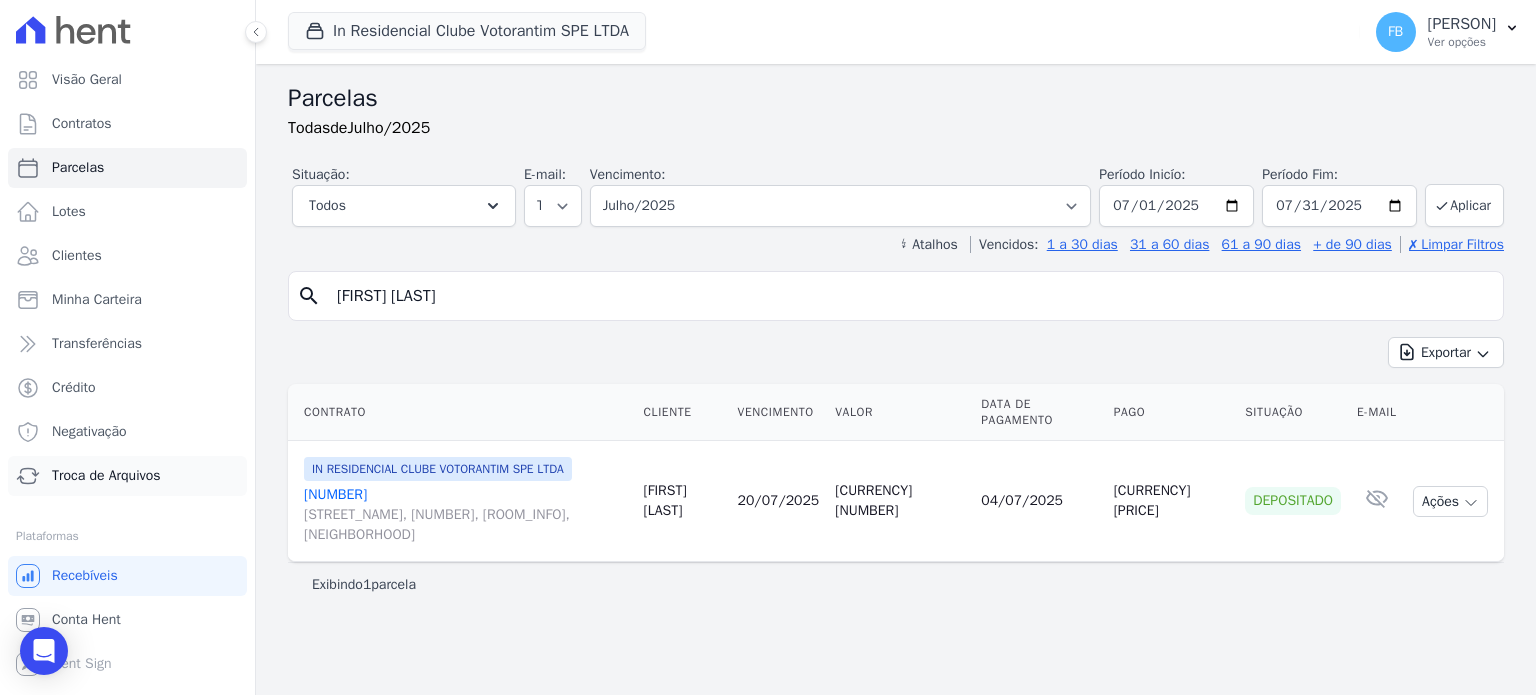 click on "Troca de Arquivos" at bounding box center (106, 476) 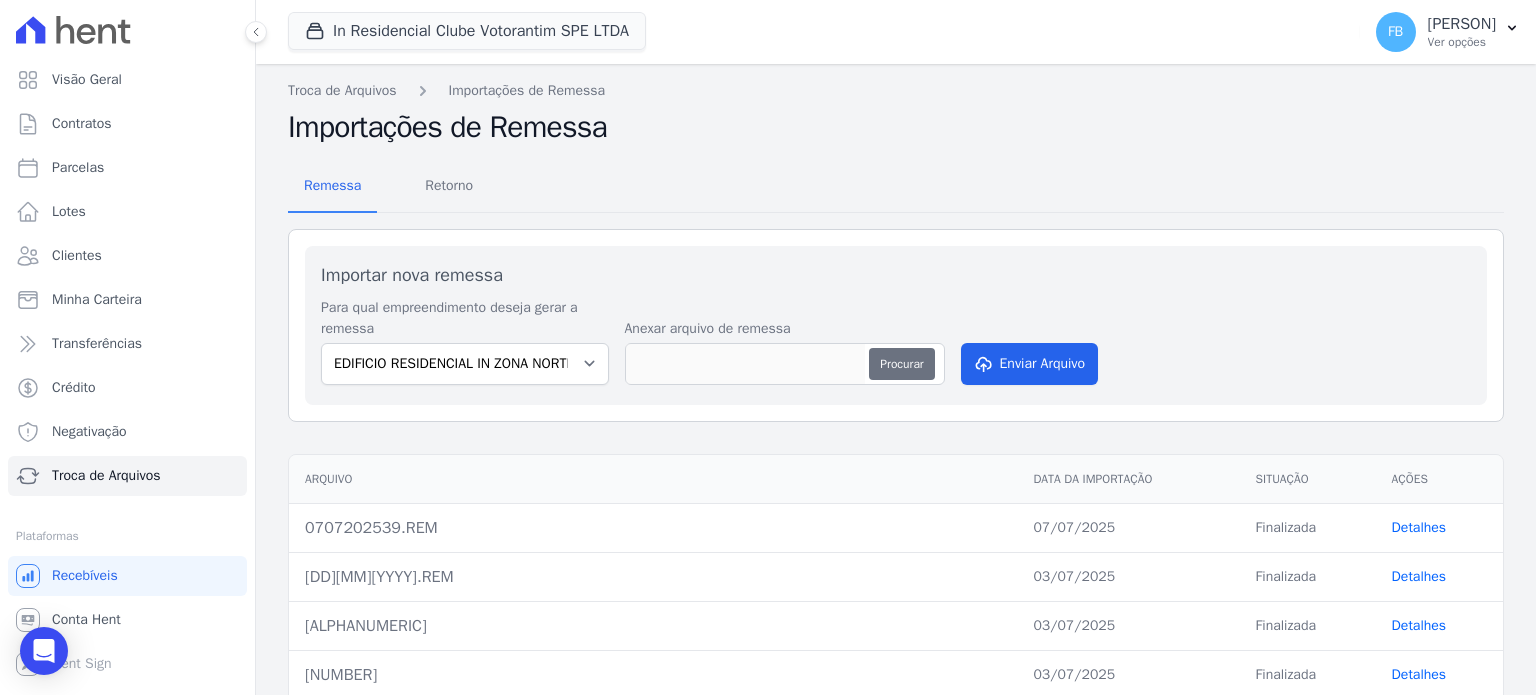 click on "Procurar" at bounding box center (901, 364) 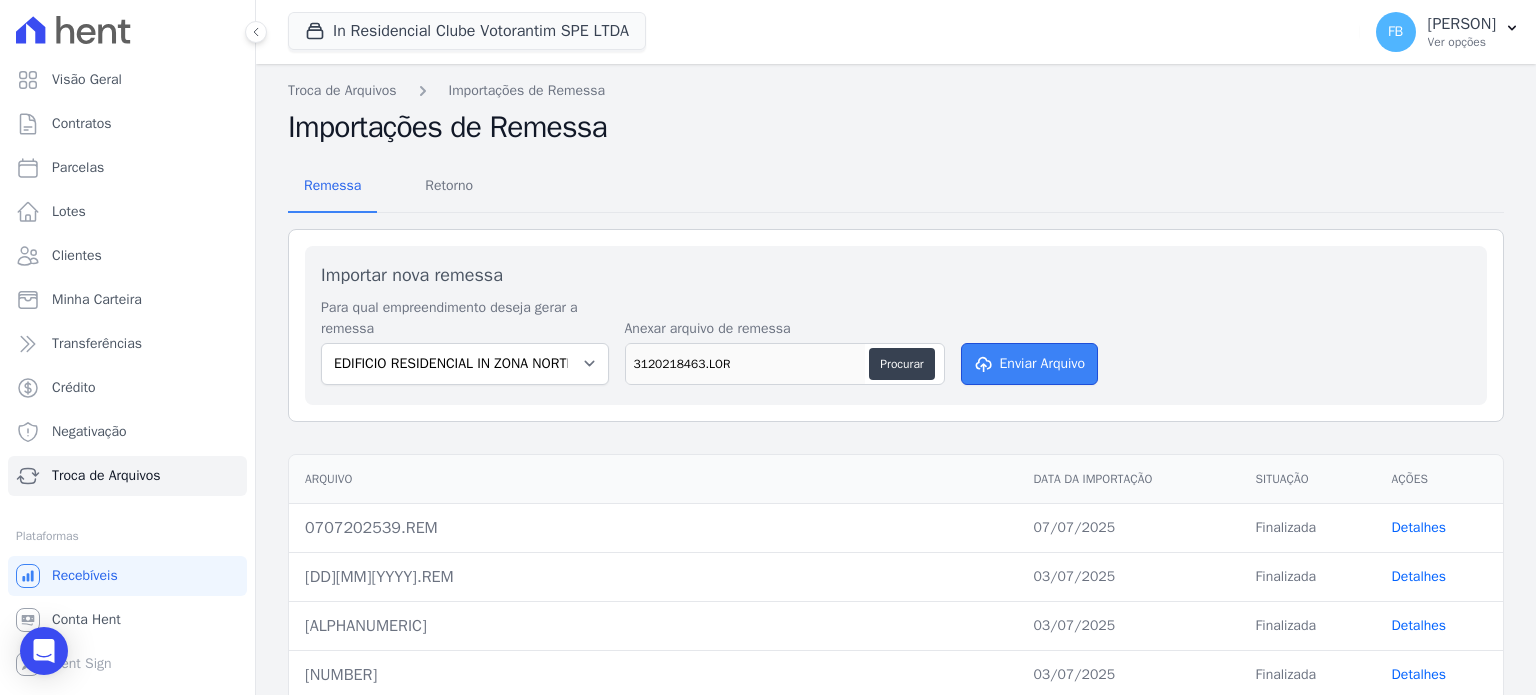 click on "Enviar Arquivo" at bounding box center [1030, 364] 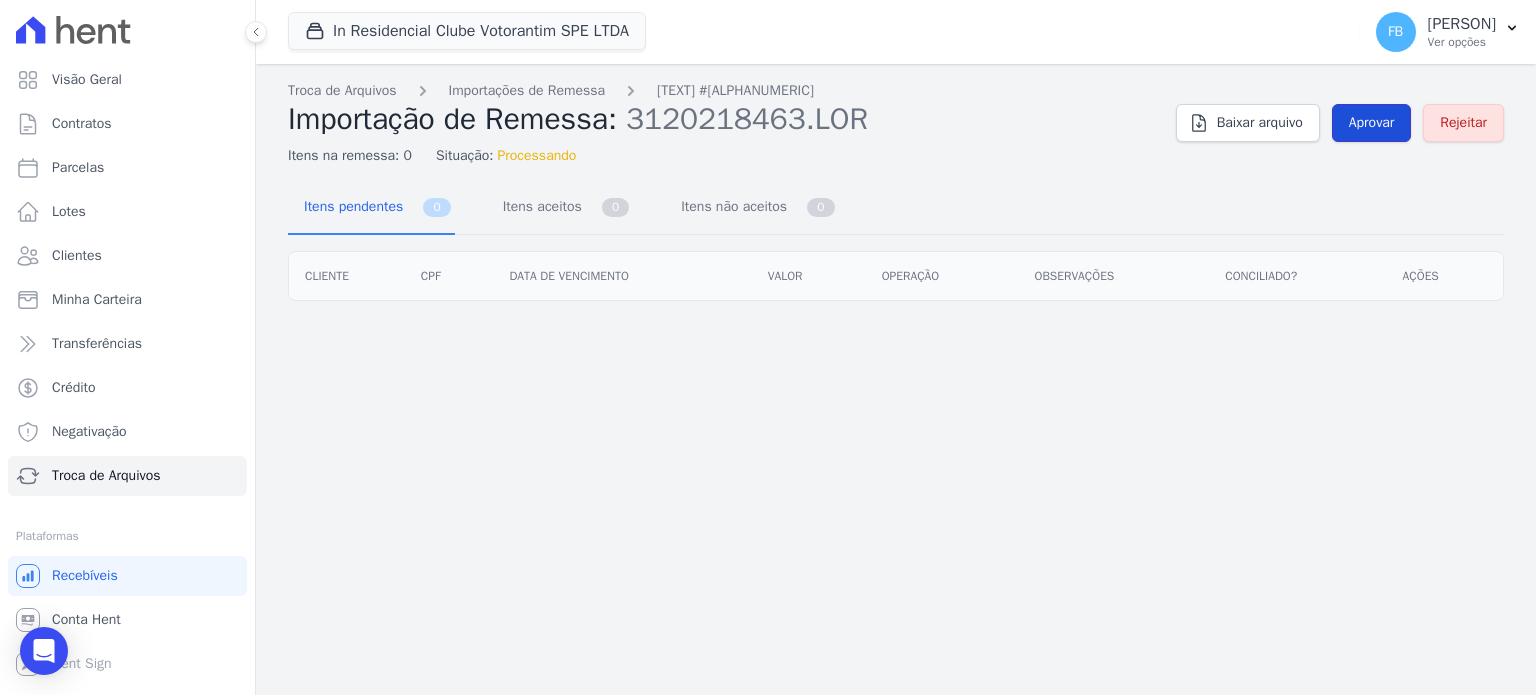 click on "Aprovar" at bounding box center (1372, 123) 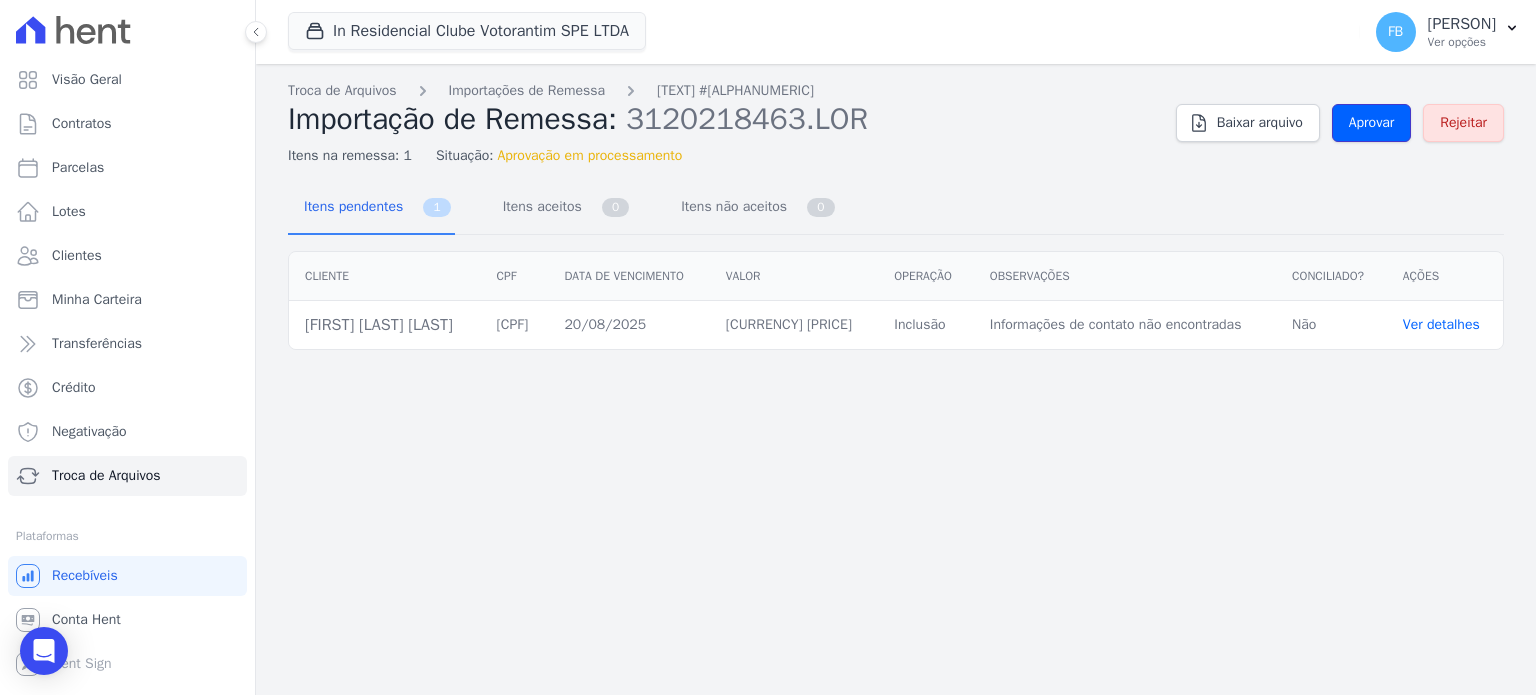 click on "Aprovar" at bounding box center [1372, 123] 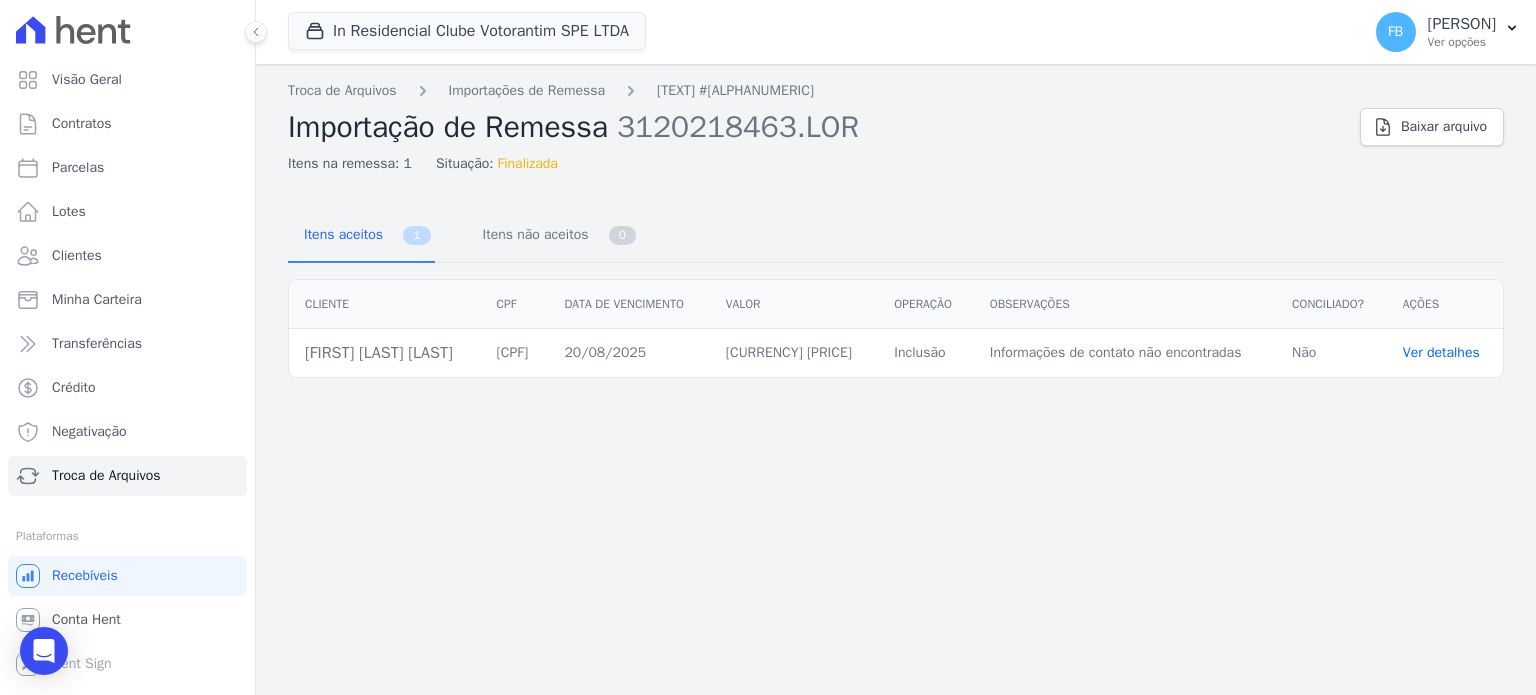 click on "Ver detalhes" at bounding box center [1441, 352] 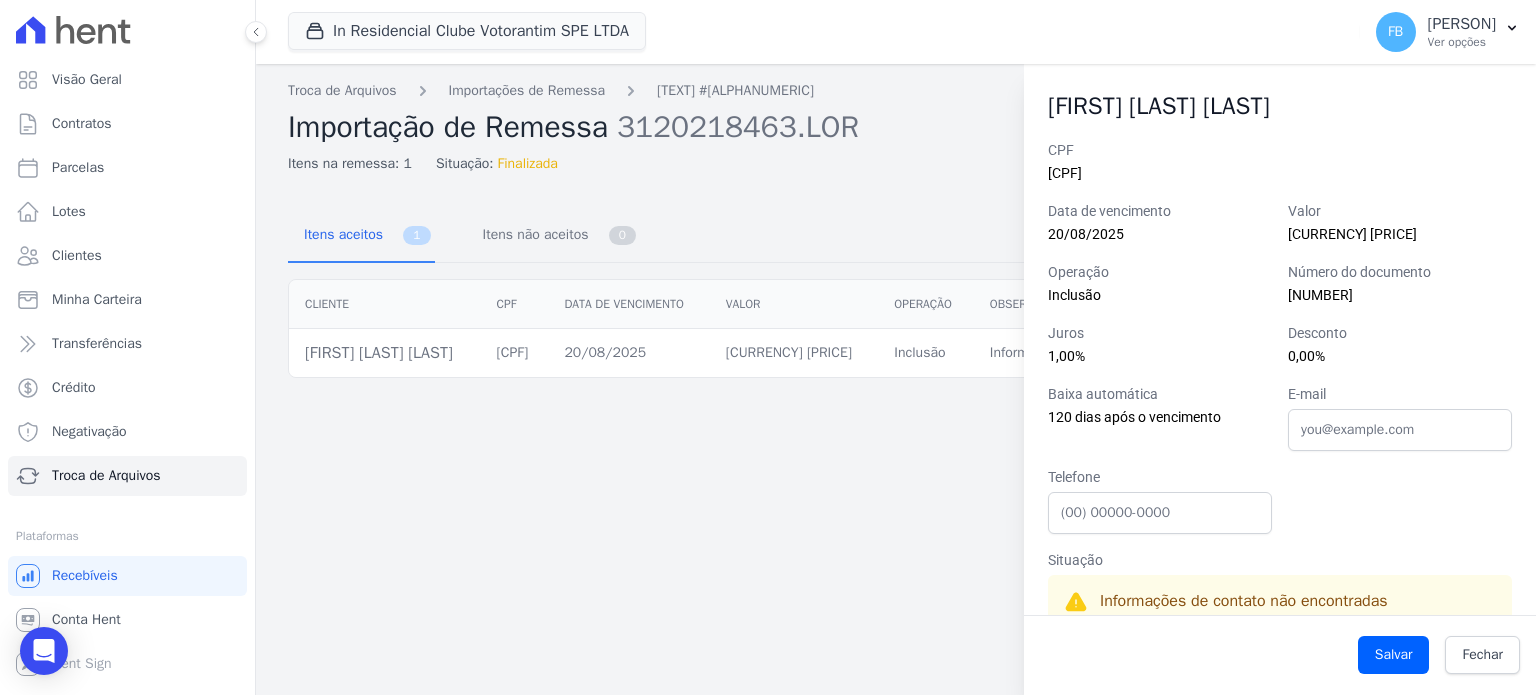 scroll, scrollTop: 100, scrollLeft: 0, axis: vertical 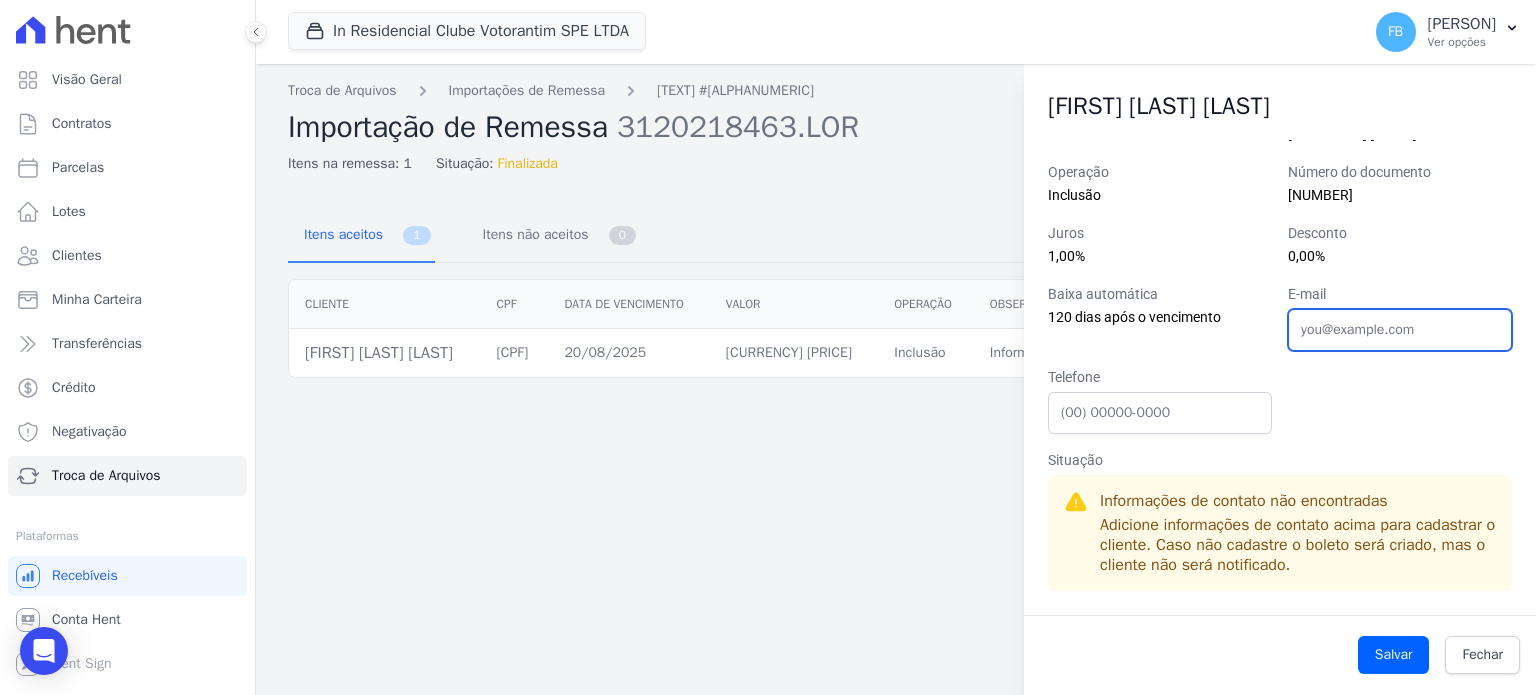 click on "E-mail" at bounding box center (1400, 330) 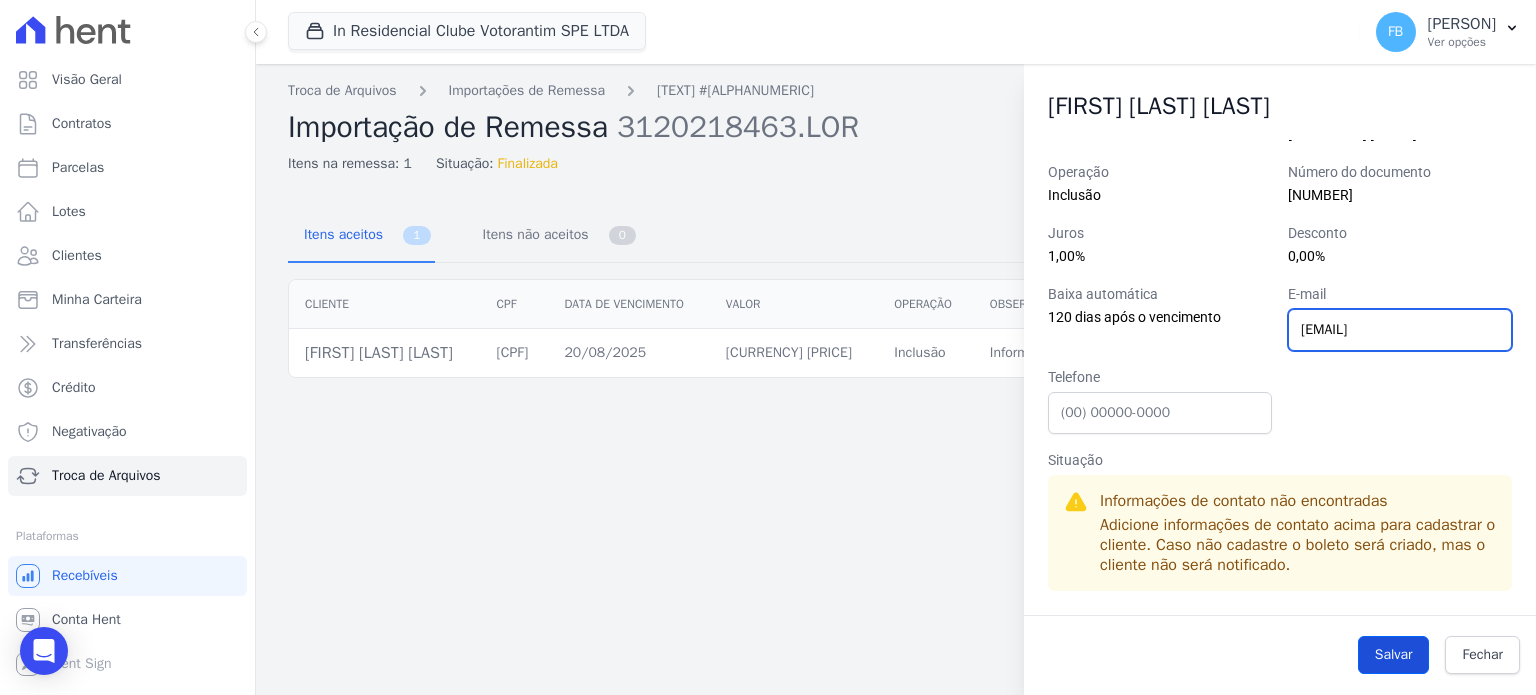 type on "[EMAIL]" 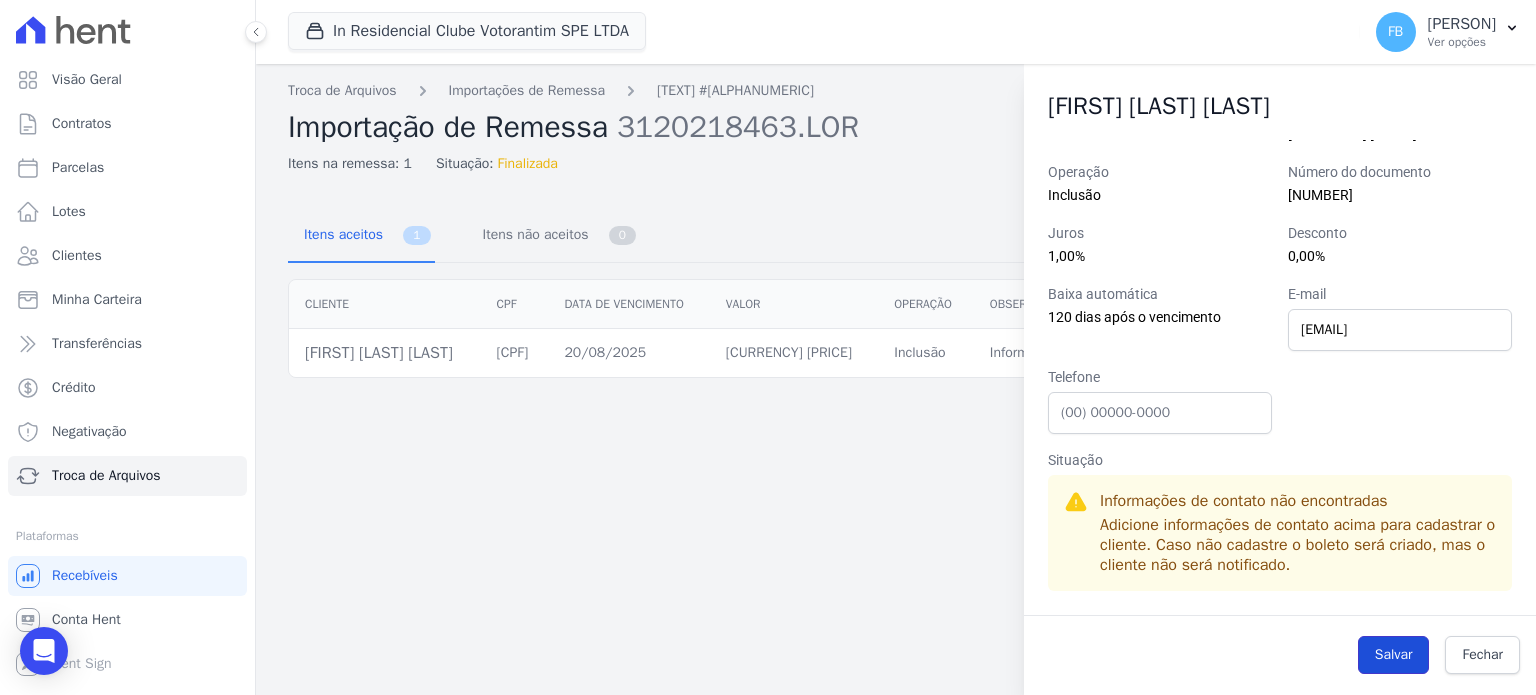 click on "Salvar" at bounding box center [1394, 655] 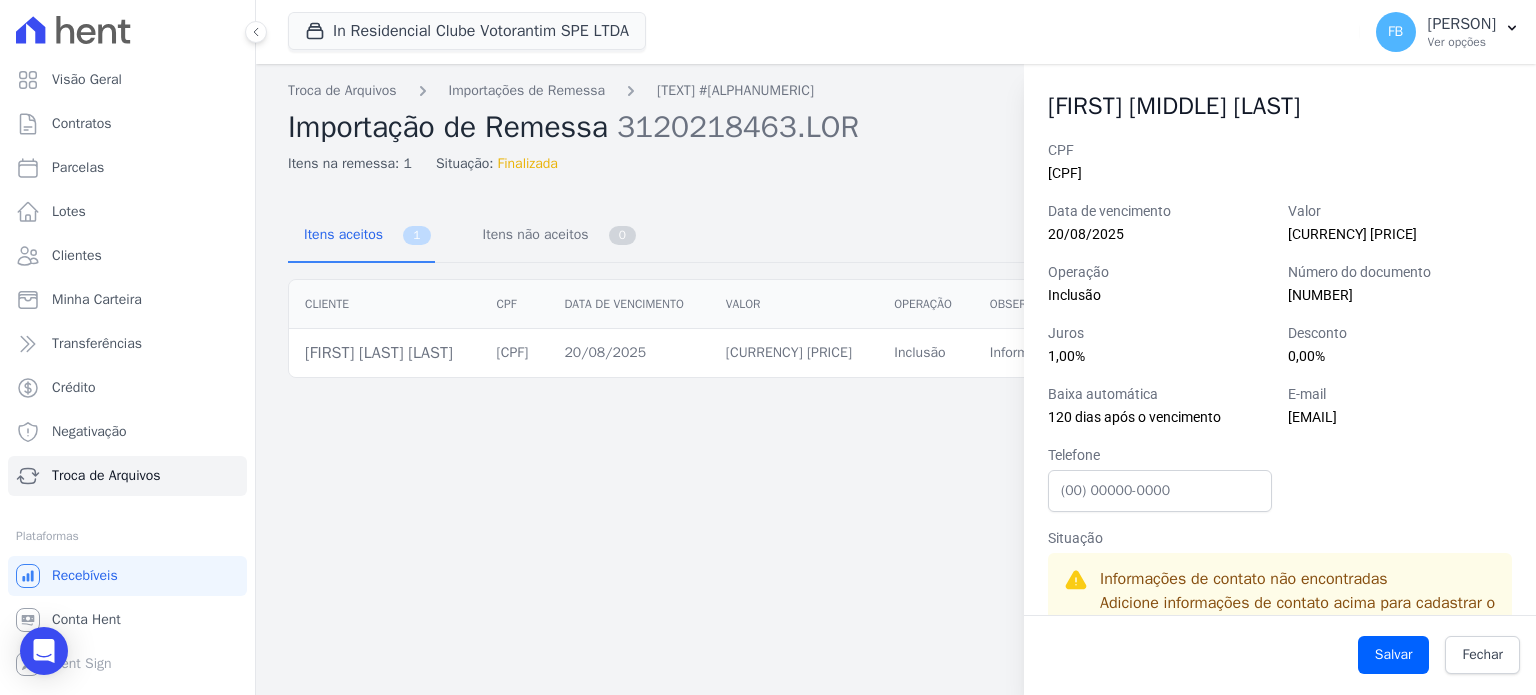 scroll, scrollTop: 78, scrollLeft: 0, axis: vertical 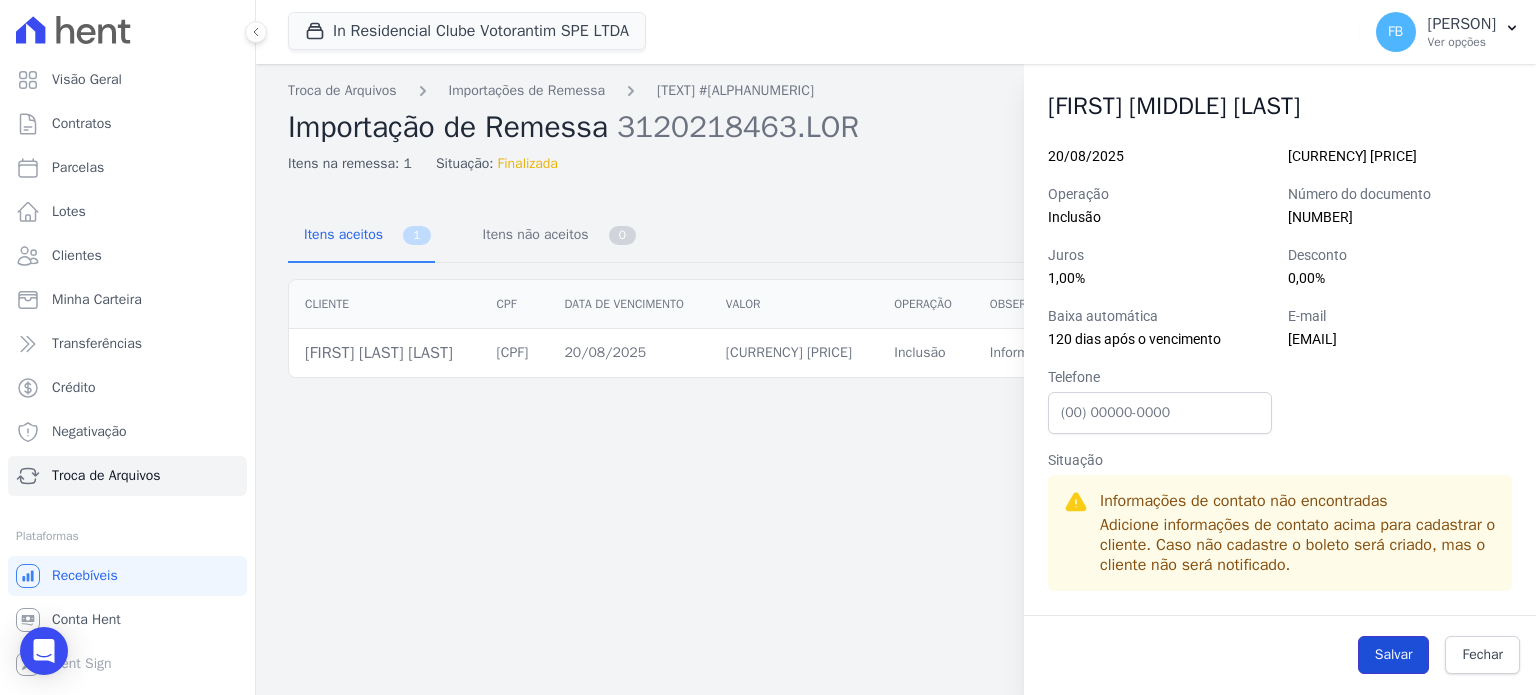 click on "Salvar" at bounding box center (1394, 655) 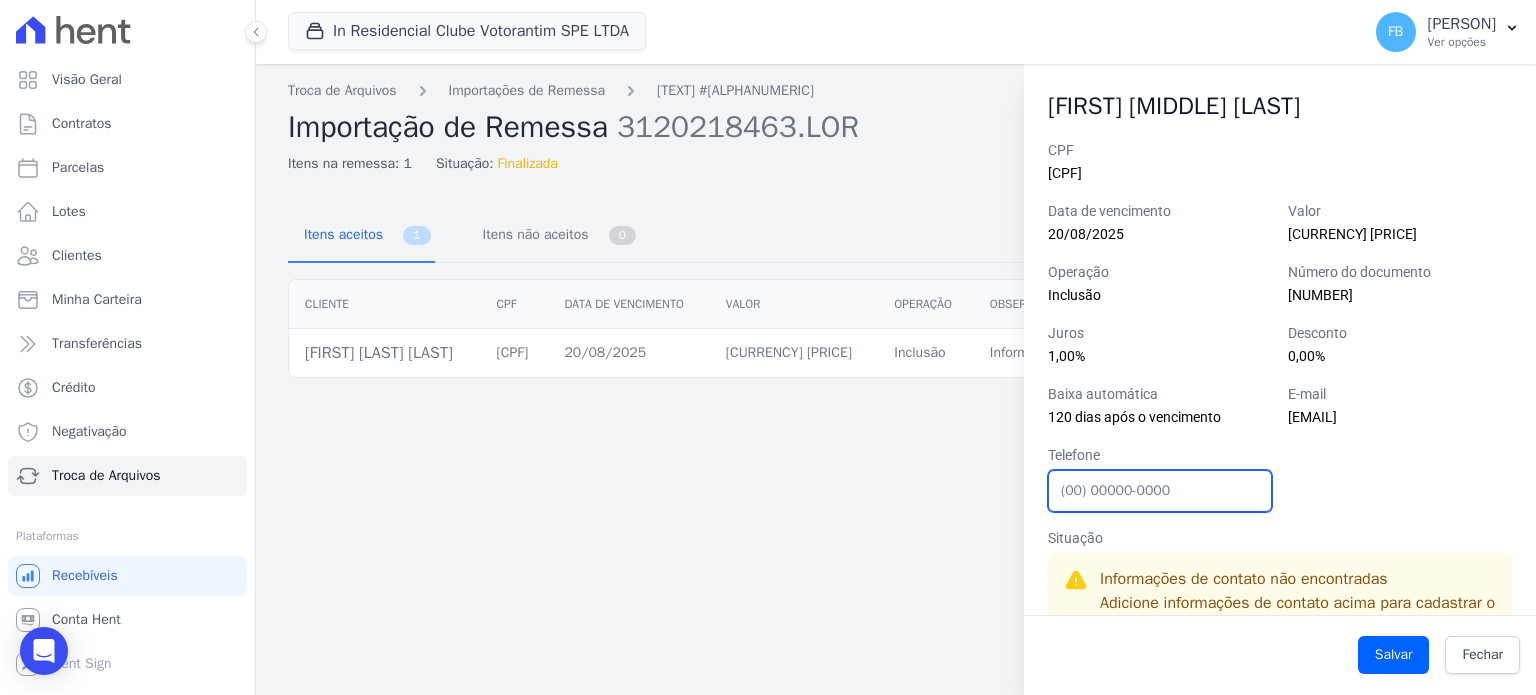 click on "Telefone" at bounding box center [1160, 491] 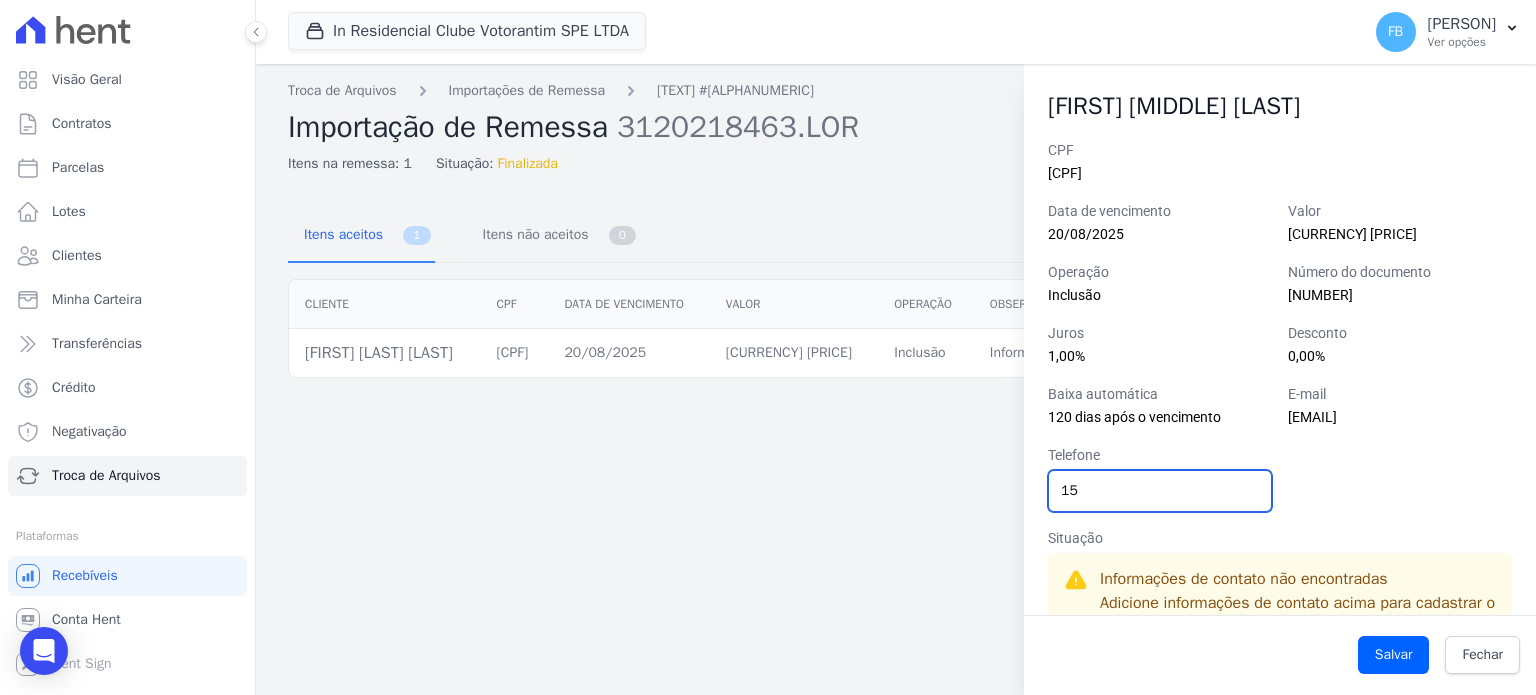 paste on "981538717" 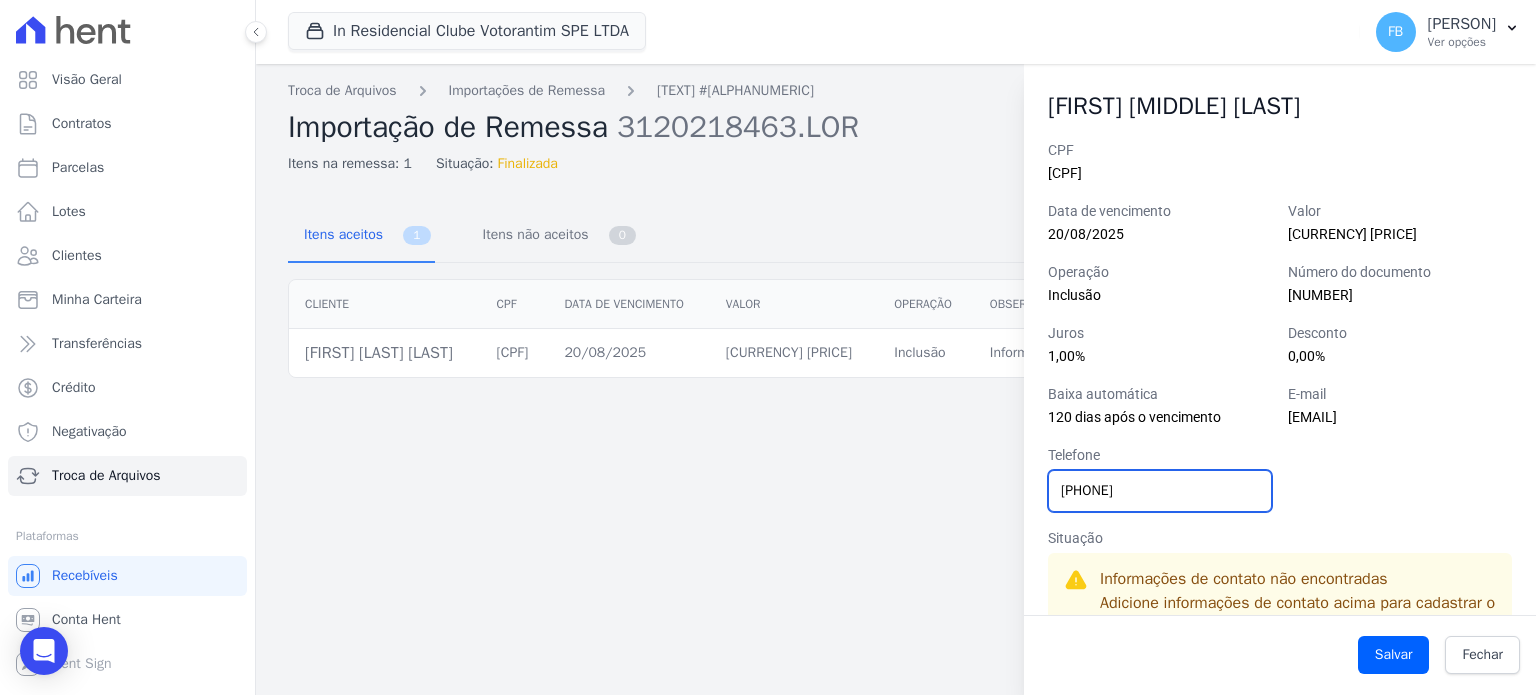 drag, startPoint x: 1075, startPoint y: 489, endPoint x: 1236, endPoint y: 523, distance: 164.5509 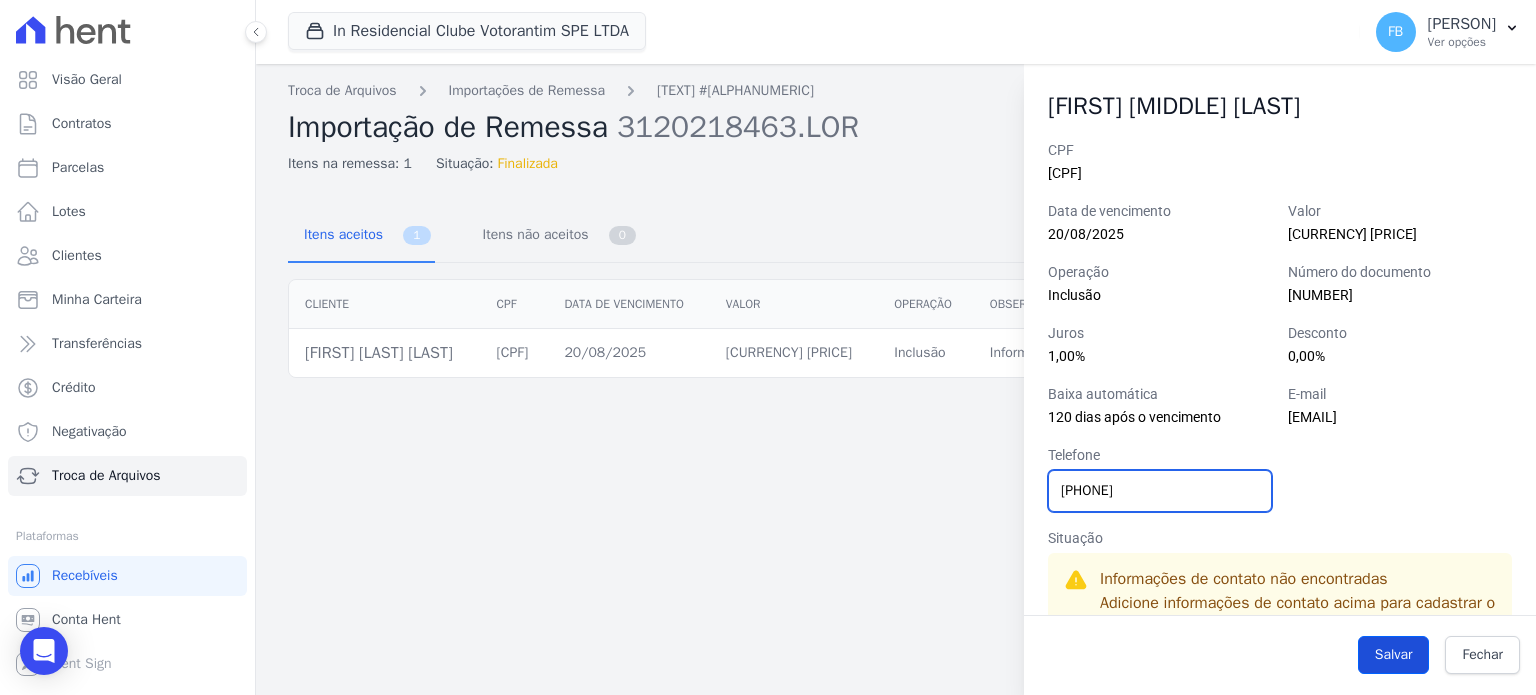 type on "15981538717" 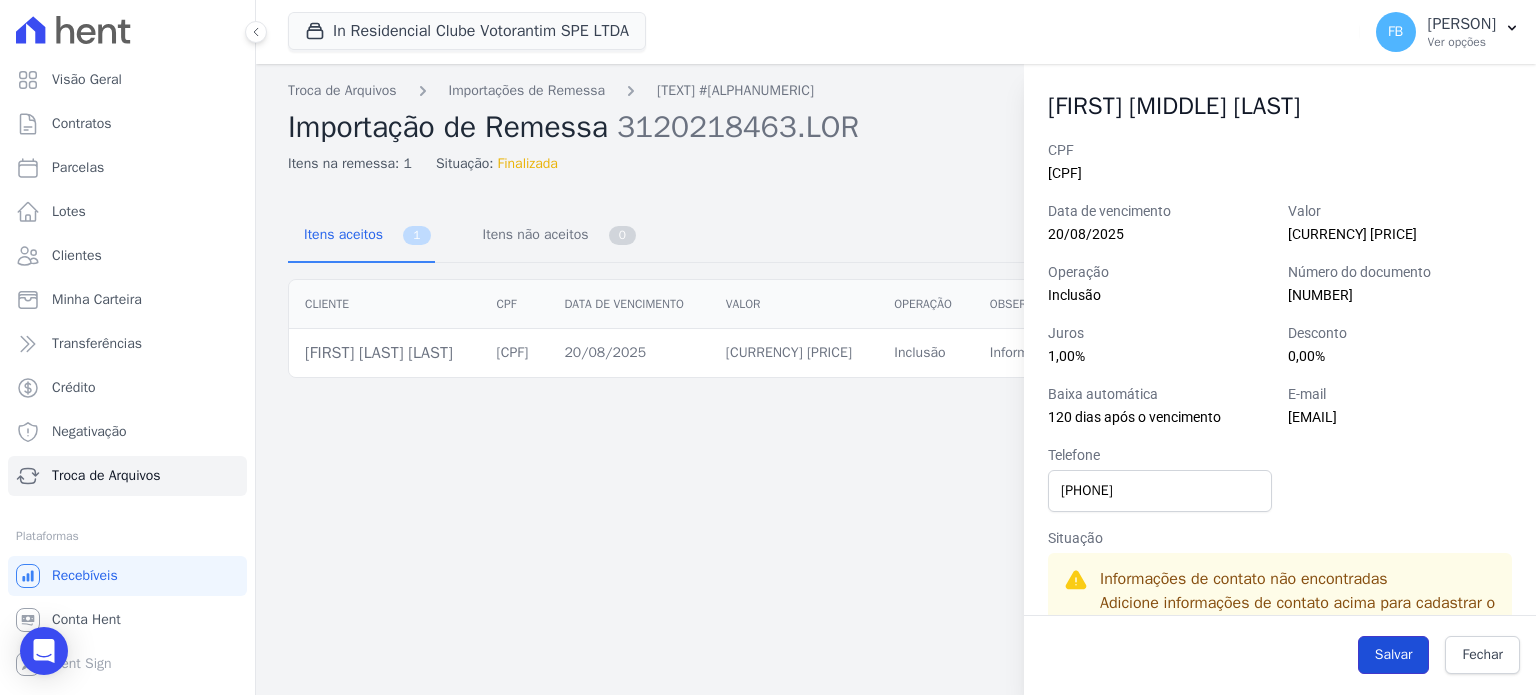 click on "Salvar" at bounding box center [1394, 655] 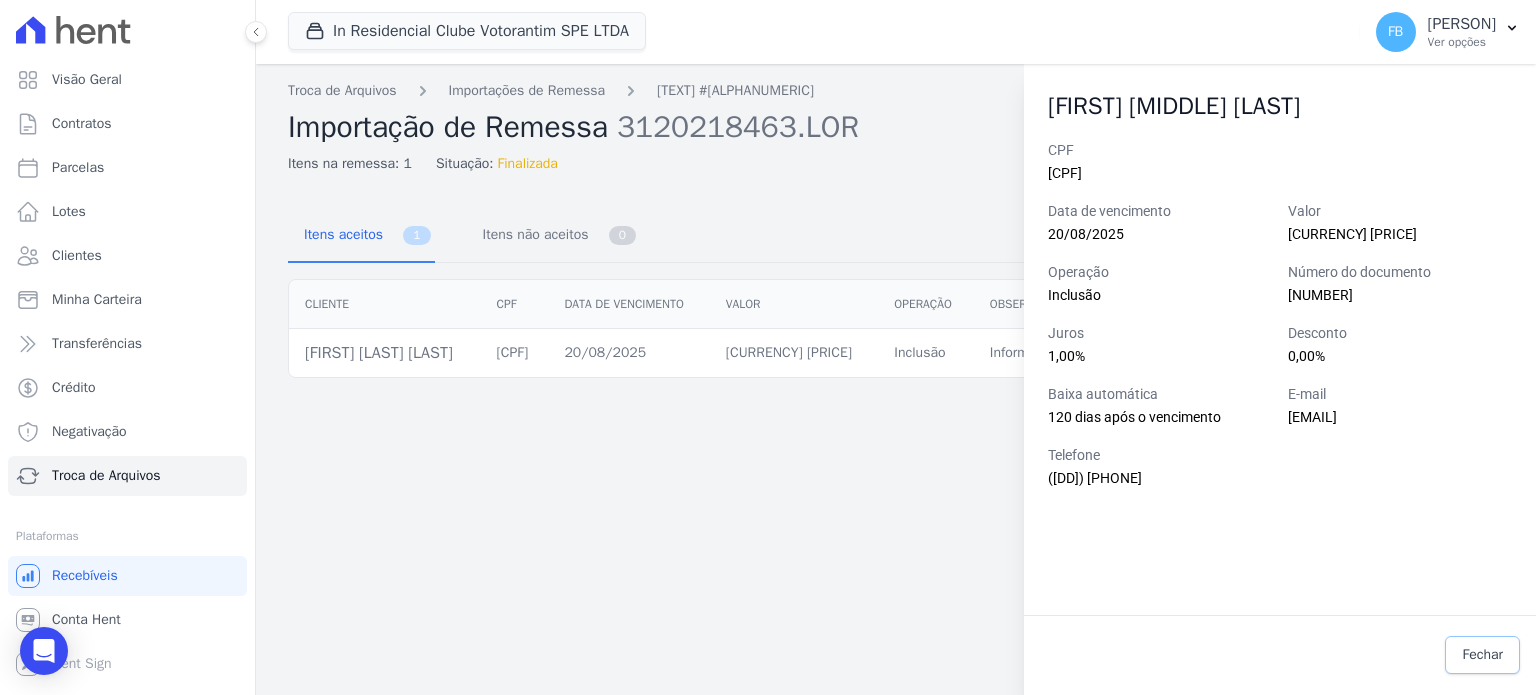 click on "Fechar" at bounding box center [1482, 655] 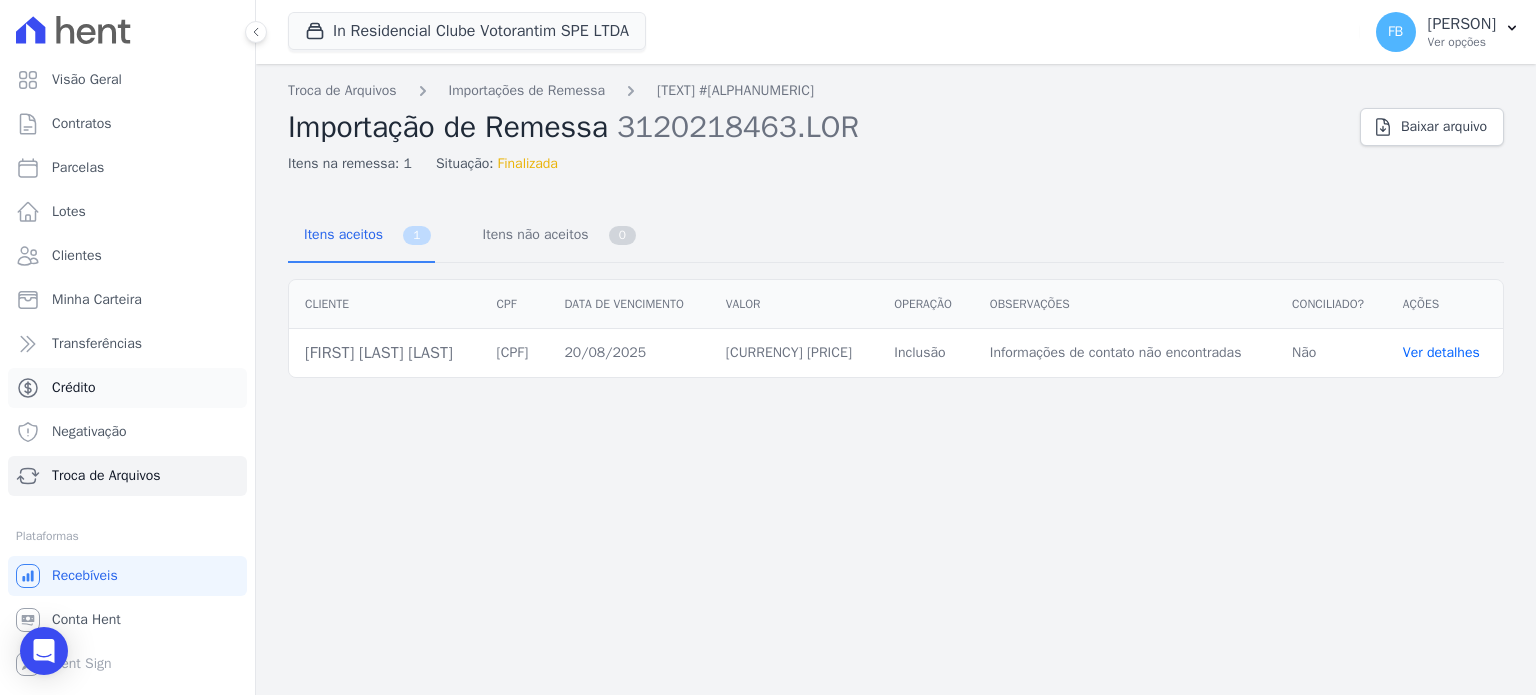 drag, startPoint x: 517, startPoint y: 369, endPoint x: 206, endPoint y: 367, distance: 311.00644 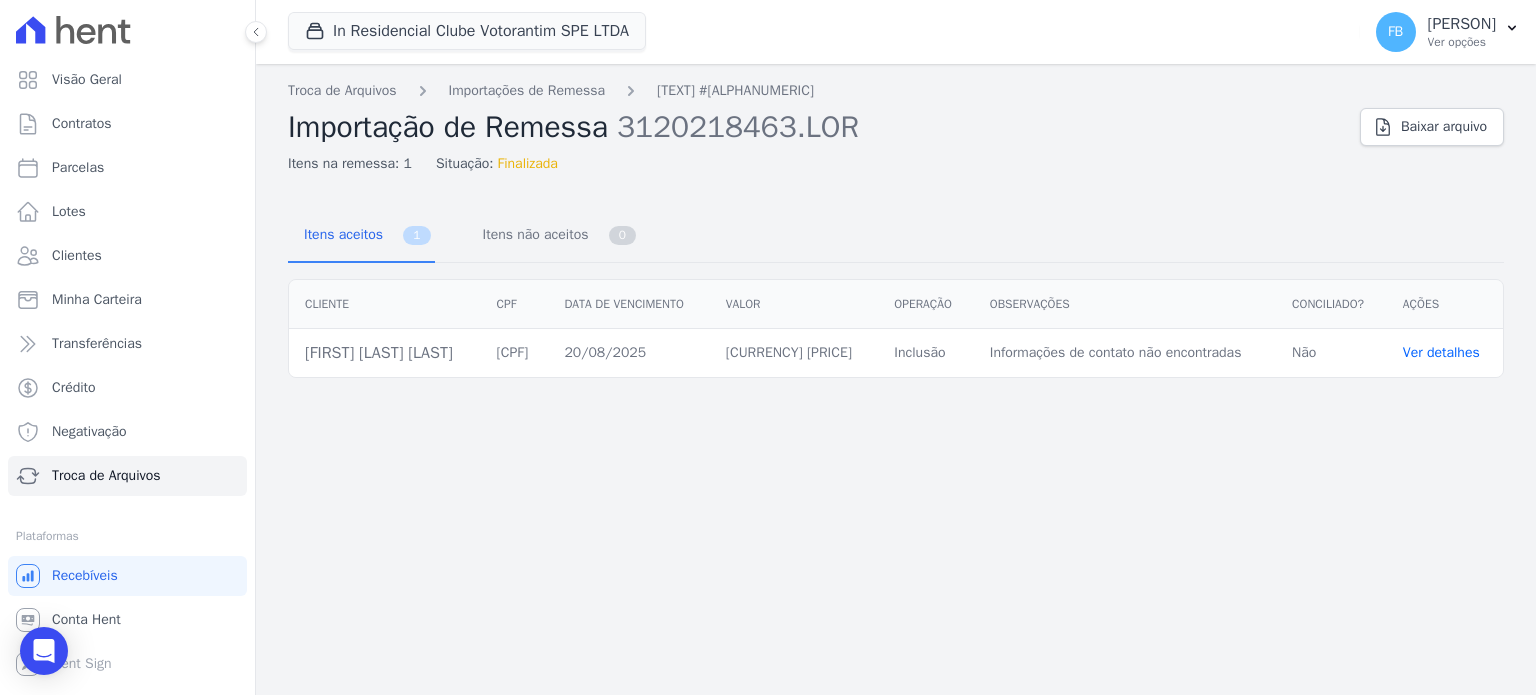 click on "Troca de Arquivos
Importações de Remessa
Remessa
#0972b479
Importação de Remessa
0907202540.REM
Itens na remessa: 1
Situação:
Finalizada
Baixar arquivo
Itens aceitos
1
Itens não aceitos
0
Cliente
CPF" at bounding box center (896, 379) 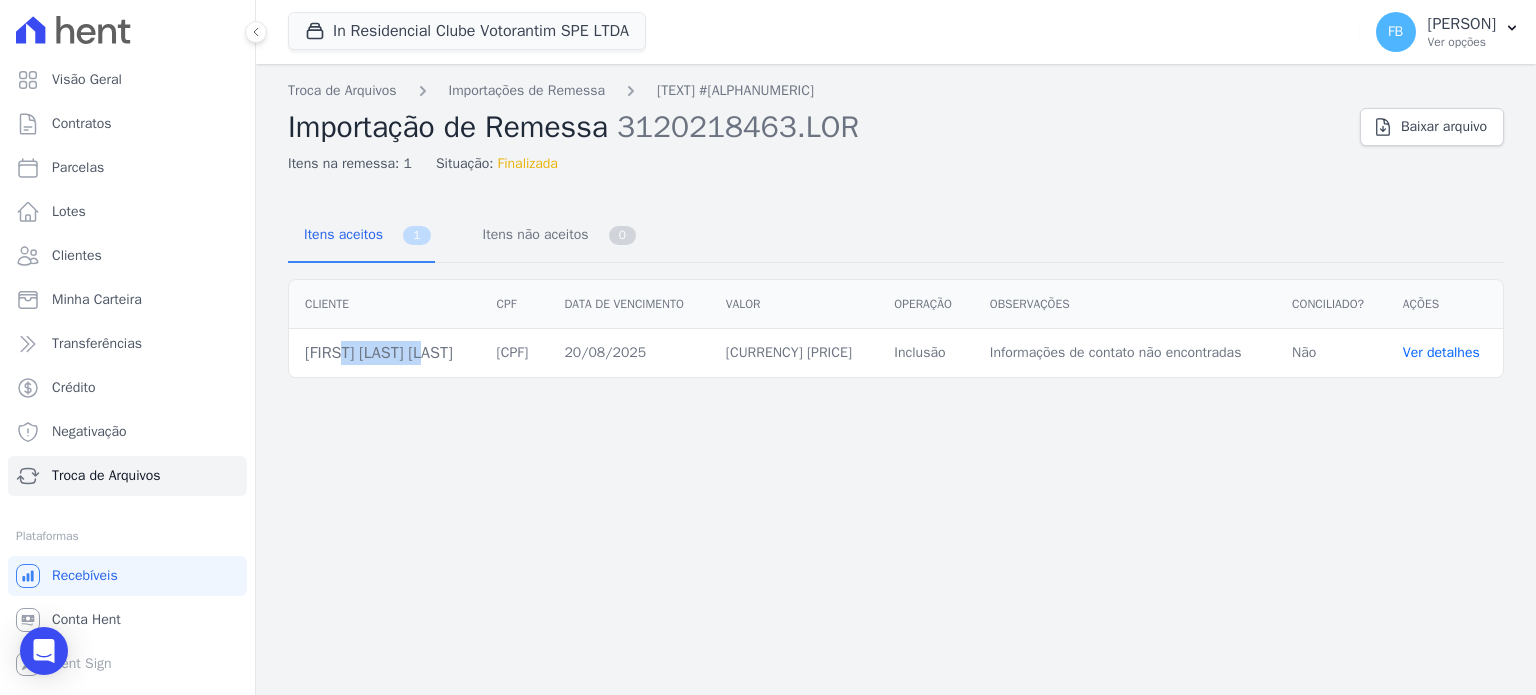 drag, startPoint x: 397, startPoint y: 367, endPoint x: 288, endPoint y: 359, distance: 109.29318 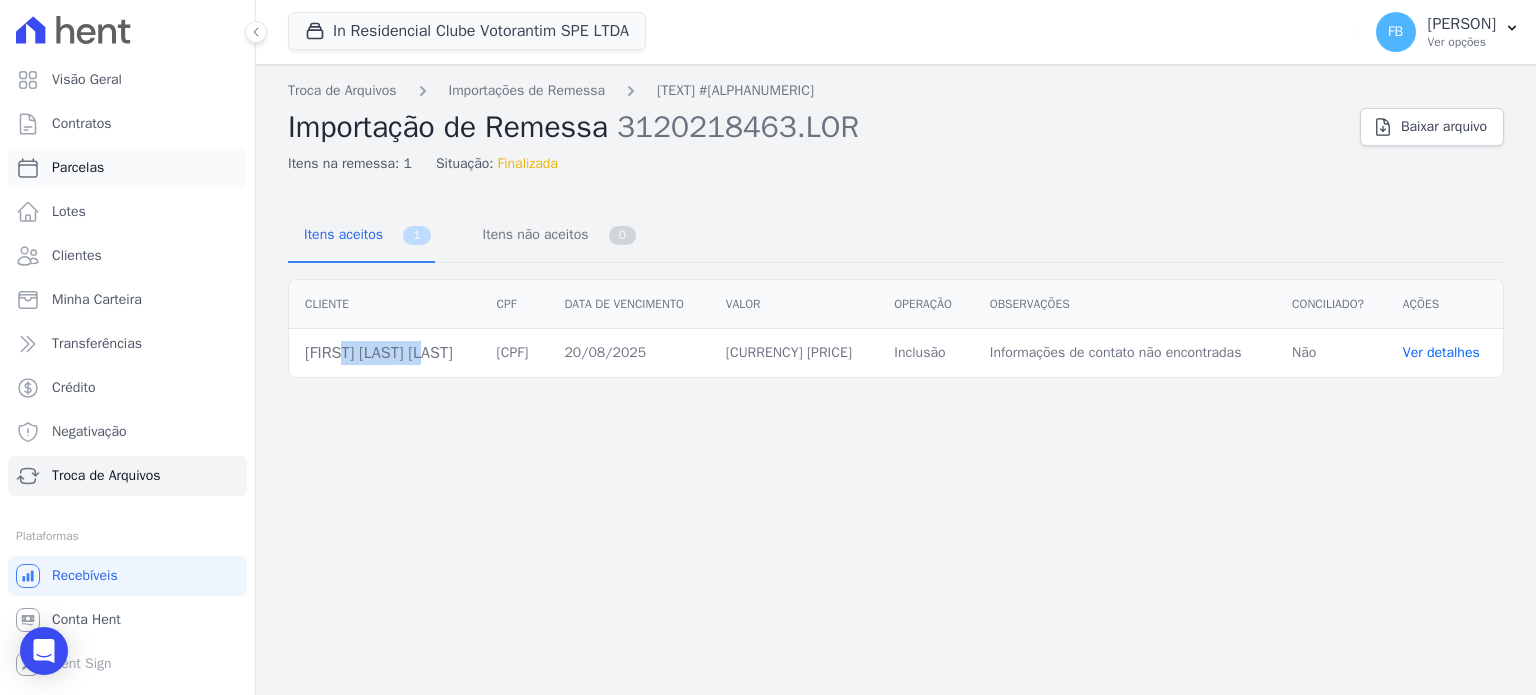 click on "Parcelas" at bounding box center (127, 168) 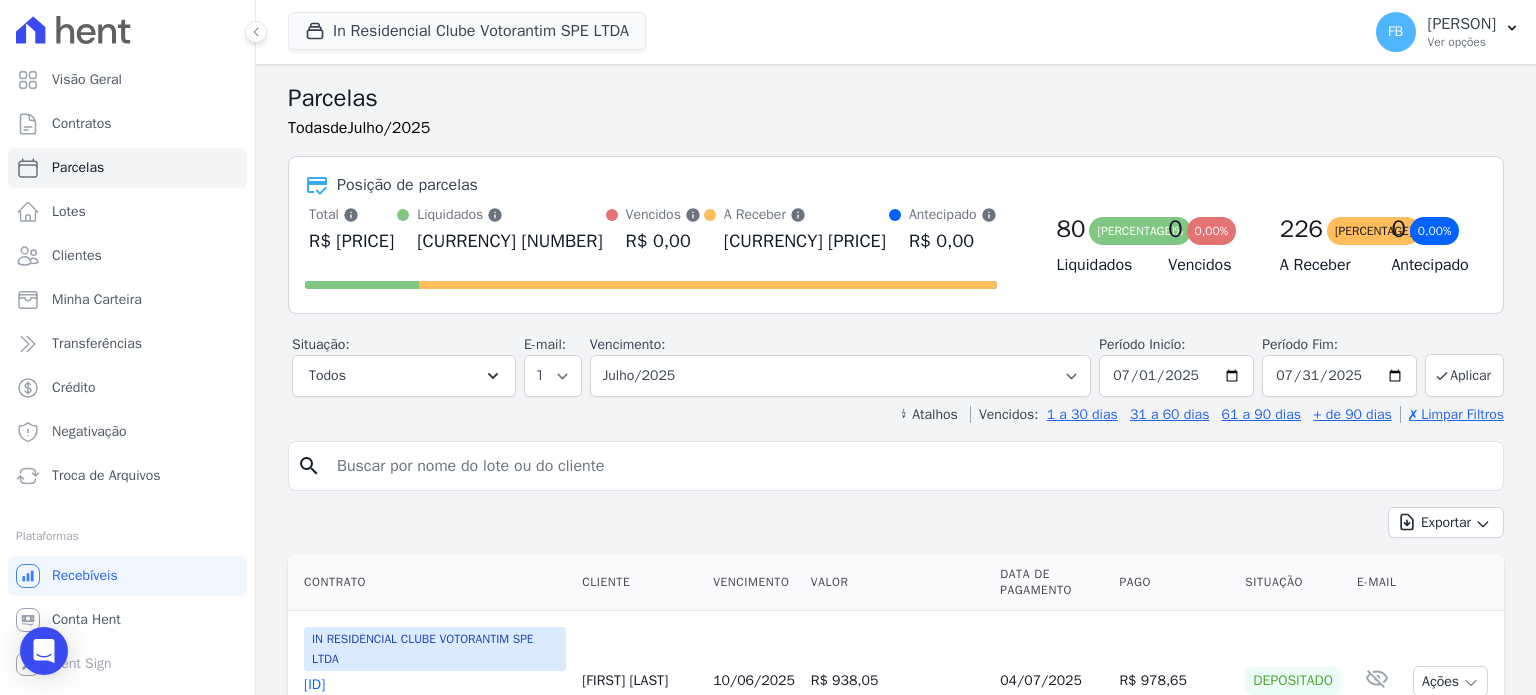 click at bounding box center (910, 466) 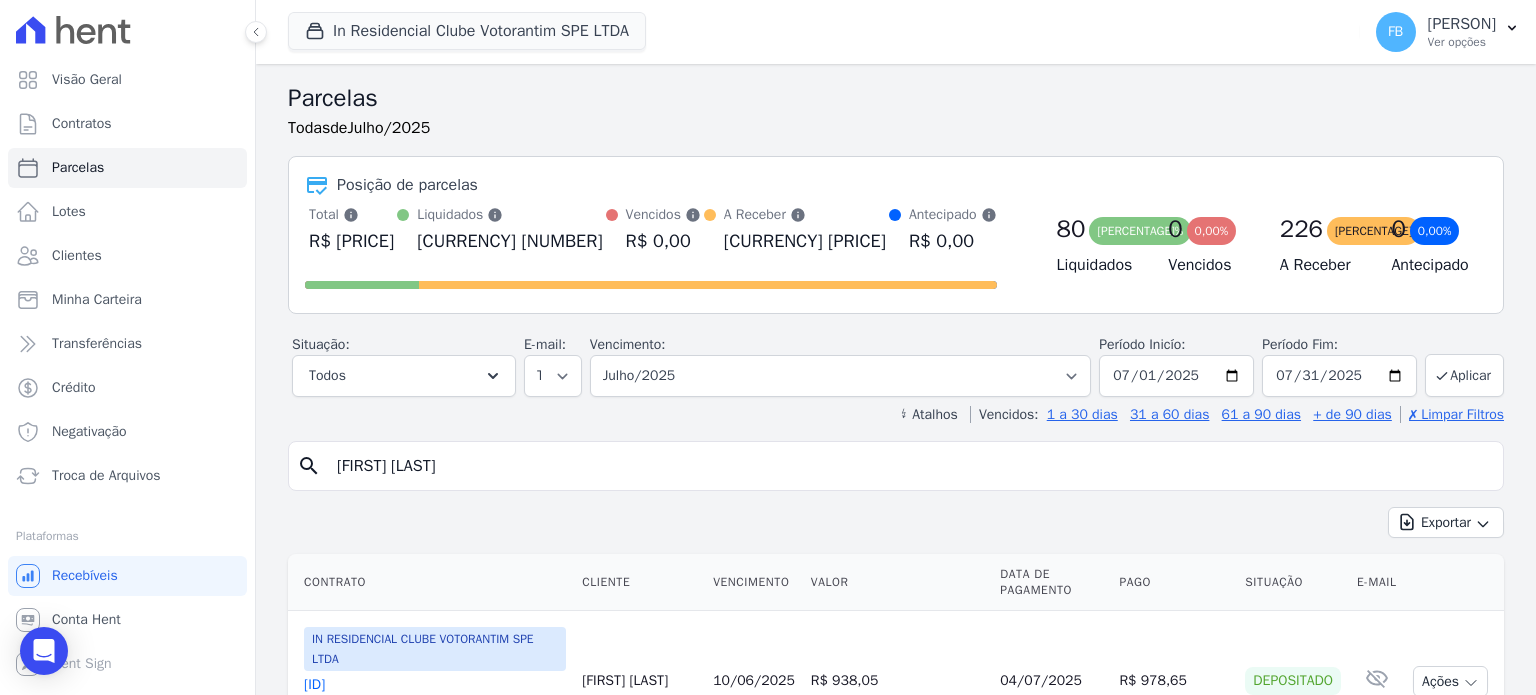 type on "Luiz Henriqu" 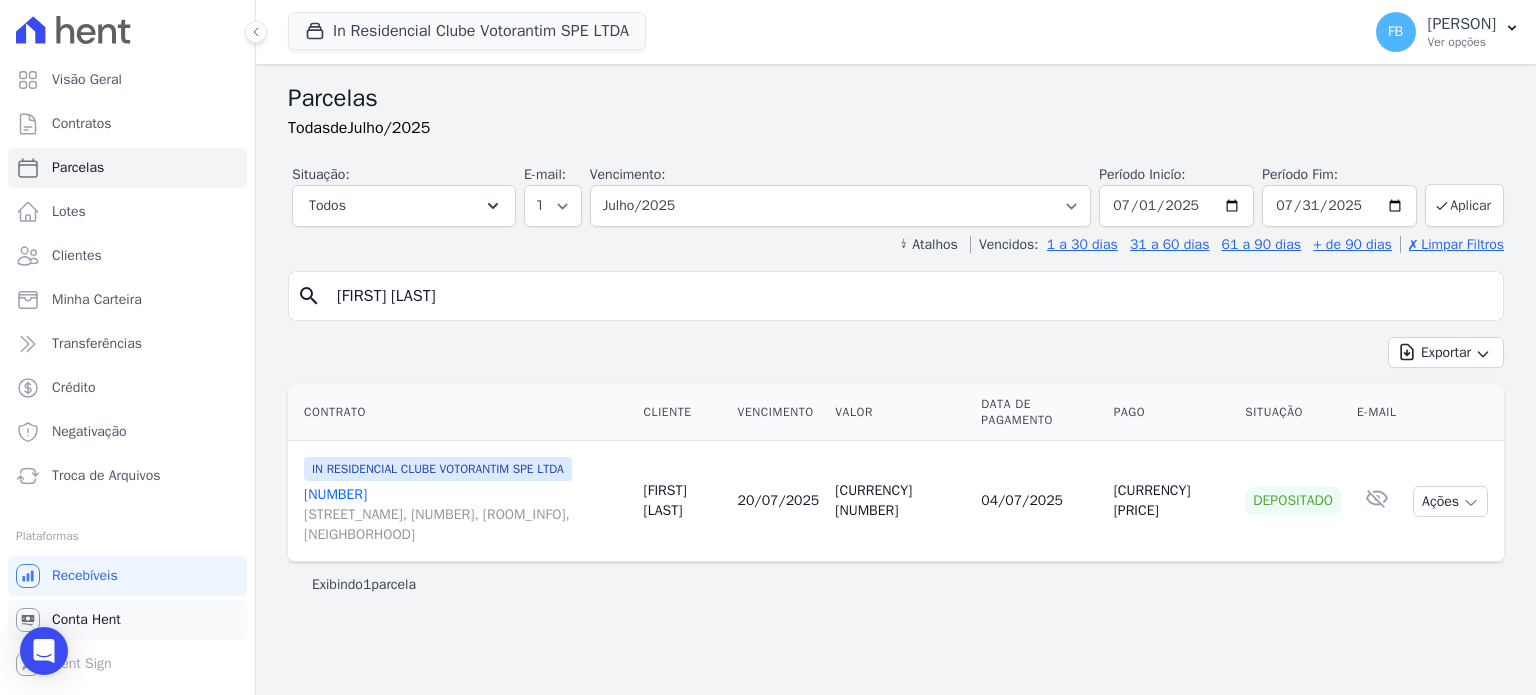 click on "Conta Hent" at bounding box center [127, 620] 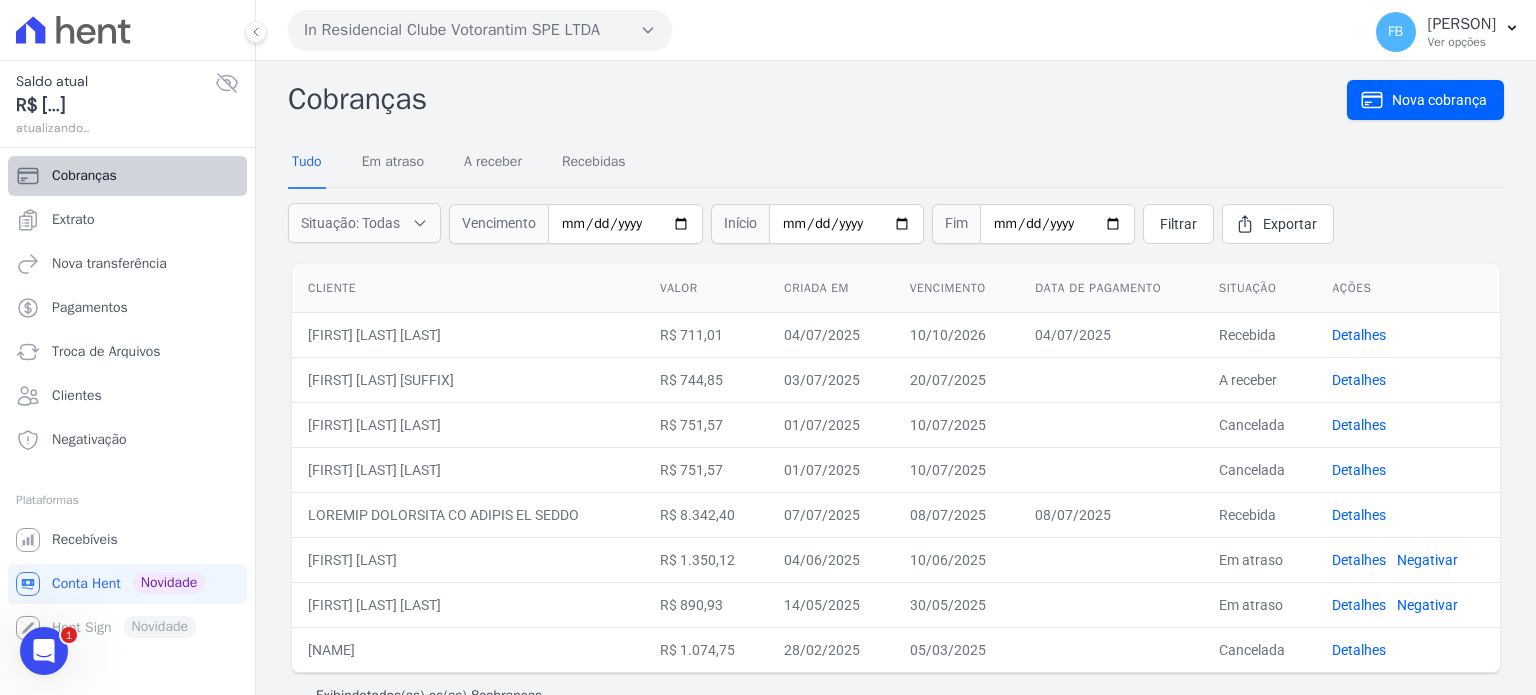 scroll, scrollTop: 0, scrollLeft: 0, axis: both 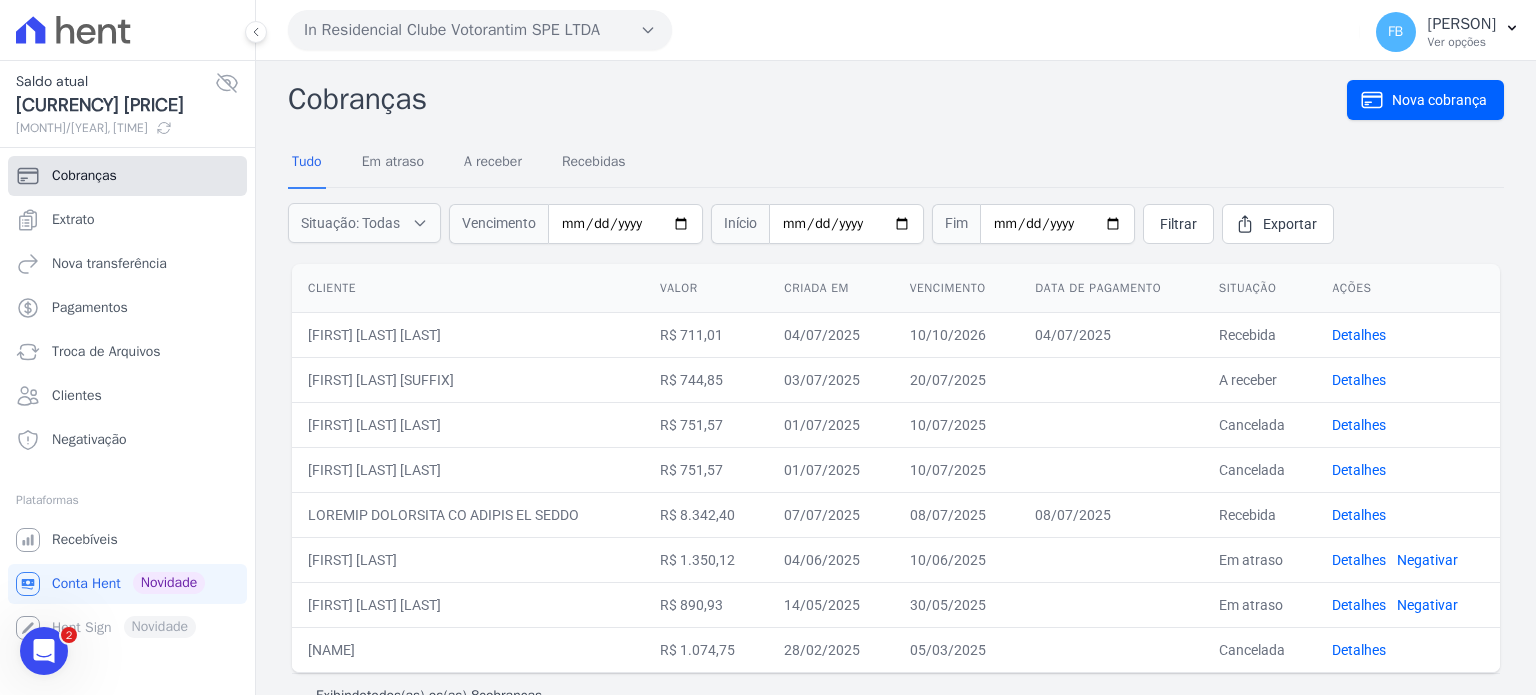 click on "Cobranças" at bounding box center [127, 176] 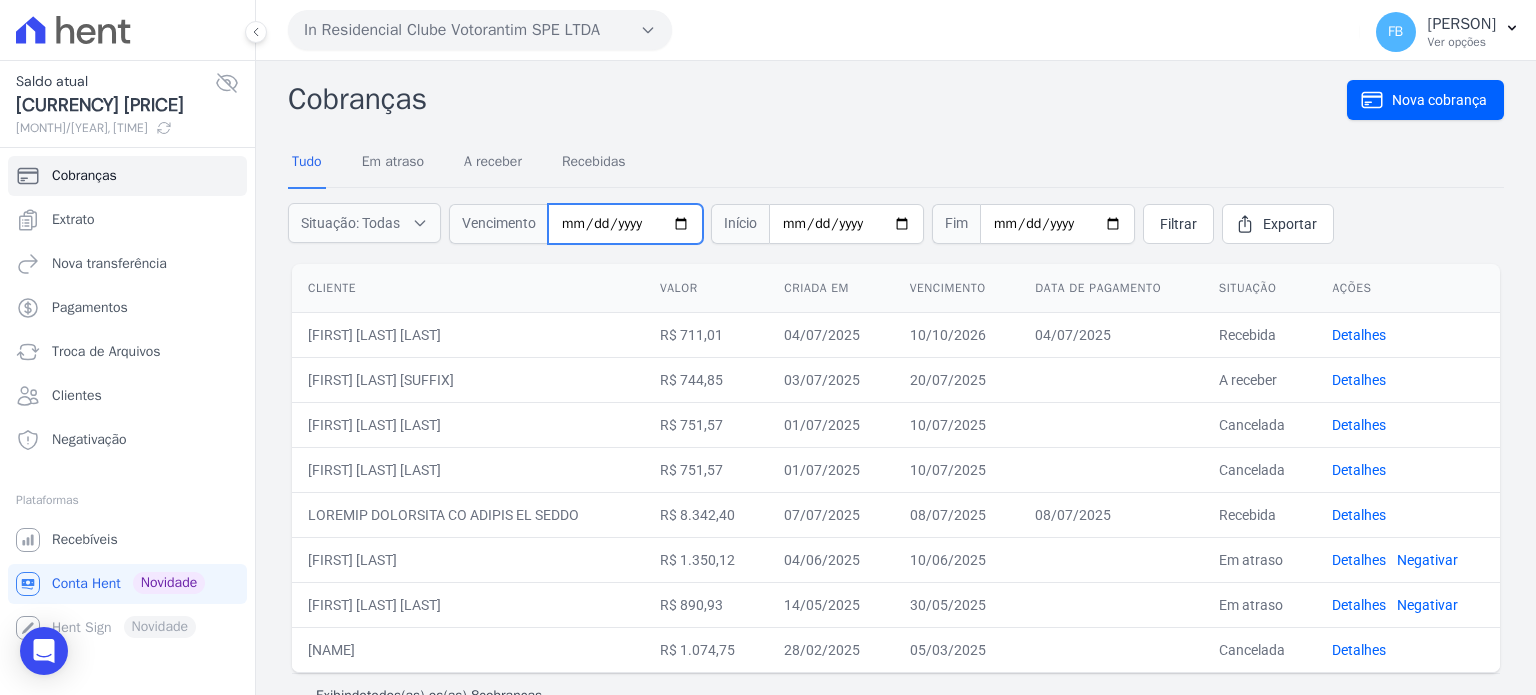 click at bounding box center [625, 224] 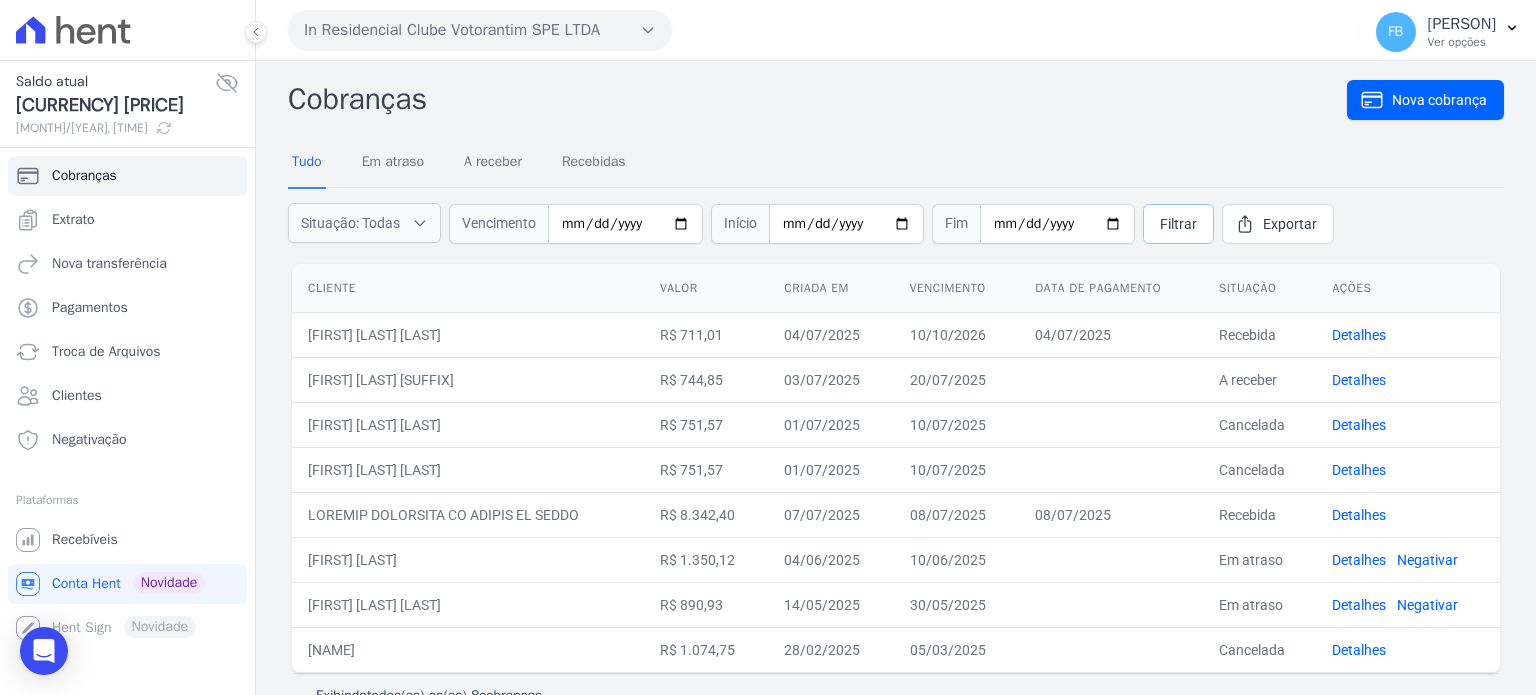 click on "Filtrar" at bounding box center (1178, 224) 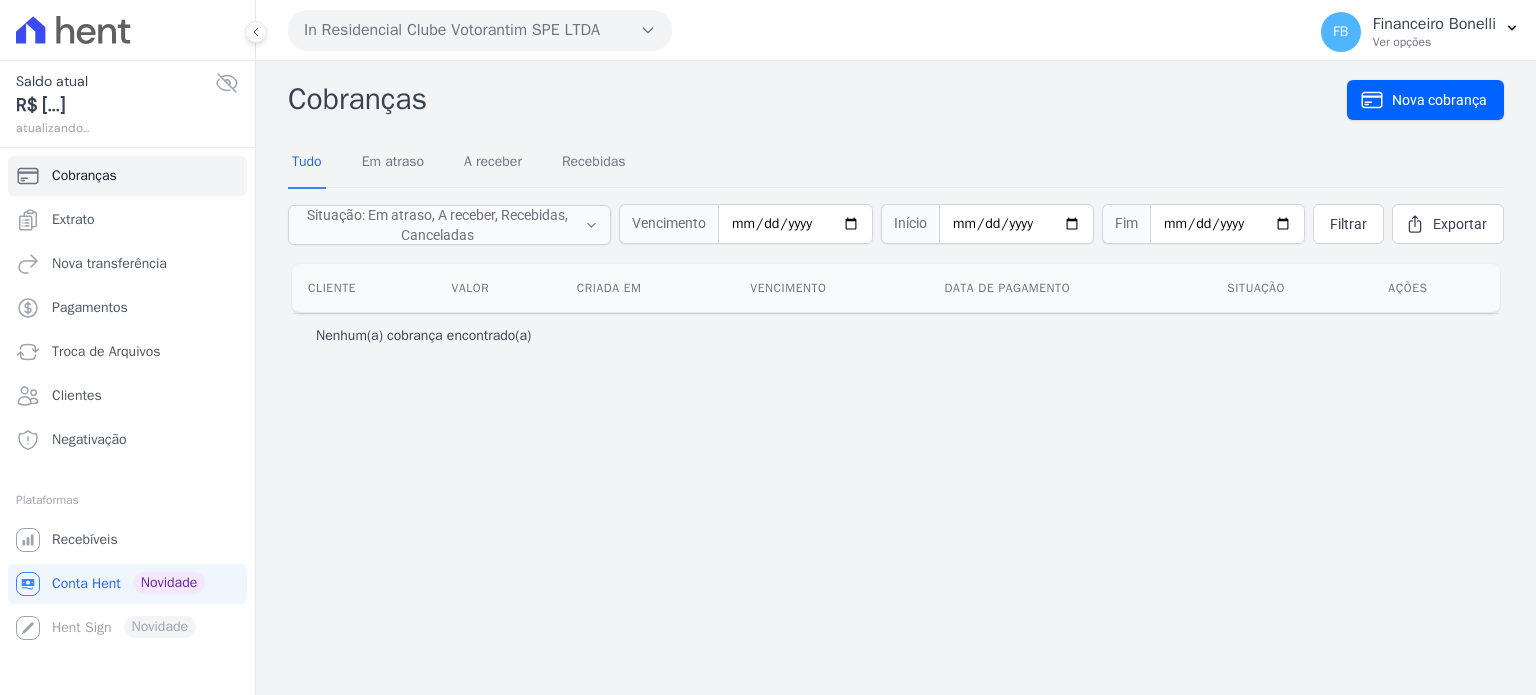scroll, scrollTop: 0, scrollLeft: 0, axis: both 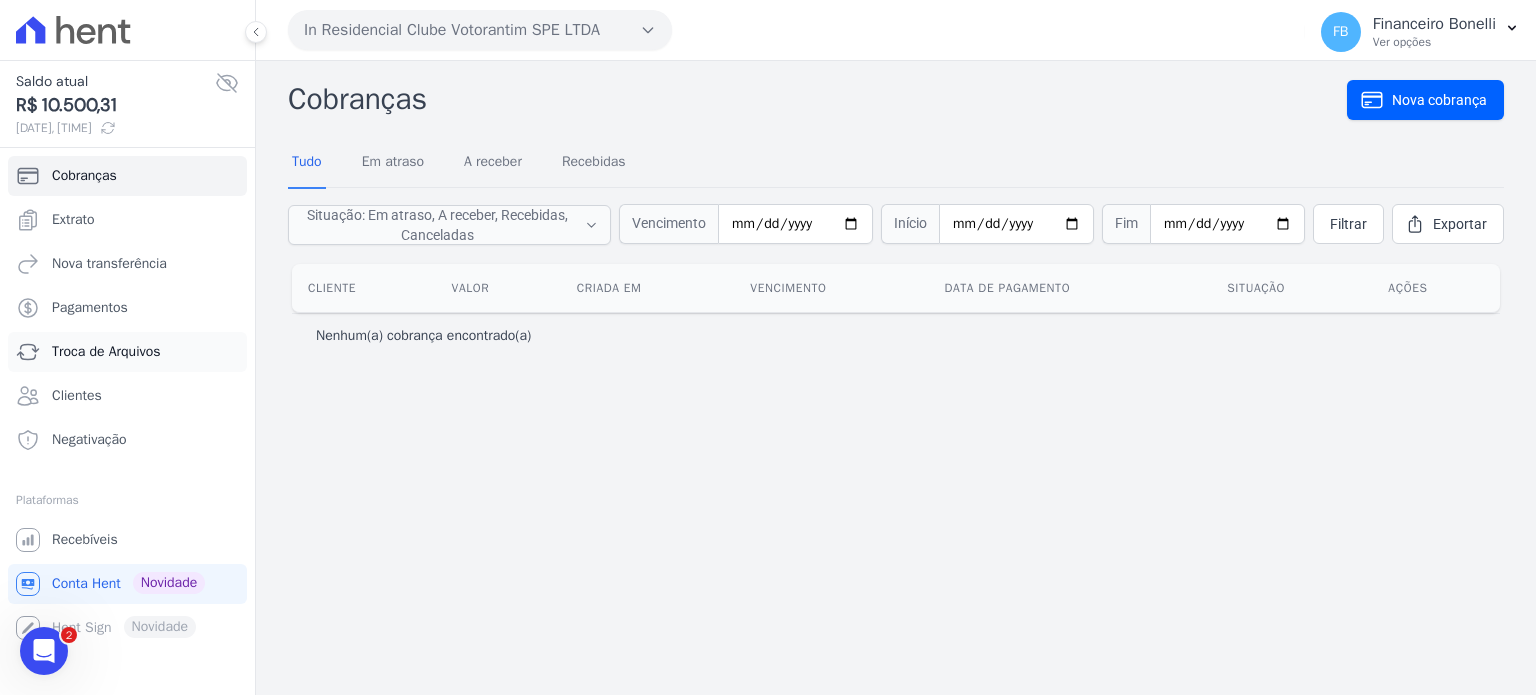 click on "Troca de Arquivos" at bounding box center [106, 352] 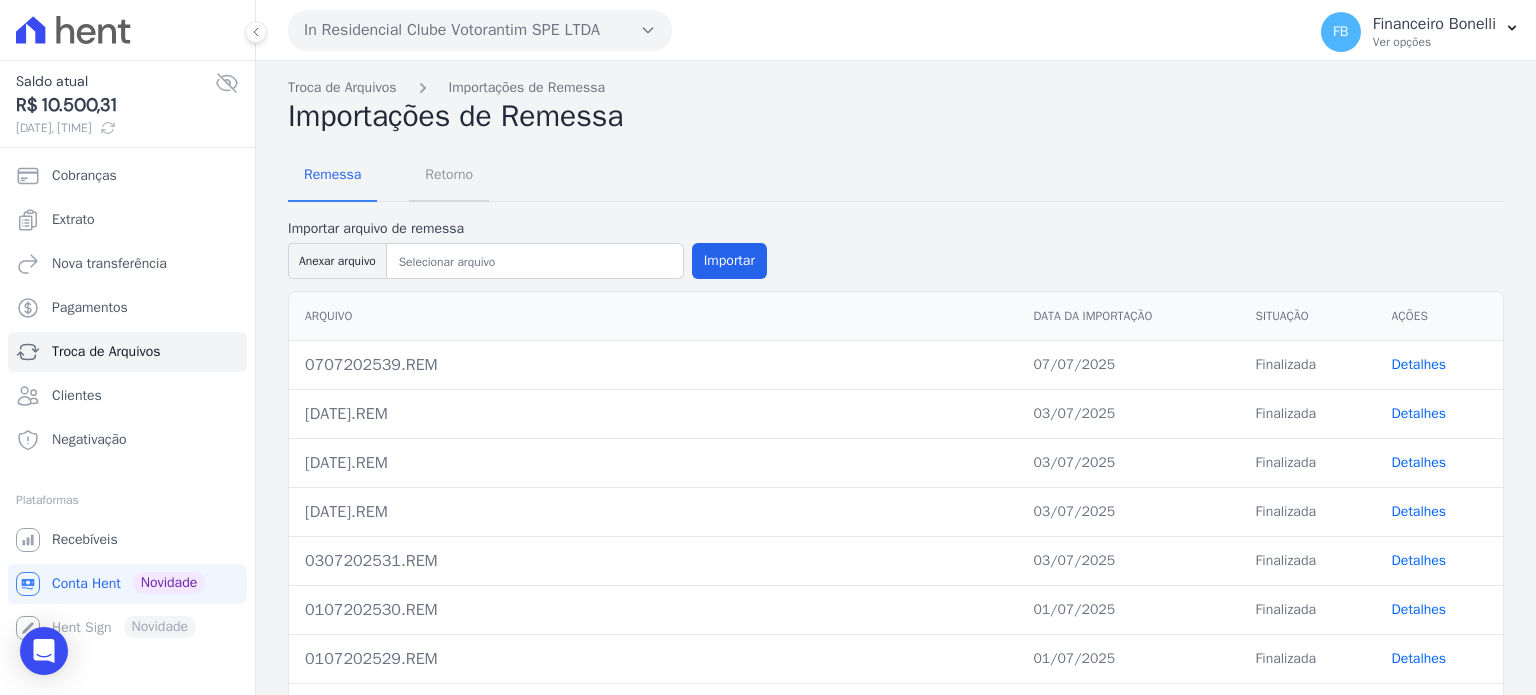 click on "Retorno" at bounding box center [449, 174] 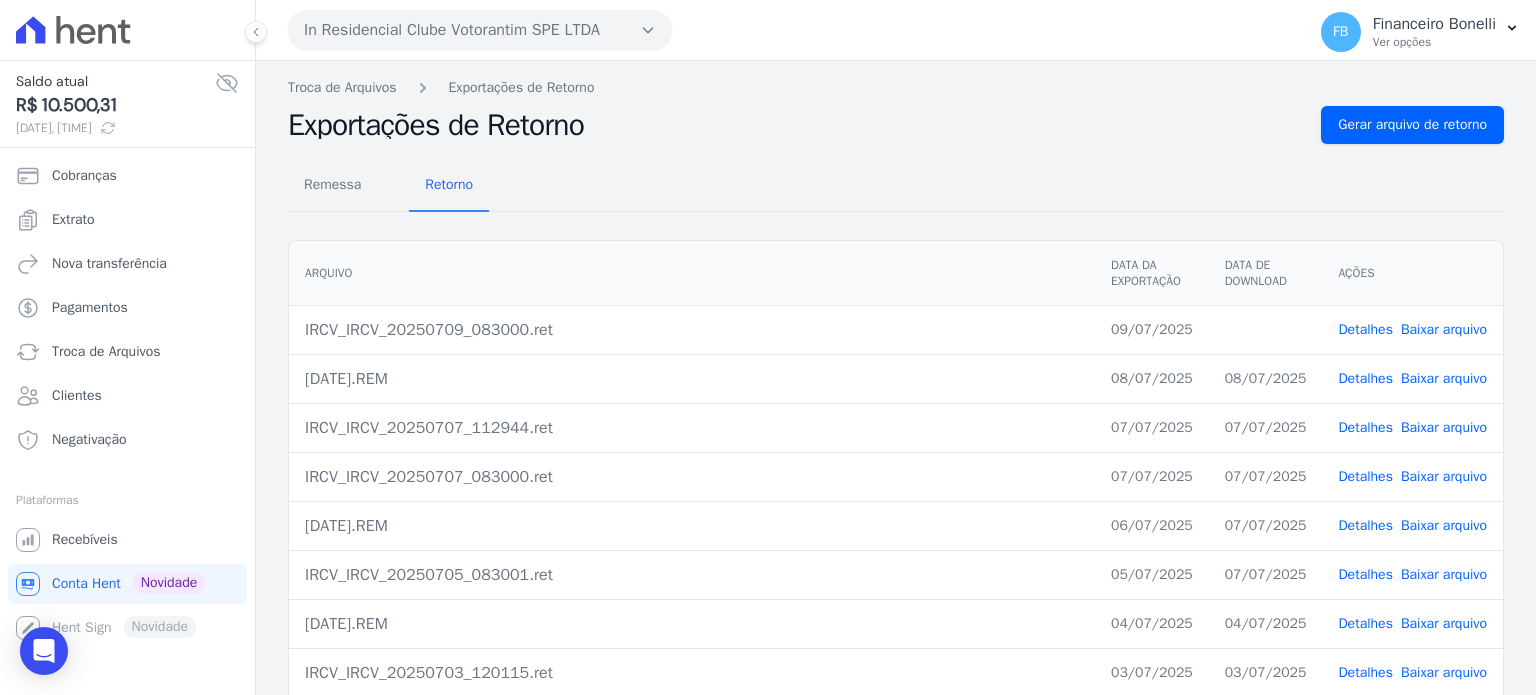 click on "Baixar arquivo" at bounding box center [1444, 329] 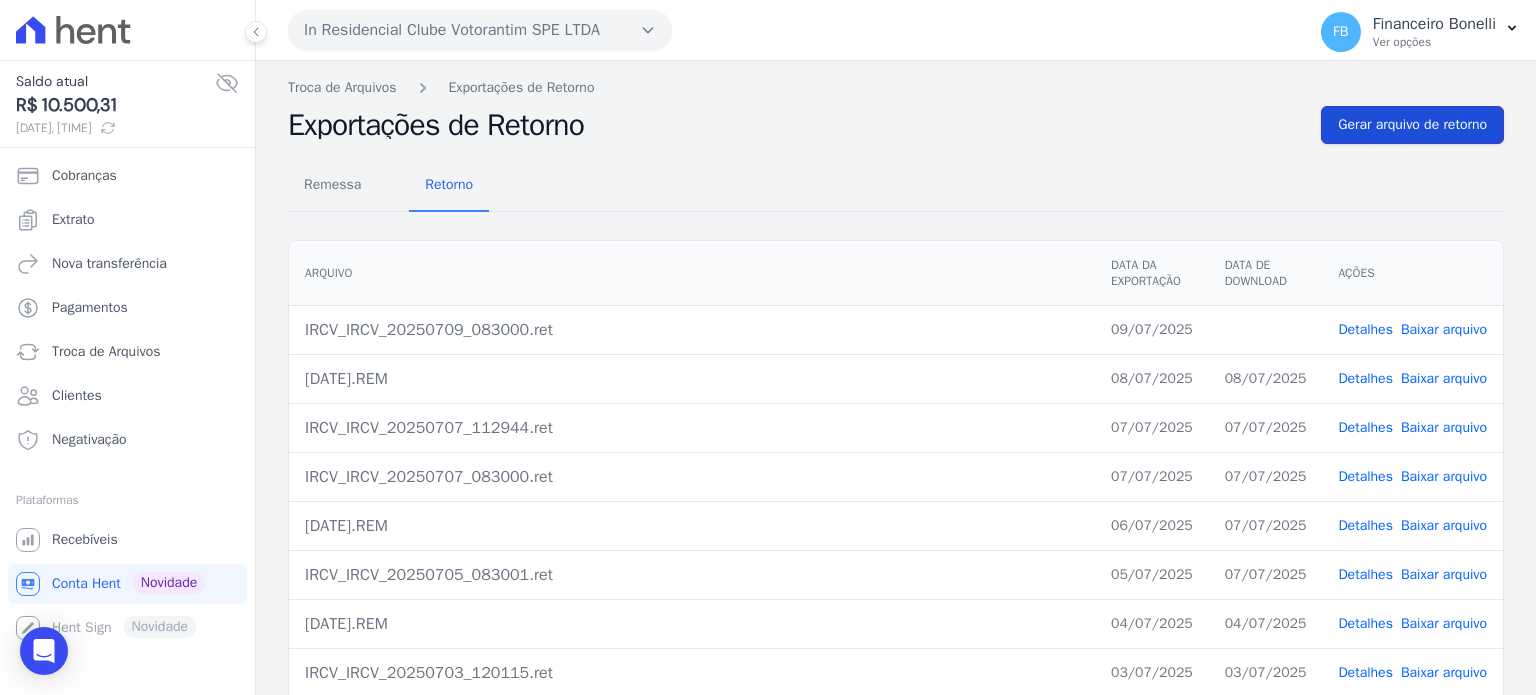 click on "Gerar arquivo de retorno" at bounding box center [1412, 125] 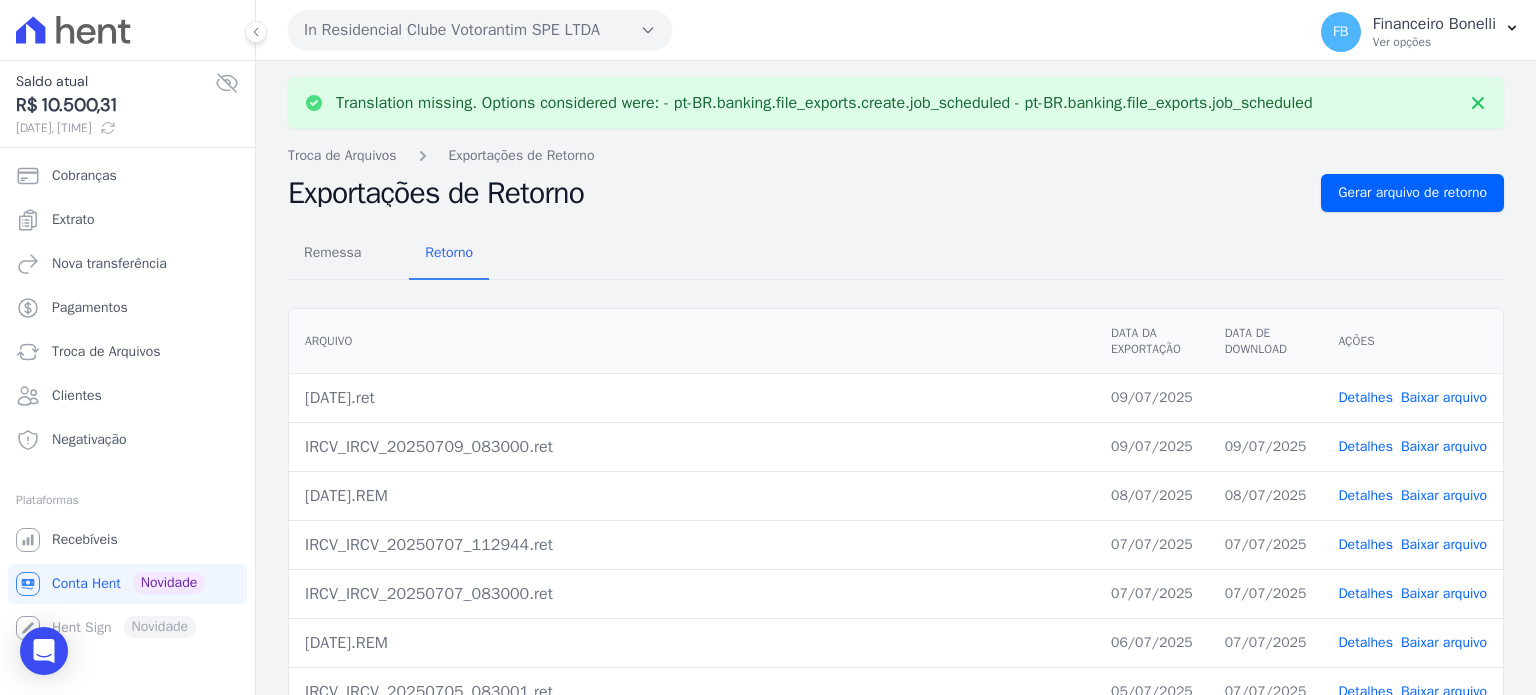click on "Baixar arquivo" at bounding box center (1444, 397) 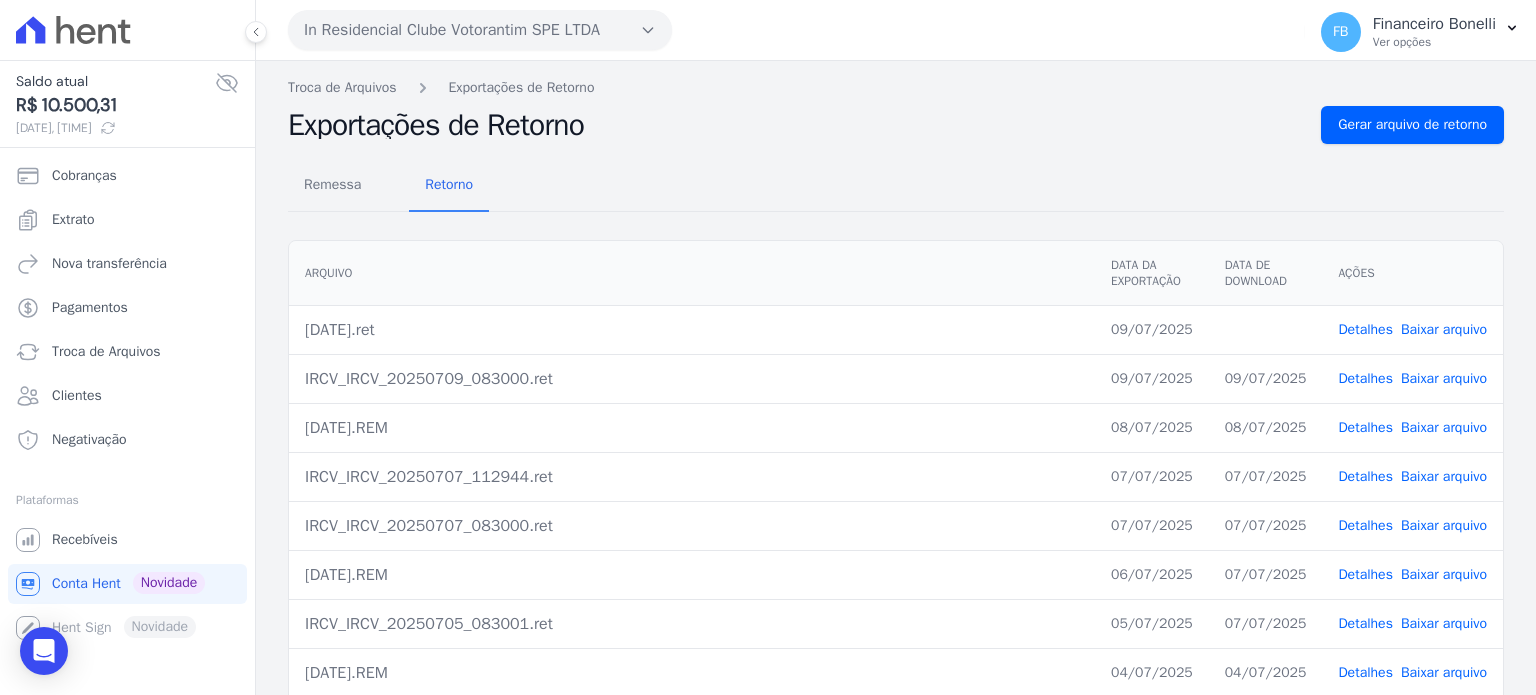 click on "Detalhes" at bounding box center [1365, 329] 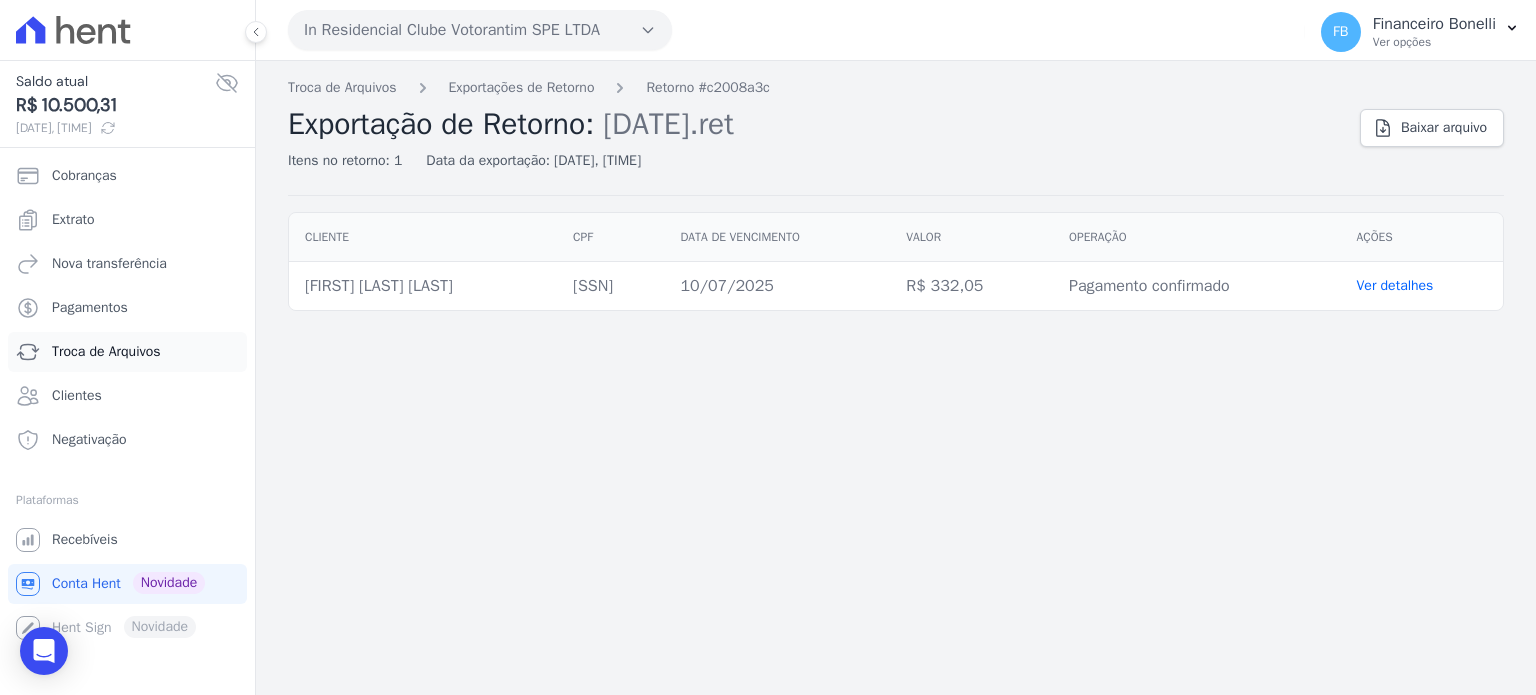 click on "Troca de Arquivos" at bounding box center (106, 352) 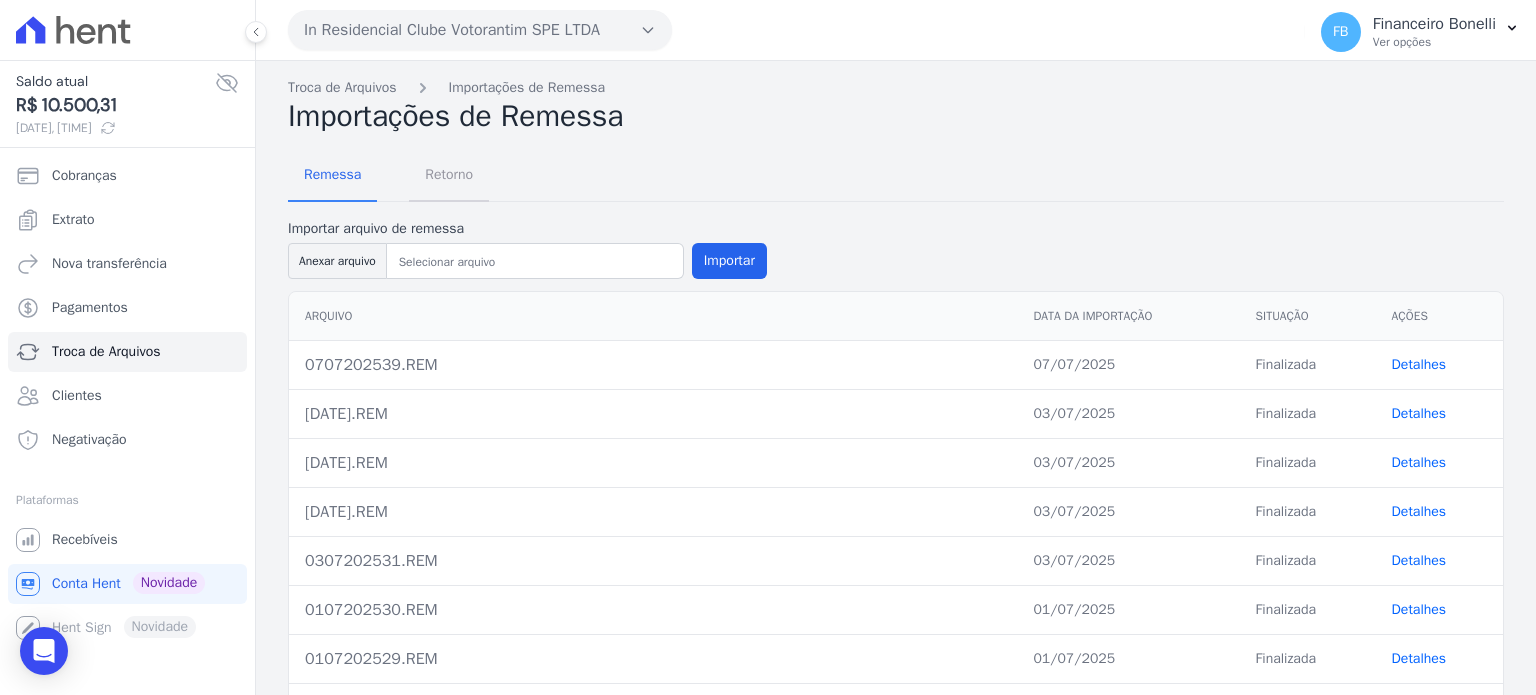 click on "Retorno" at bounding box center [449, 174] 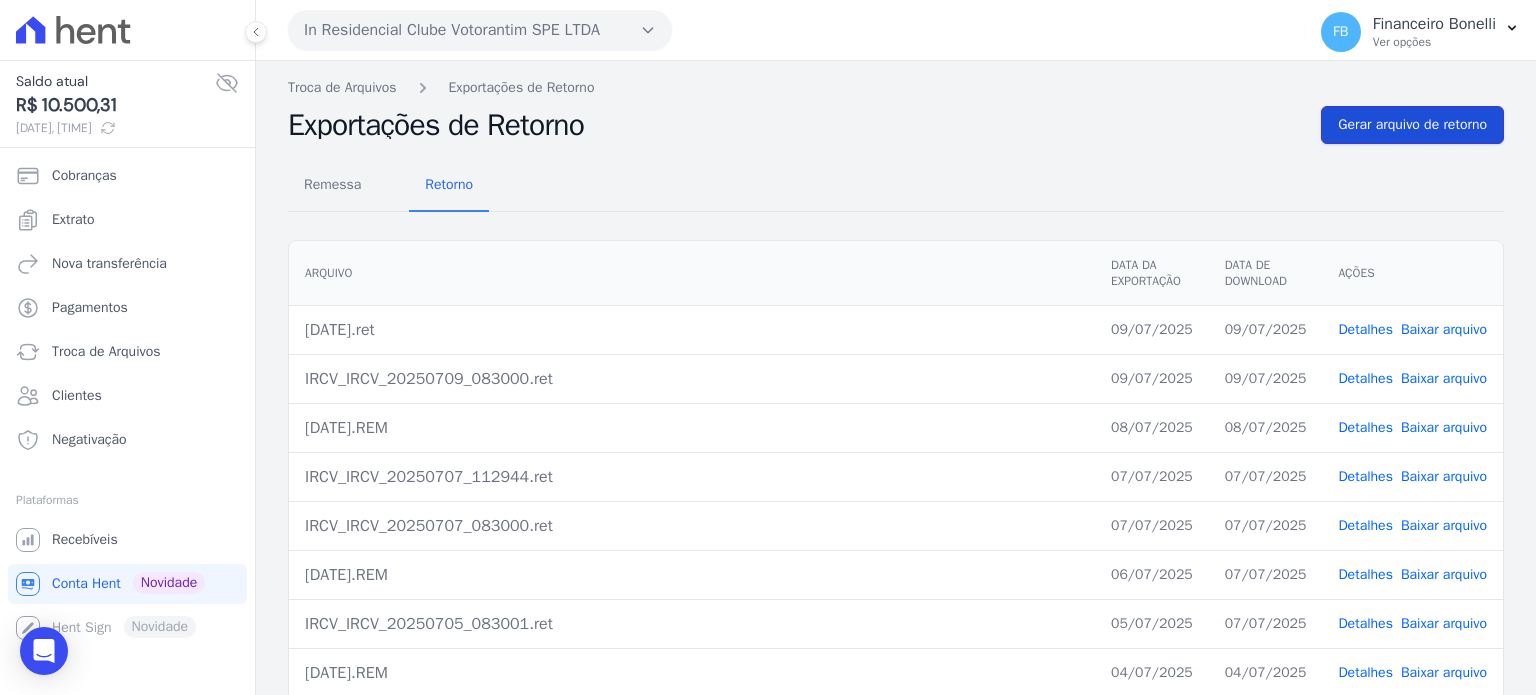 click on "Gerar arquivo de retorno" at bounding box center (1412, 125) 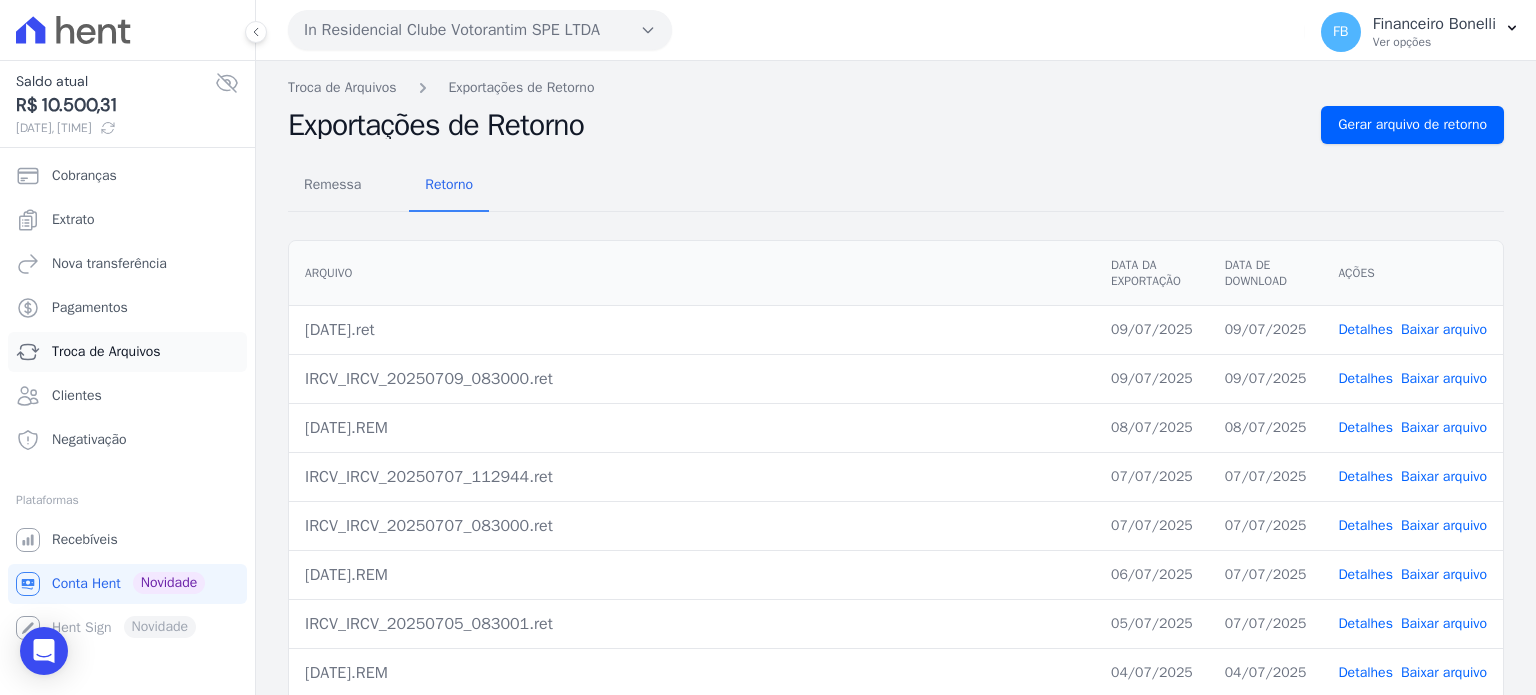 click on "Troca de Arquivos" at bounding box center (106, 352) 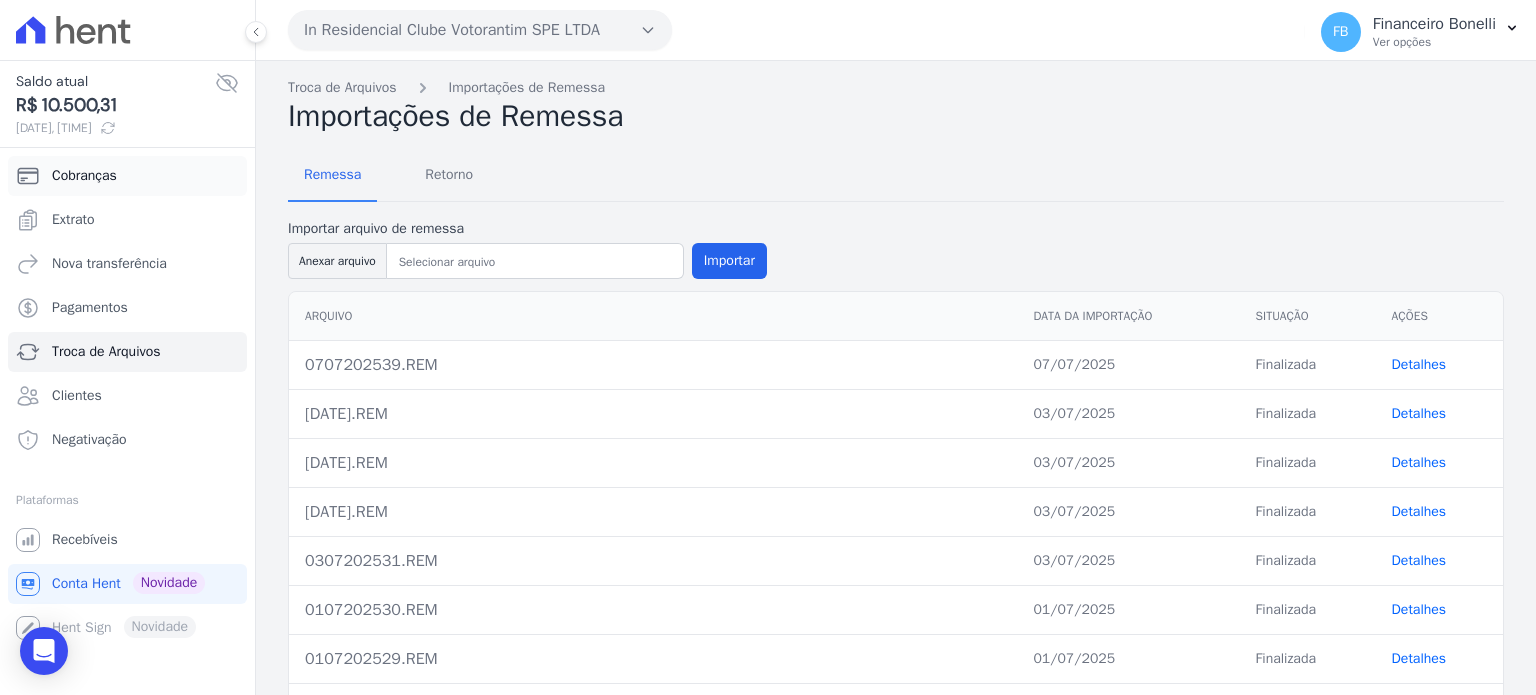 click on "Cobranças" at bounding box center (84, 176) 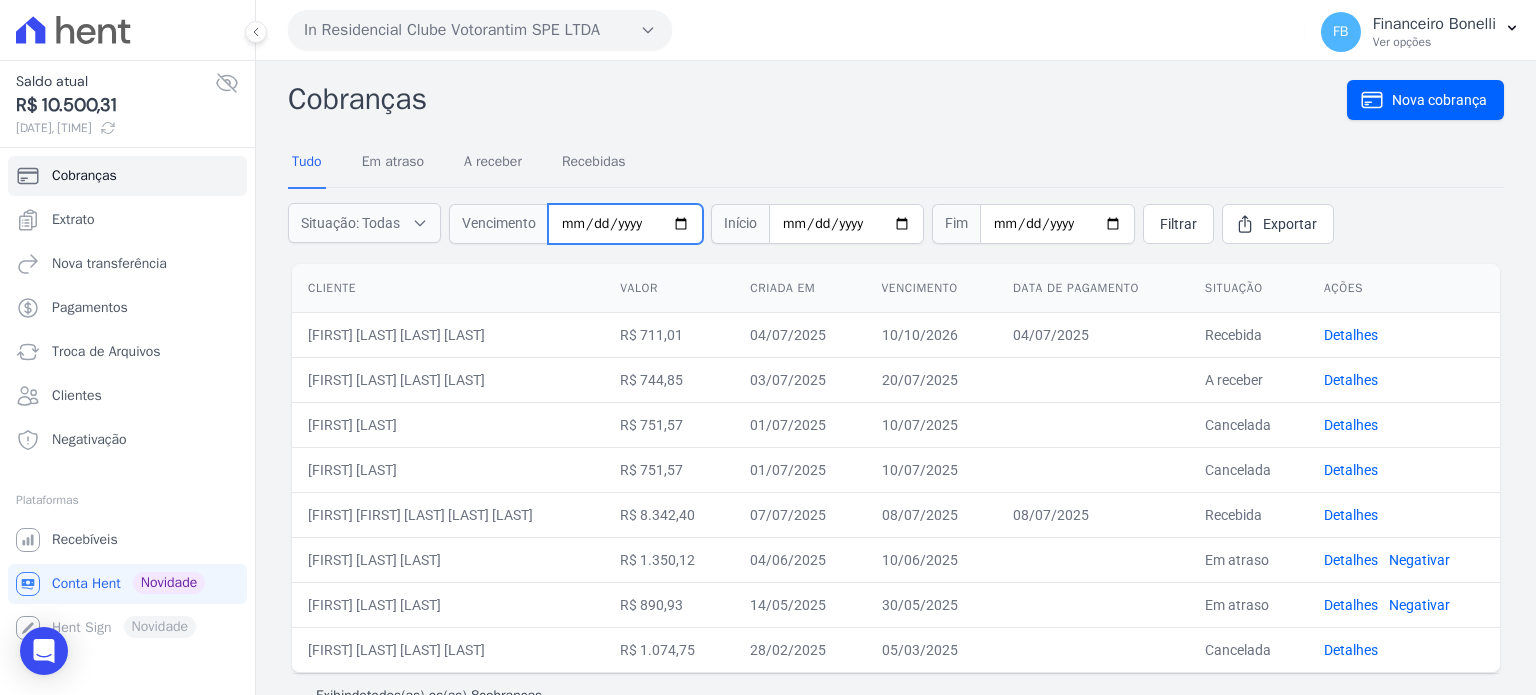 click at bounding box center [625, 224] 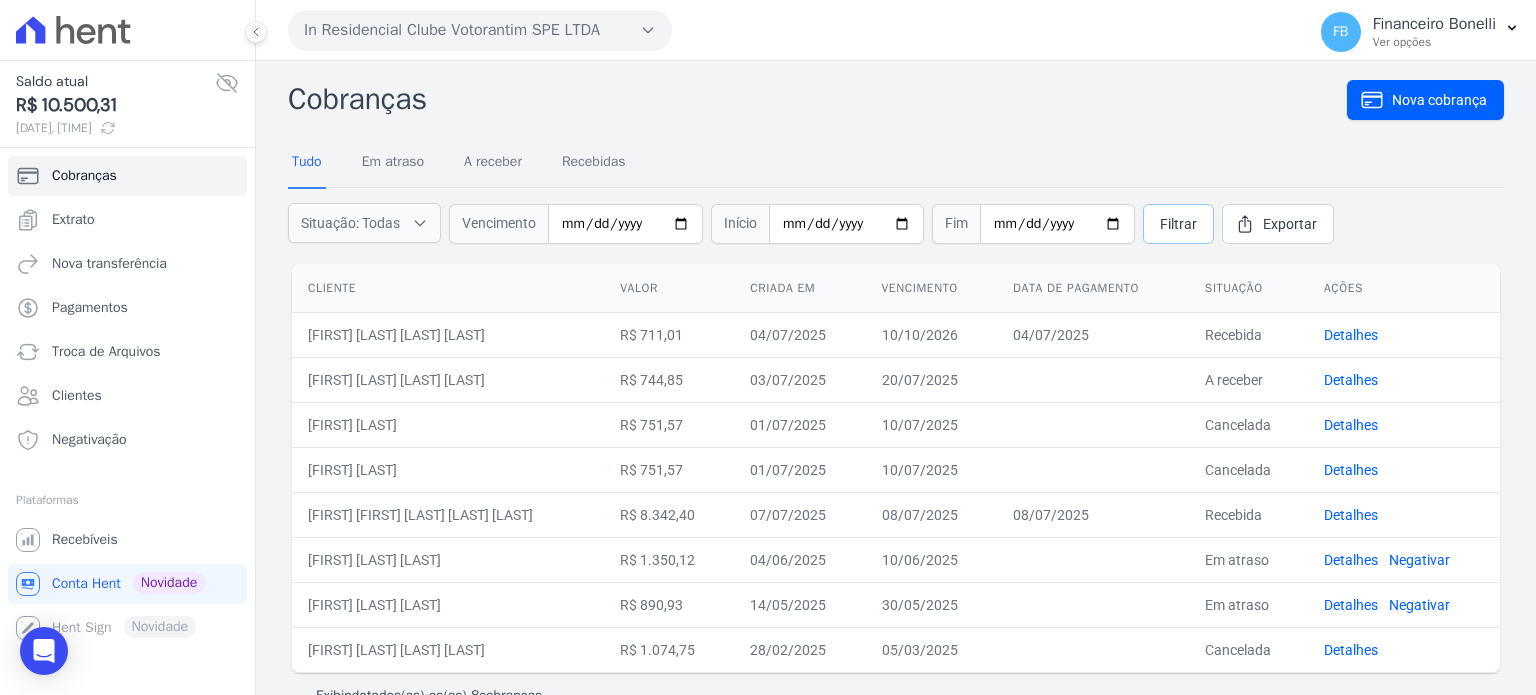 click on "Filtrar" at bounding box center (1178, 224) 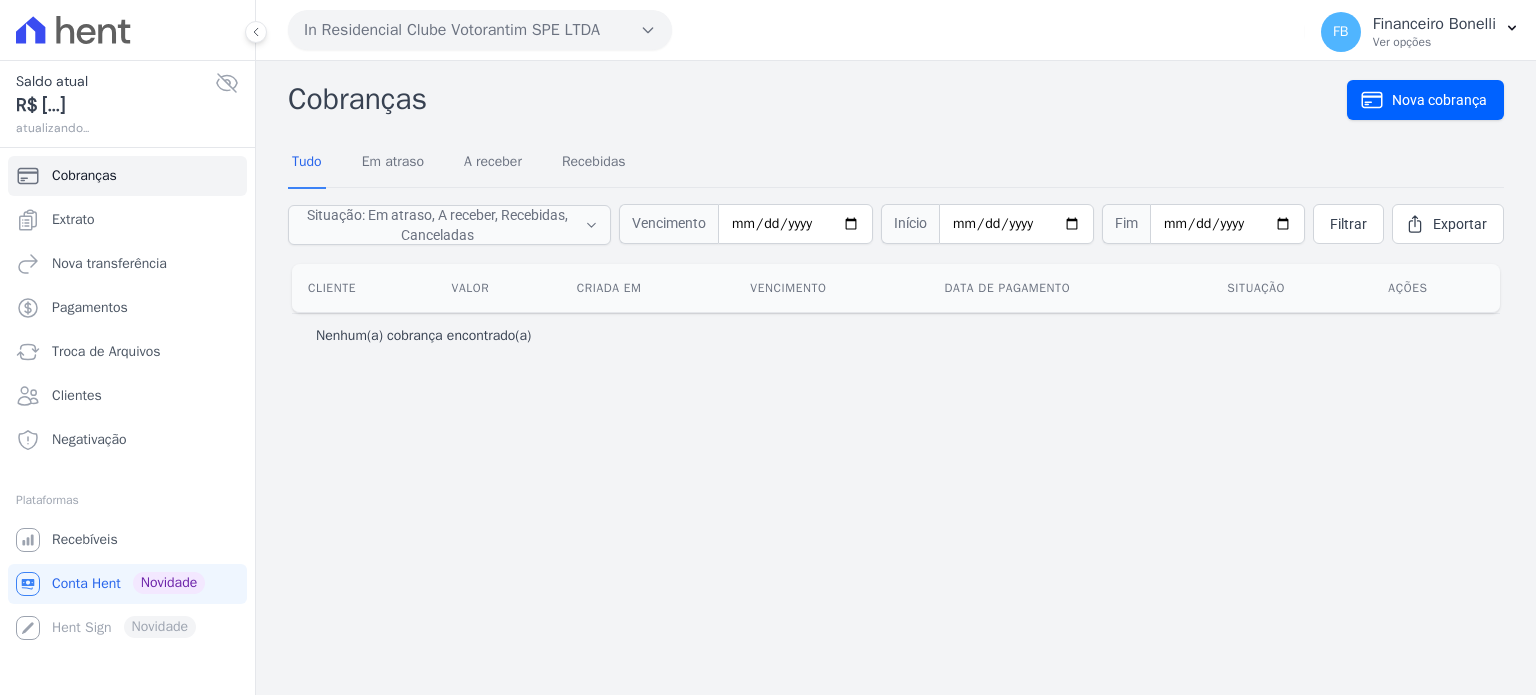 scroll, scrollTop: 0, scrollLeft: 0, axis: both 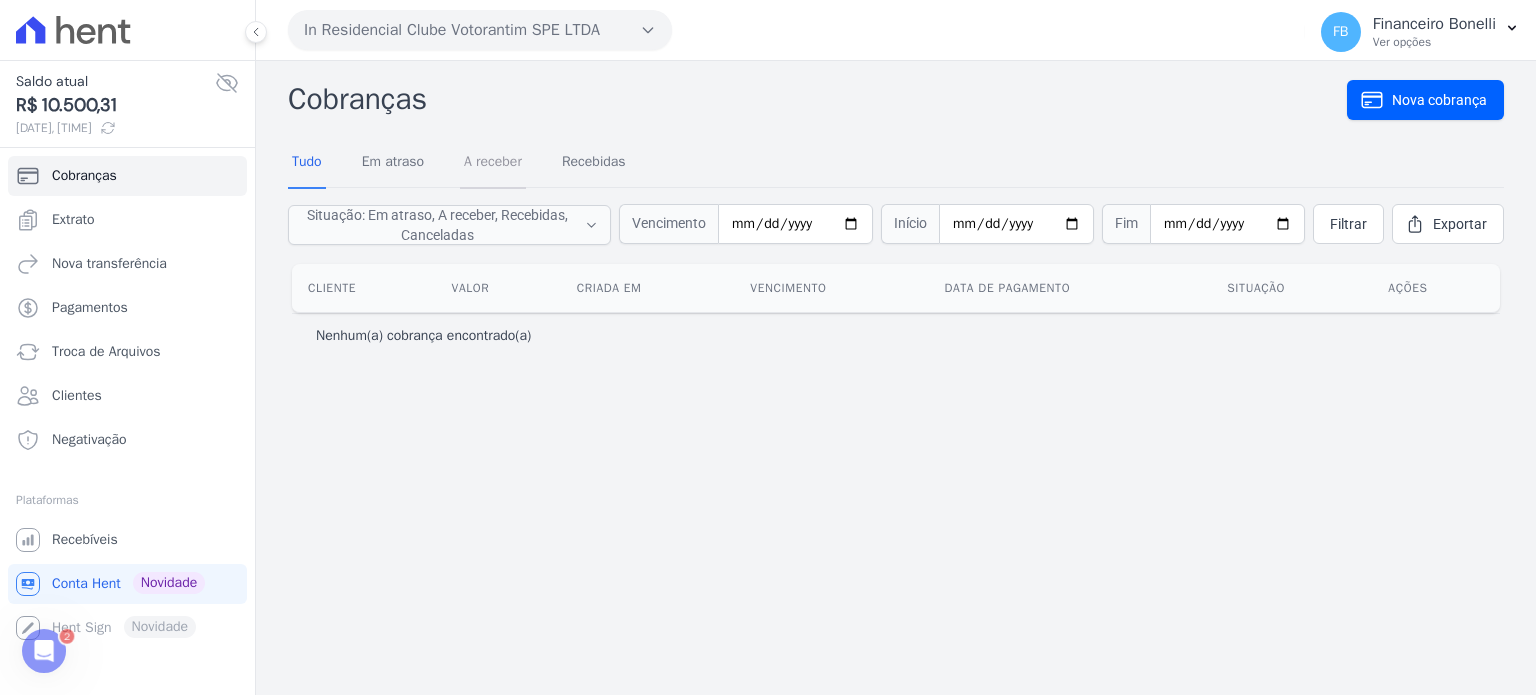 click on "A receber" at bounding box center [493, 163] 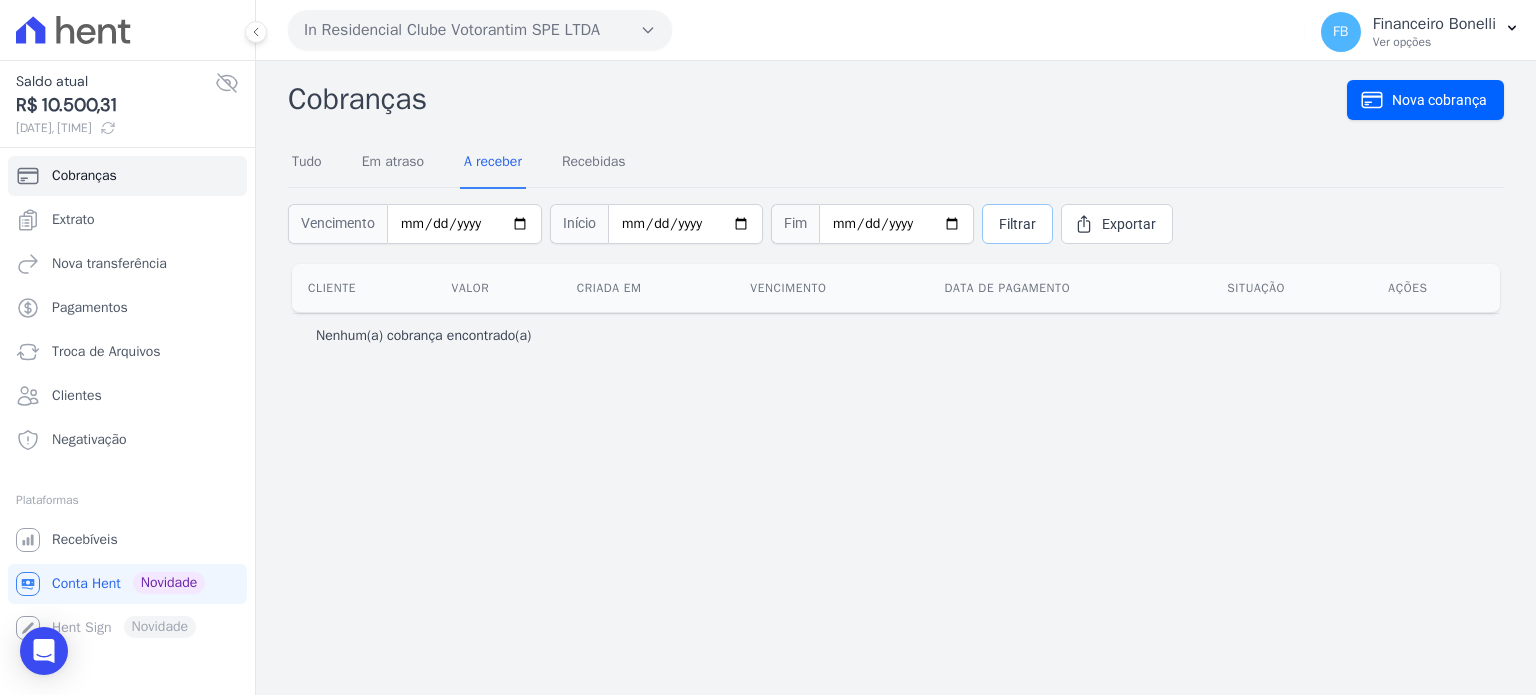click on "Filtrar" at bounding box center (1017, 224) 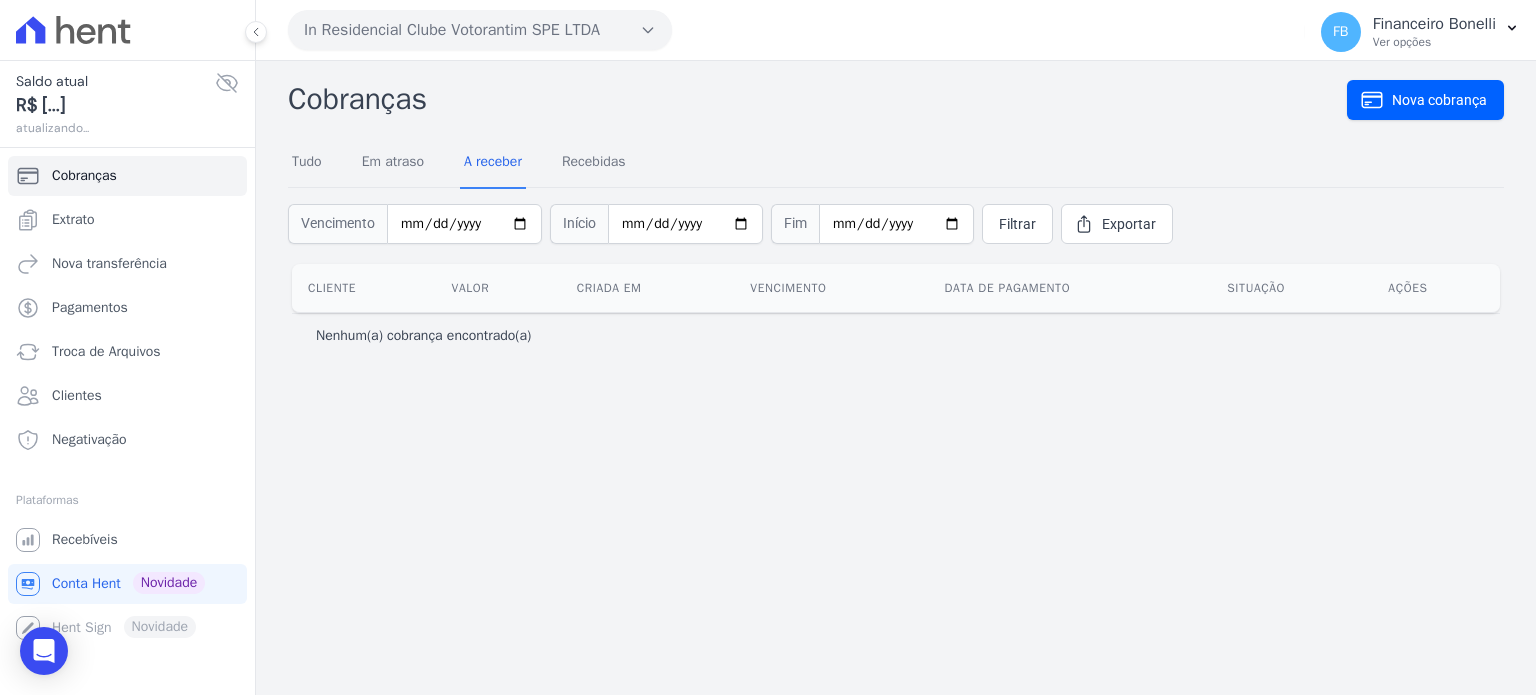 scroll, scrollTop: 0, scrollLeft: 0, axis: both 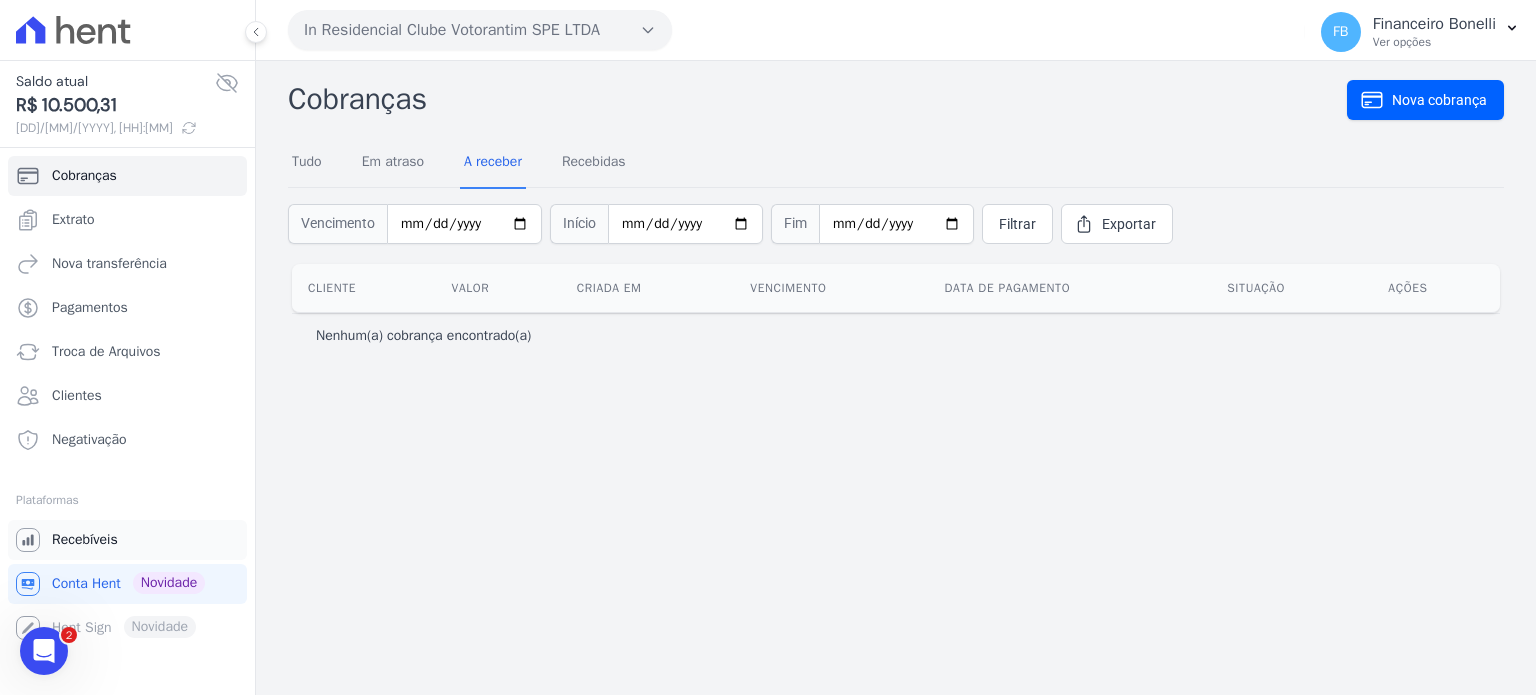 click on "Recebíveis" at bounding box center (85, 540) 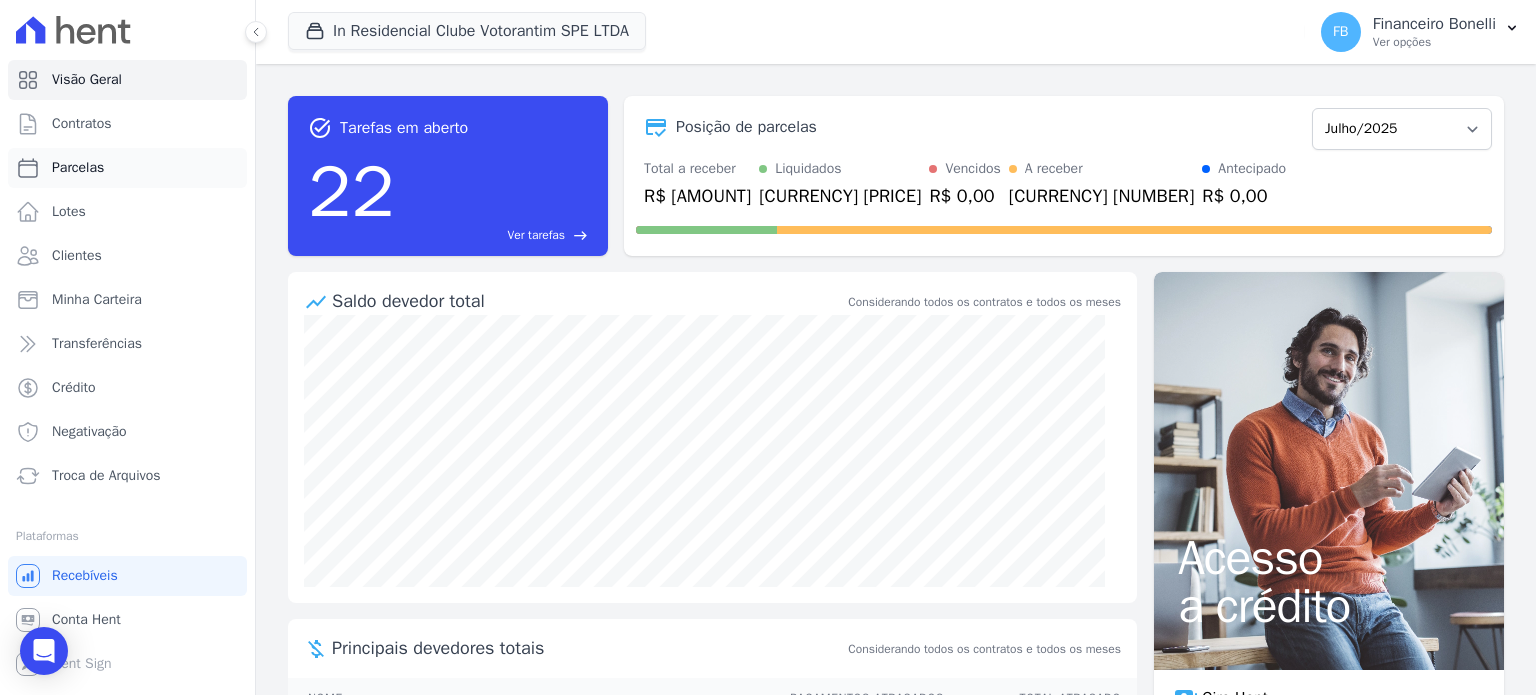 click on "Parcelas" at bounding box center (78, 168) 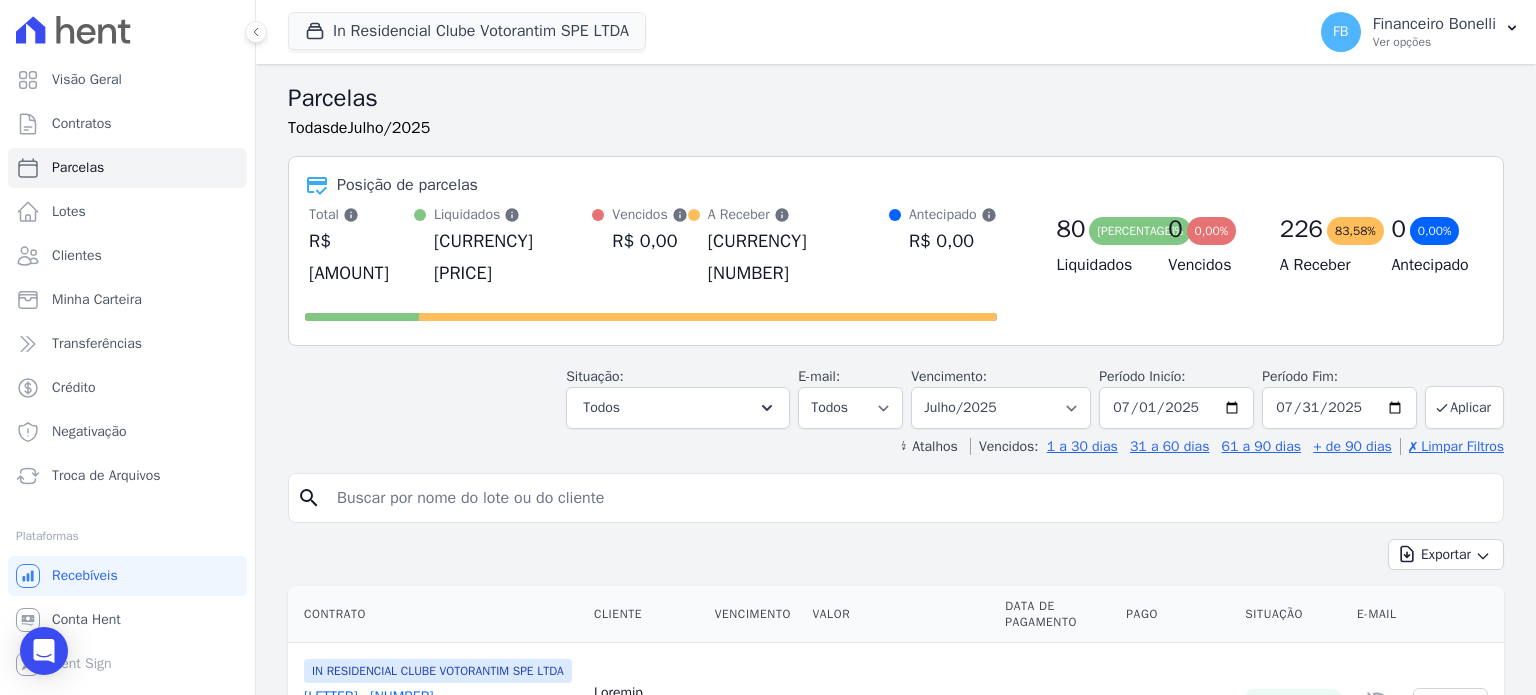 click at bounding box center [910, 498] 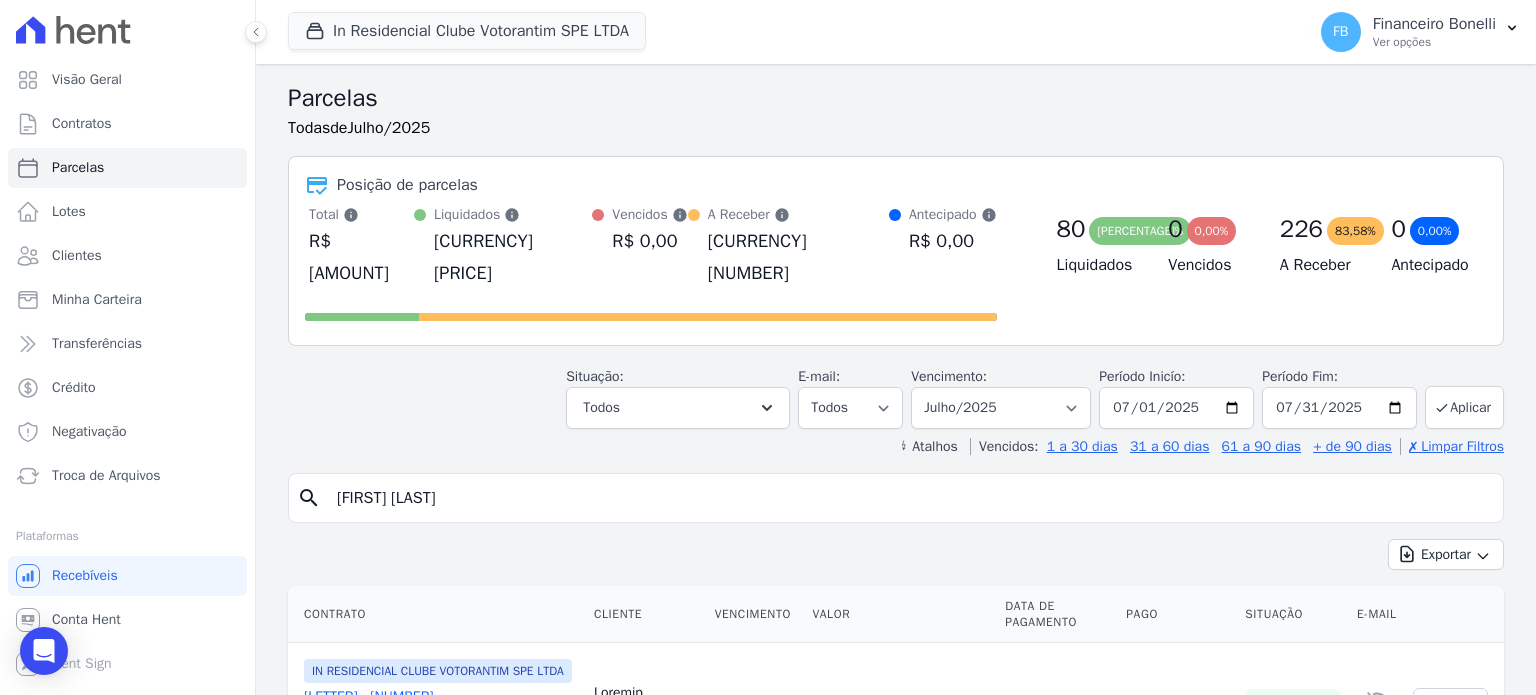 type on "[FIRST] [LAST]" 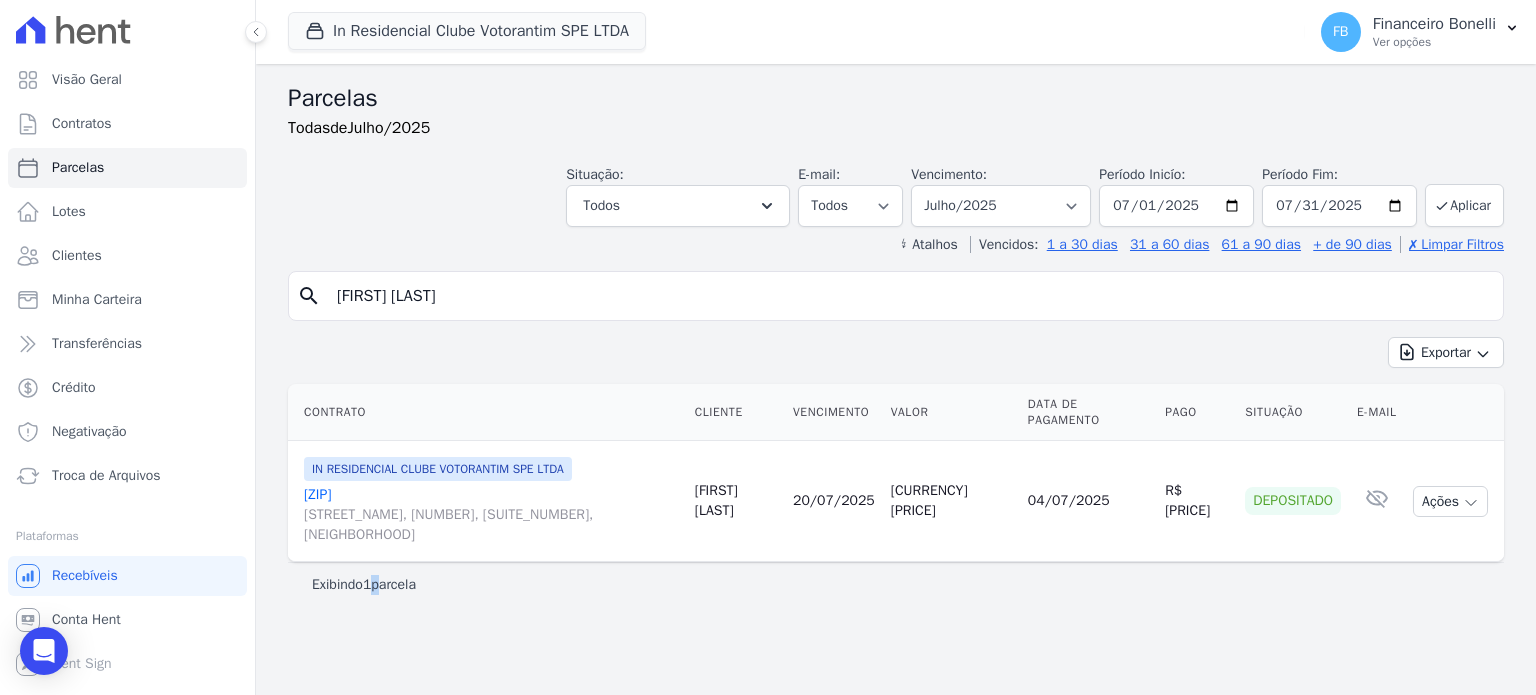 drag, startPoint x: 433, startPoint y: 449, endPoint x: 380, endPoint y: 618, distance: 177.11578 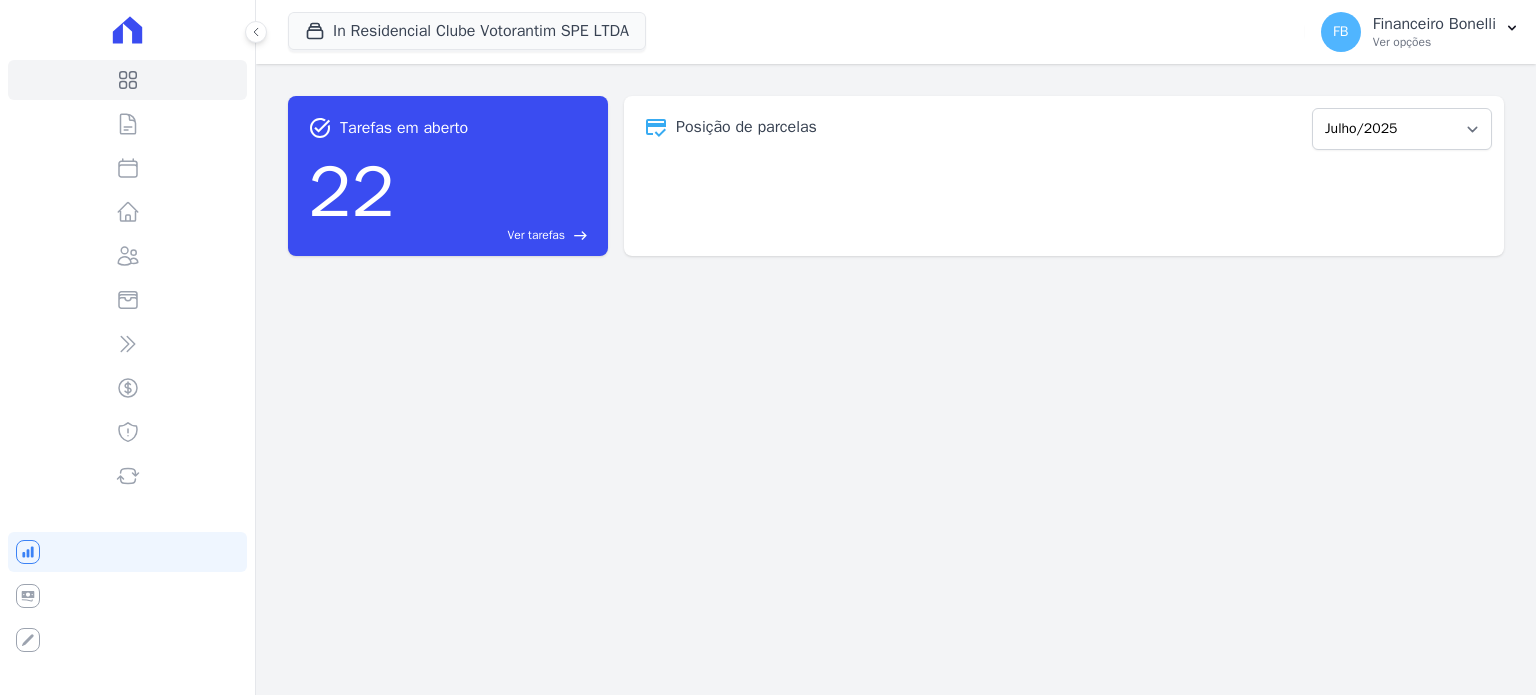 scroll, scrollTop: 0, scrollLeft: 0, axis: both 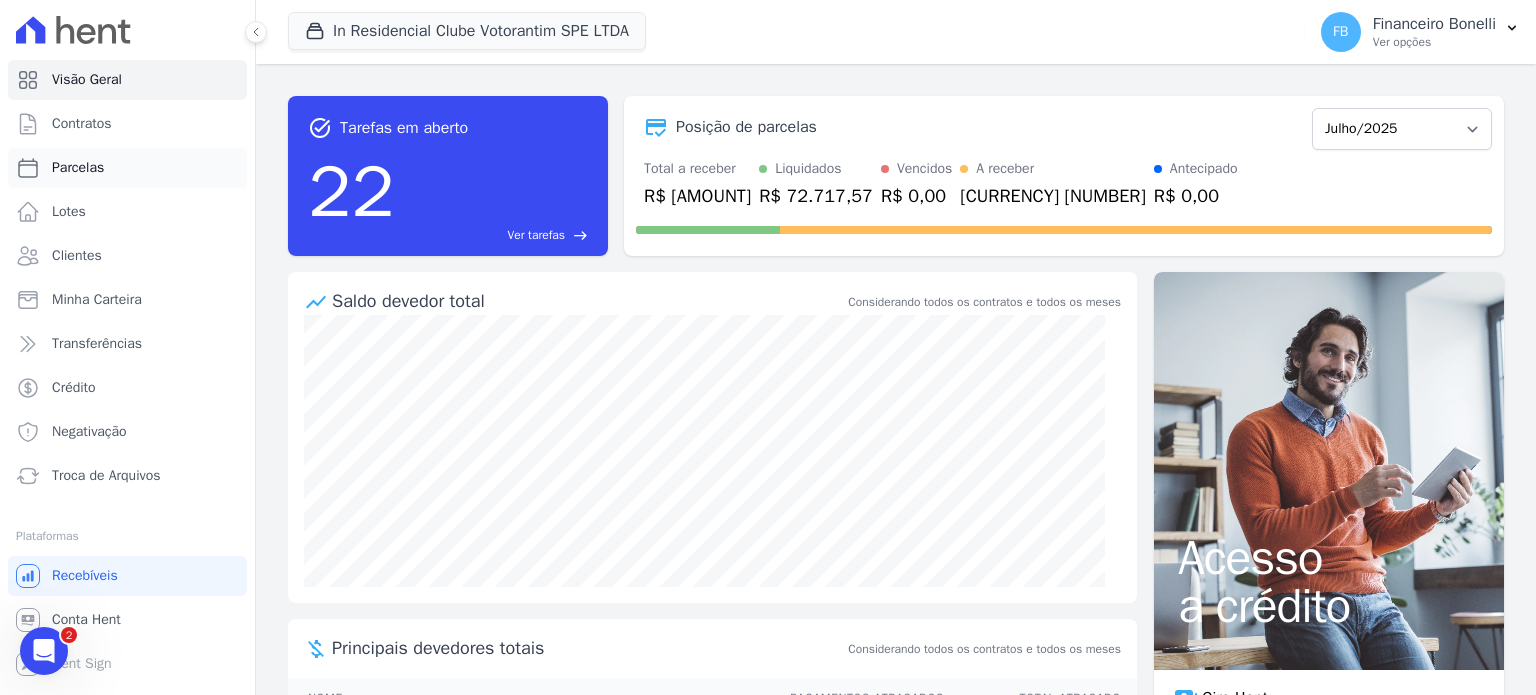click on "Parcelas" at bounding box center (127, 168) 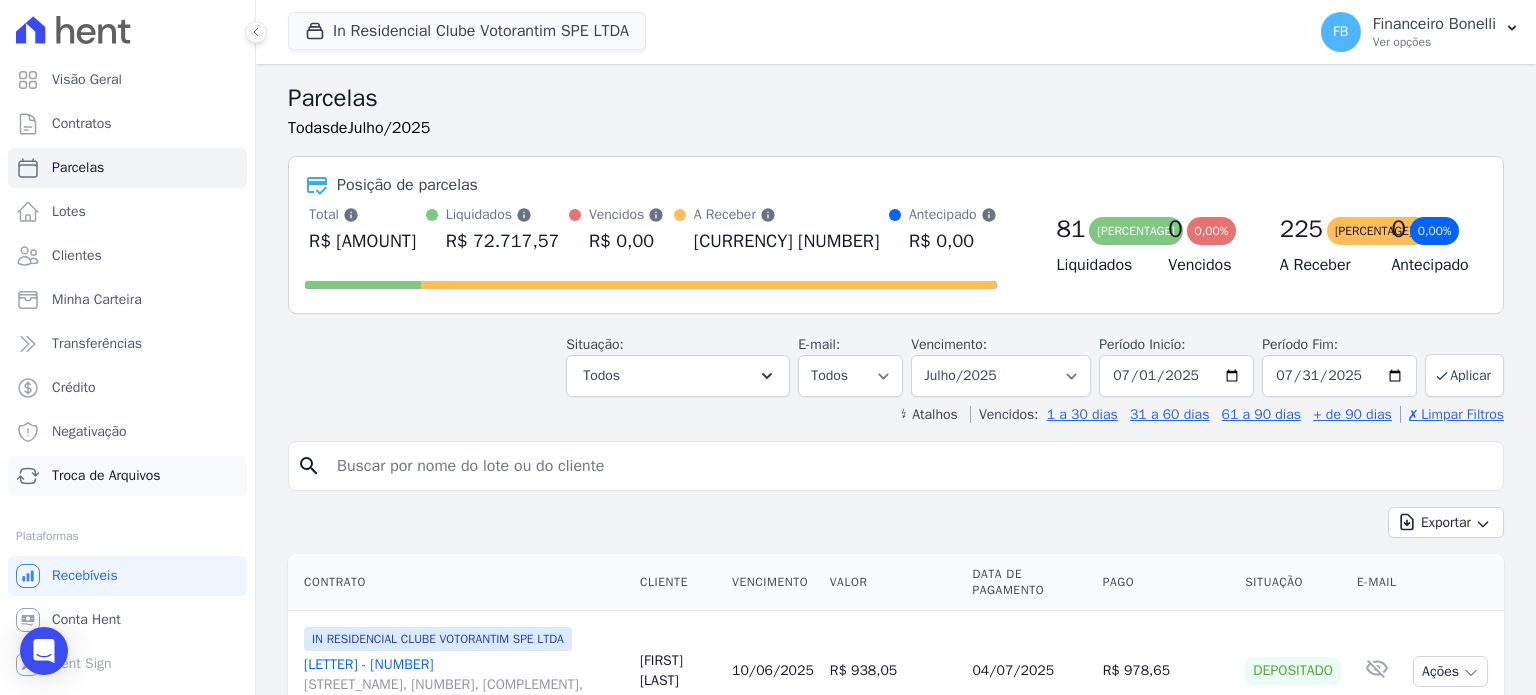 click on "Troca de Arquivos" at bounding box center (127, 476) 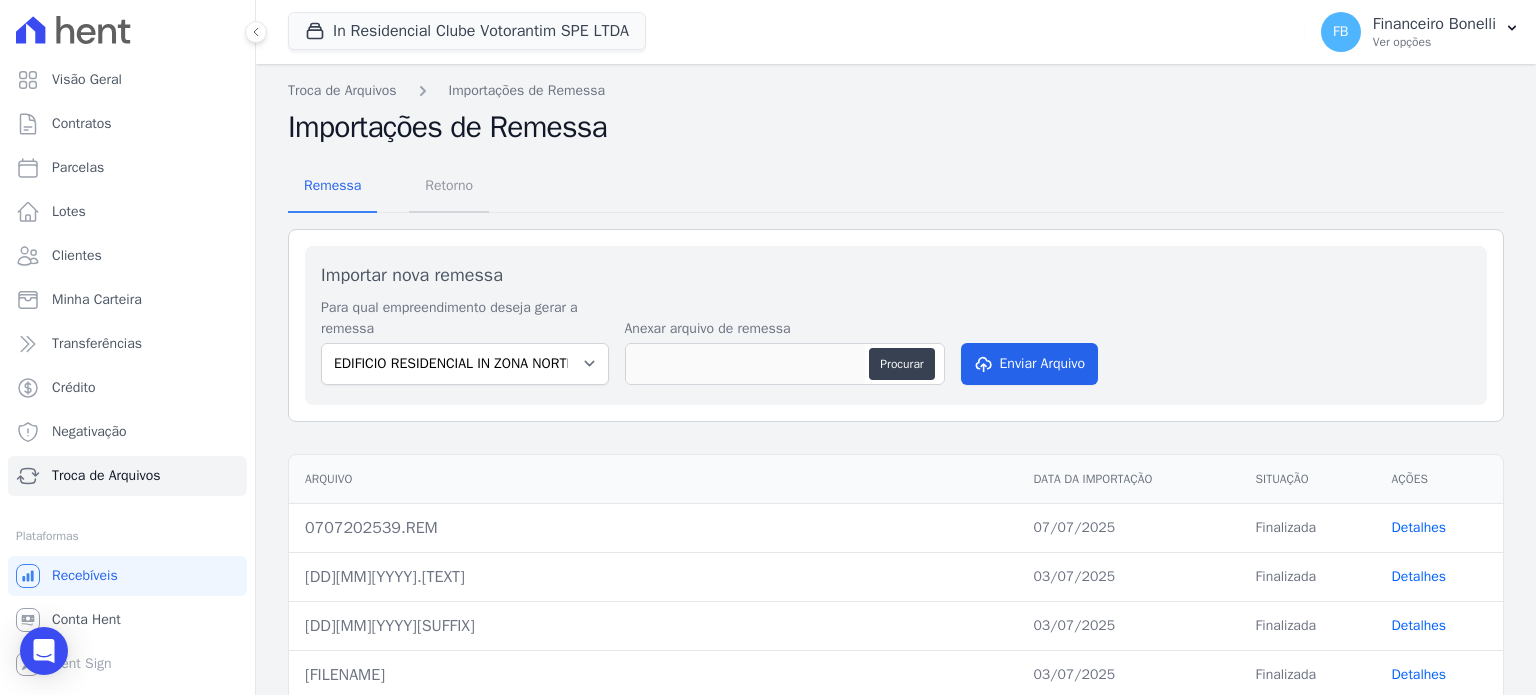 click on "Retorno" at bounding box center [449, 185] 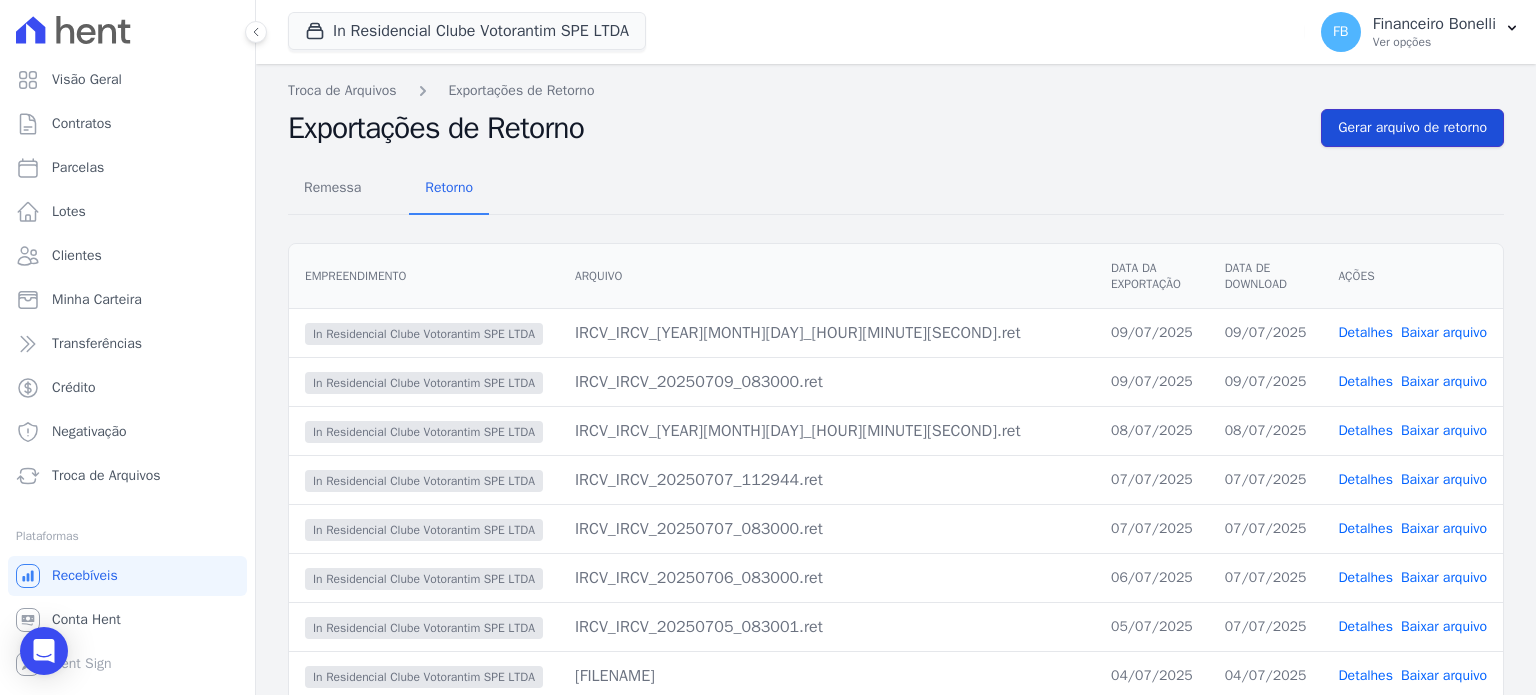 click on "Gerar arquivo de retorno" at bounding box center (1412, 128) 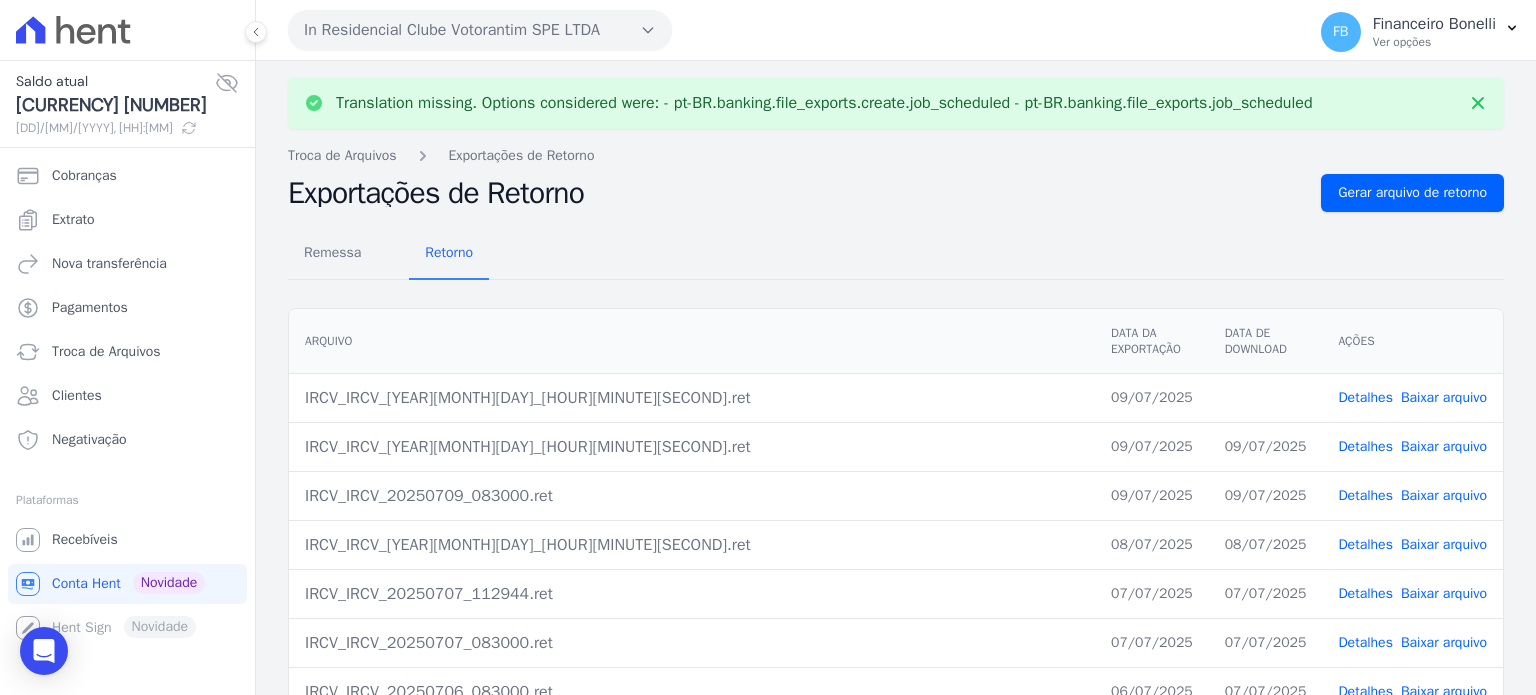 click on "Baixar arquivo" at bounding box center [1444, 397] 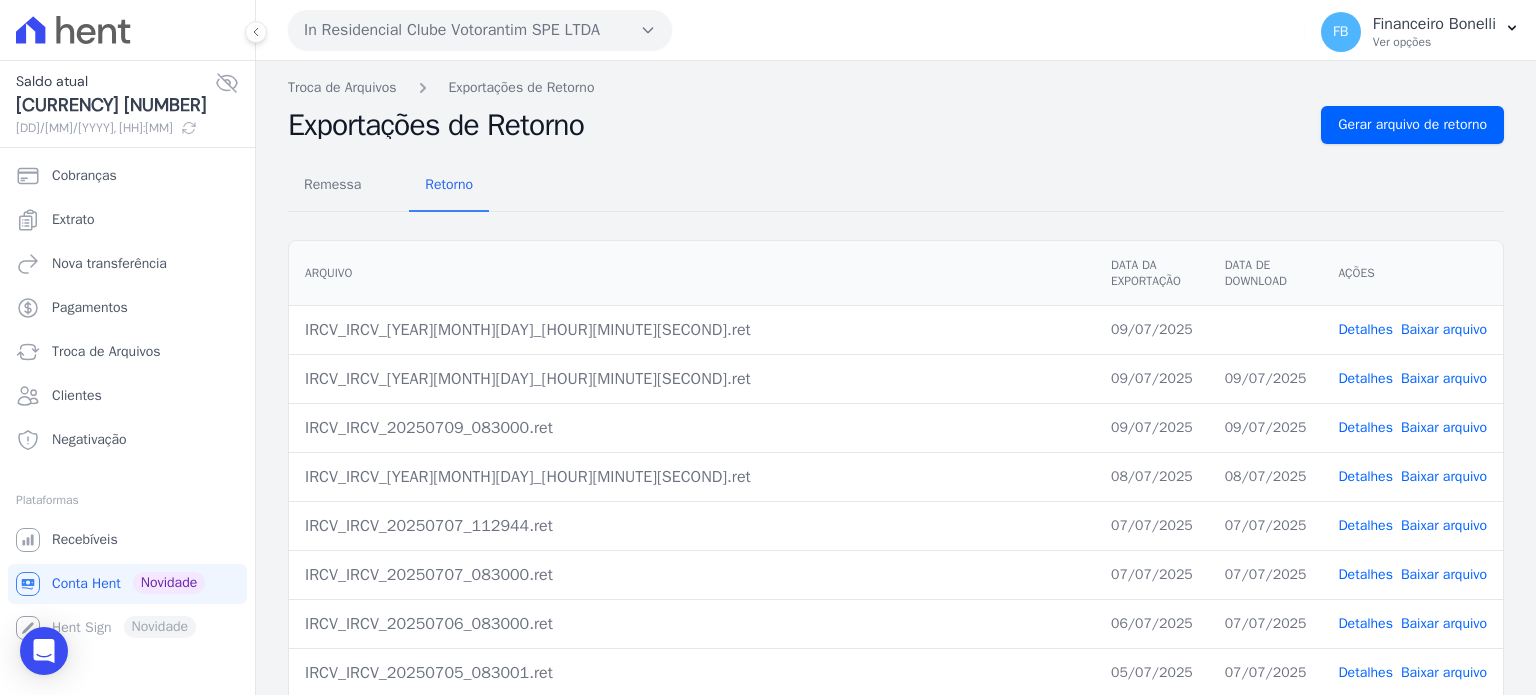 click on "Detalhes" at bounding box center [1365, 329] 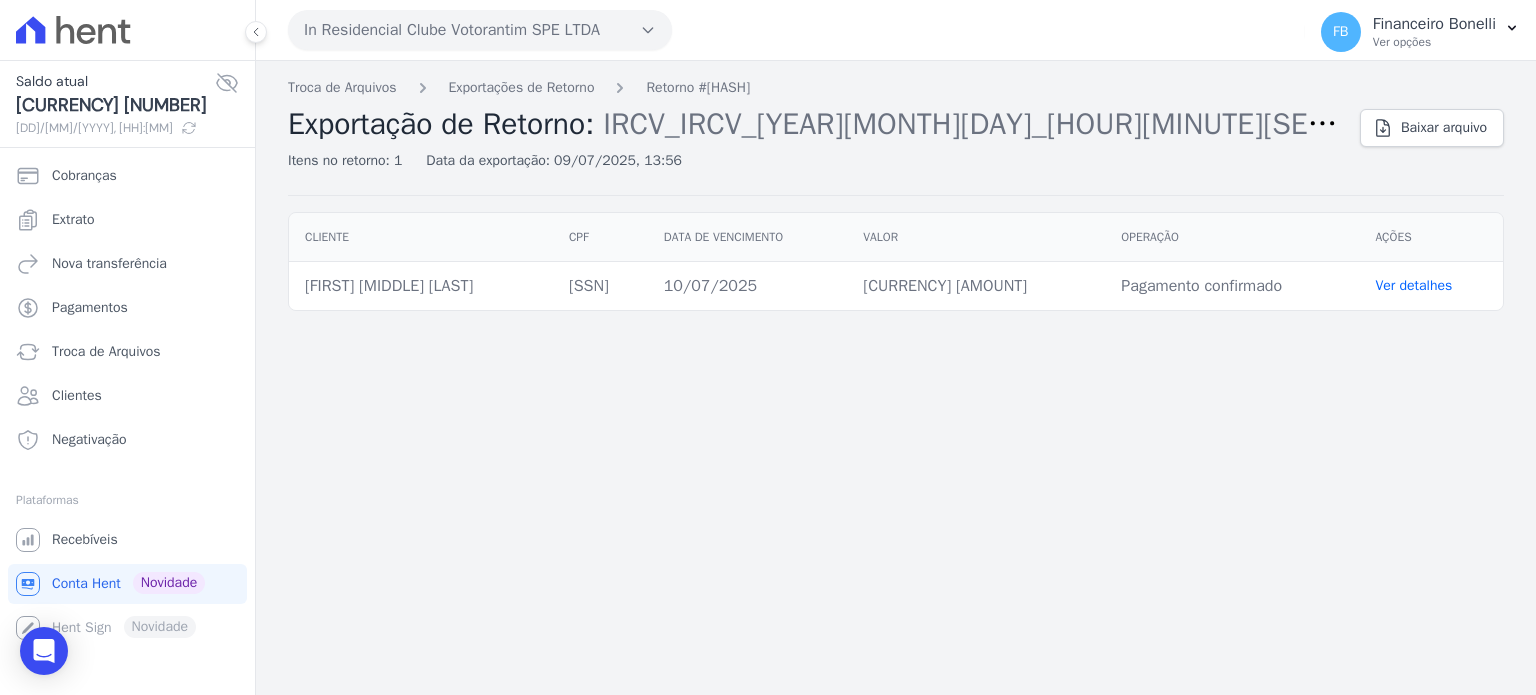 click on "Ver detalhes" at bounding box center (1413, 285) 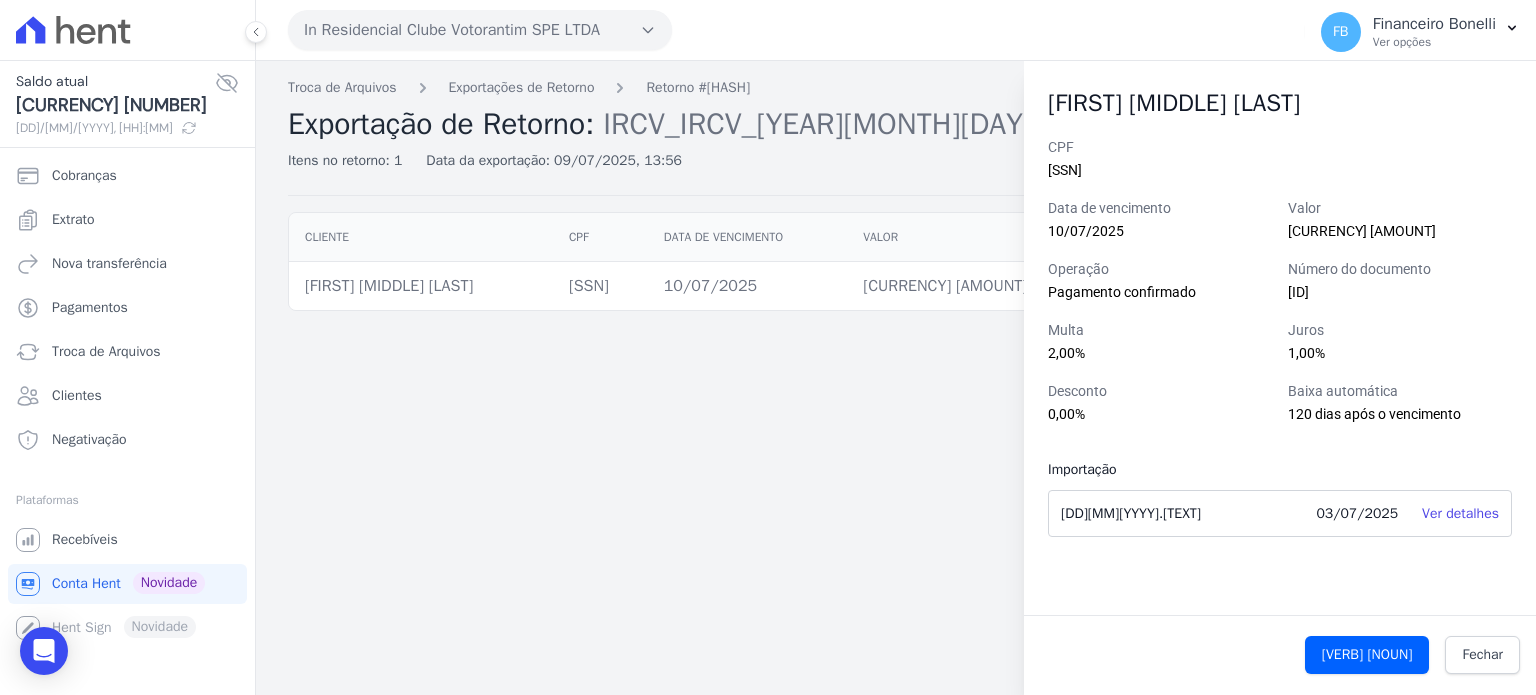 click on "Troca de Arquivos
Exportações de Retorno
Retorno
#e9c26051
Exportação de Retorno:
IRCV_IRCV_20250709_135628.ret
Itens no retorno: 1
Data da exportação: 09/07/2025, 13:56
Baixar arquivo
Cliente
CPF
Data de vencimento
Valor
Operação" at bounding box center (896, 378) 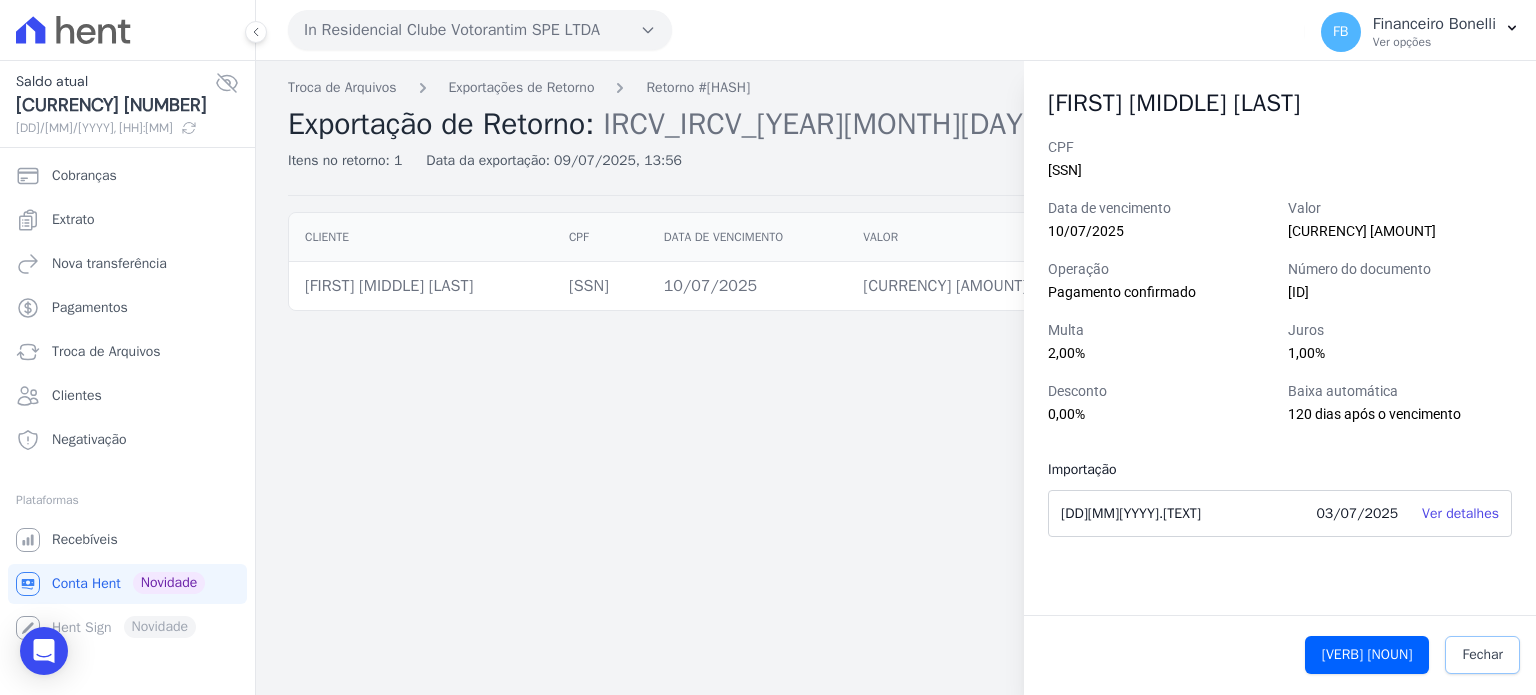 click on "Fechar" at bounding box center (1482, 655) 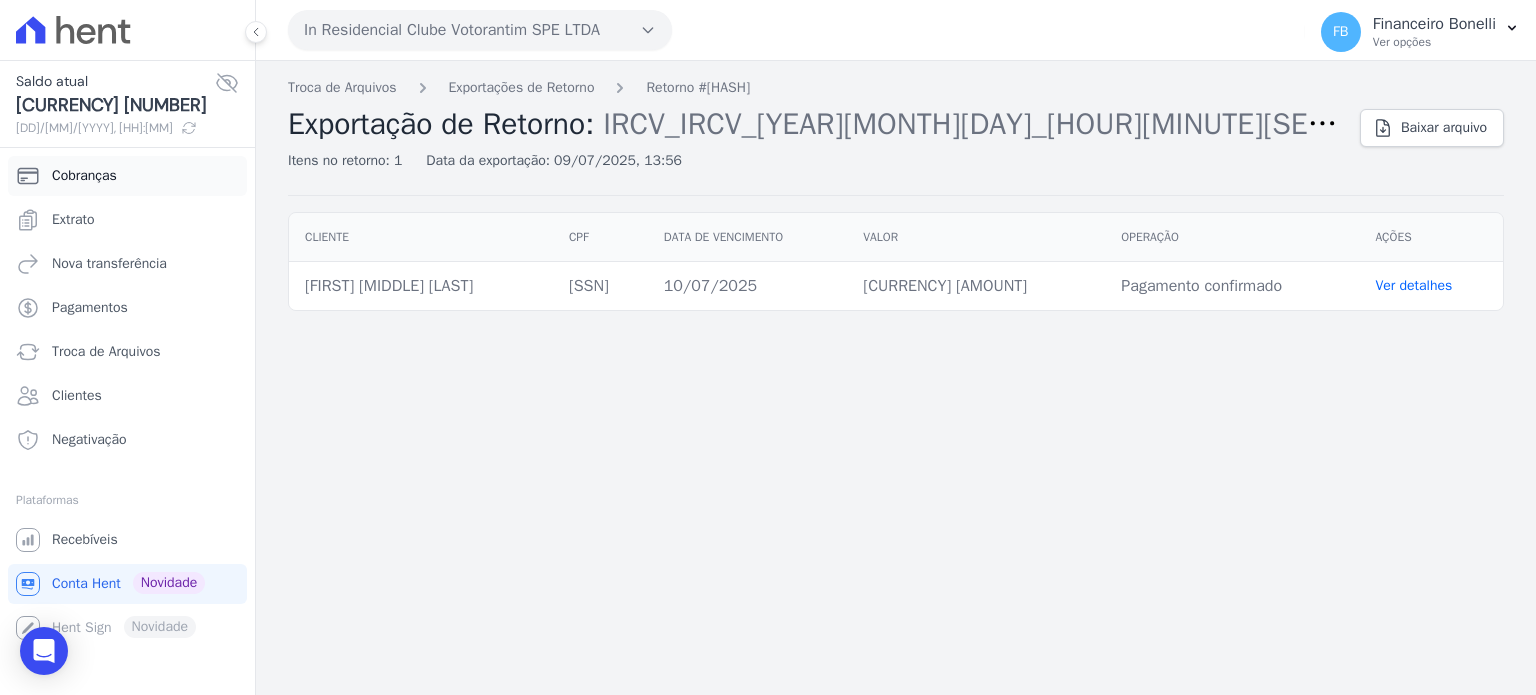 click on "Cobranças" at bounding box center (84, 176) 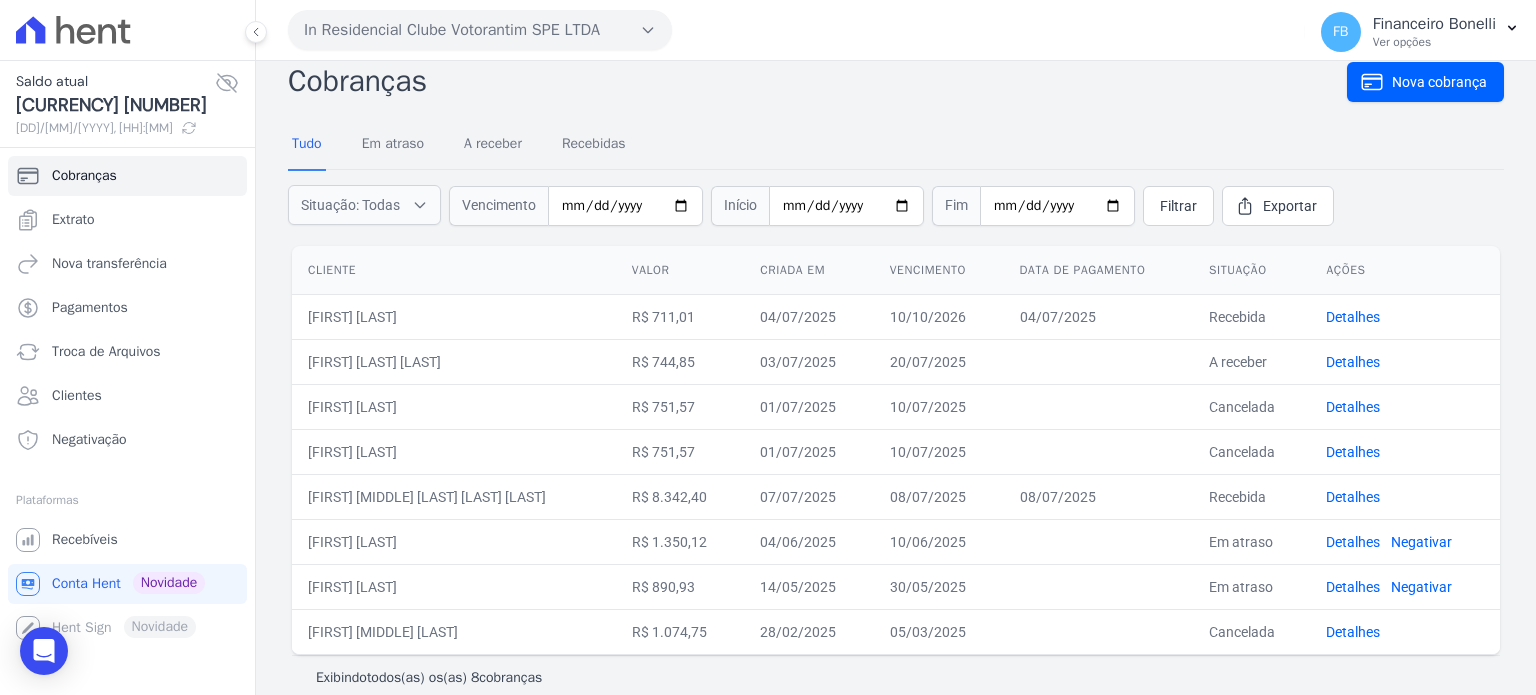 scroll, scrollTop: 0, scrollLeft: 0, axis: both 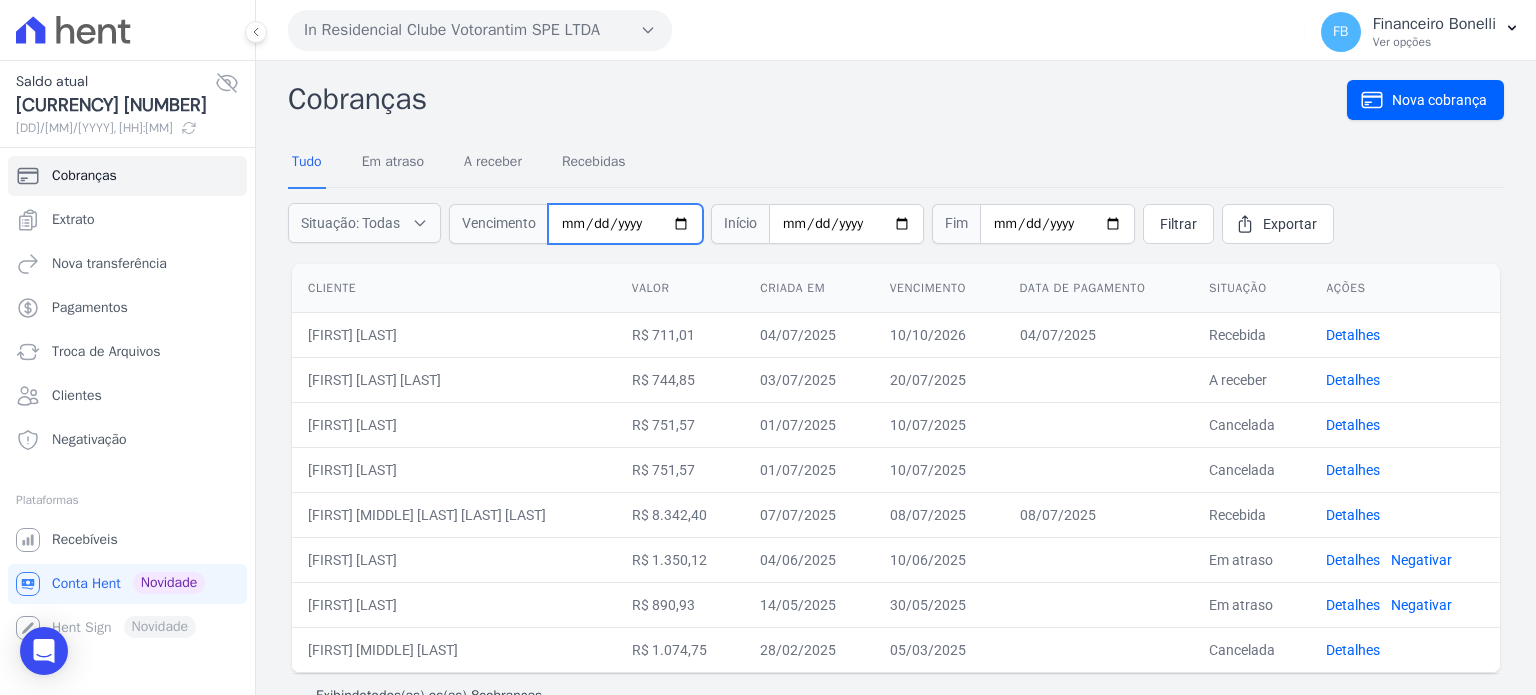 click at bounding box center [625, 224] 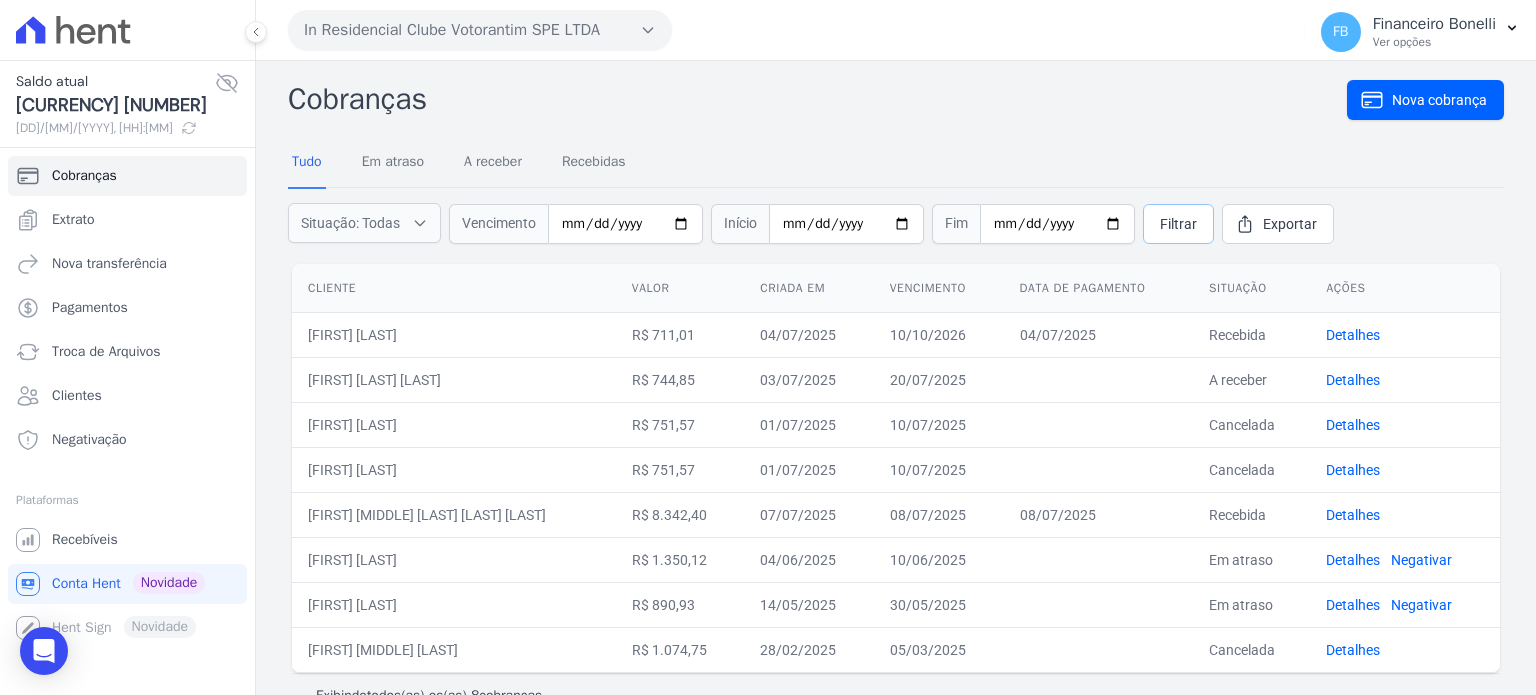 click on "Filtrar" at bounding box center [1178, 224] 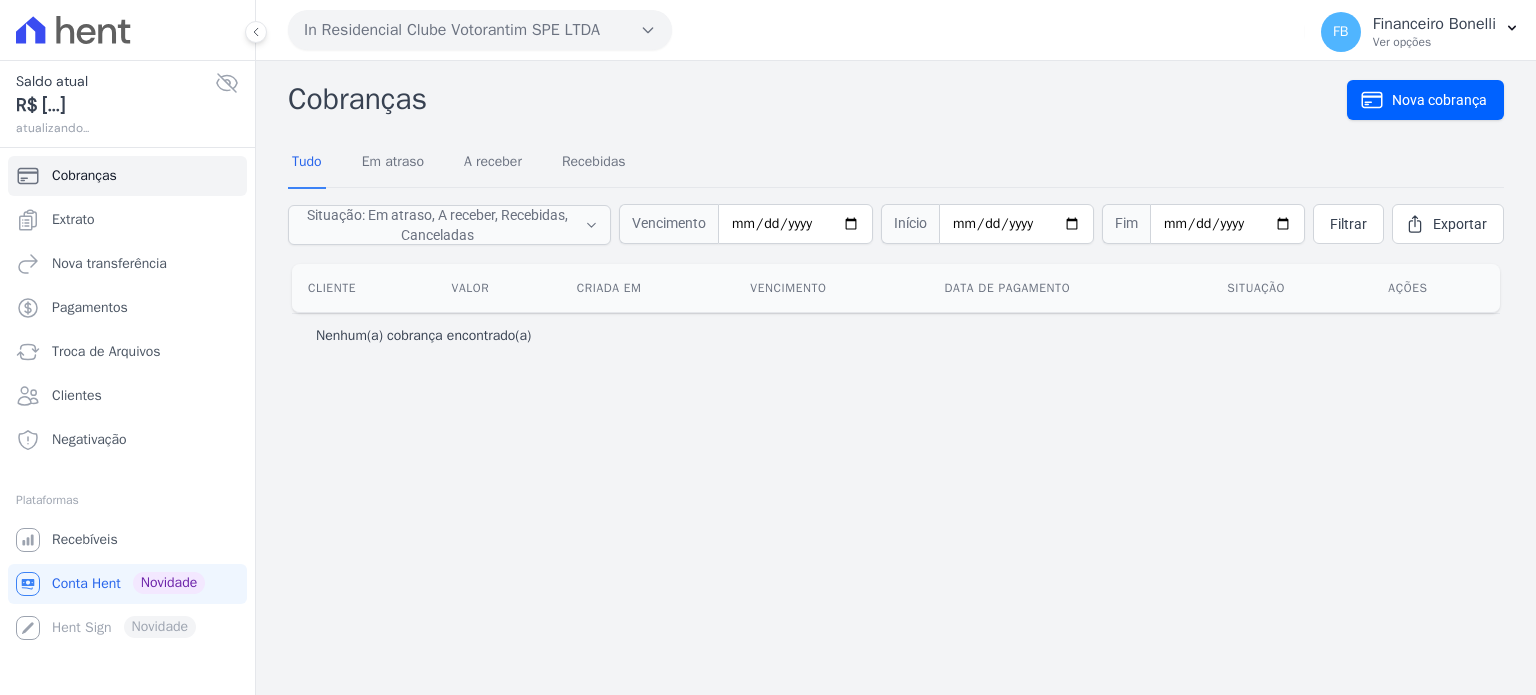 scroll, scrollTop: 0, scrollLeft: 0, axis: both 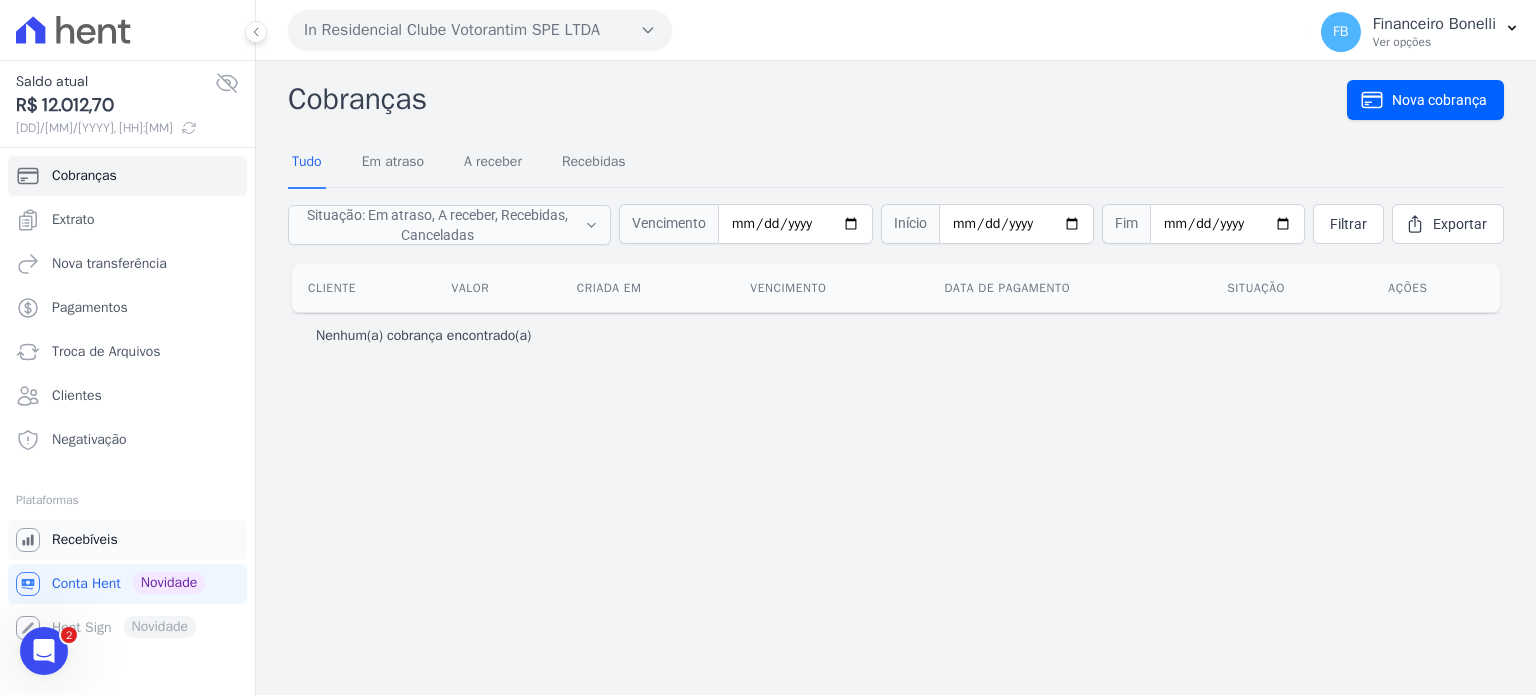 click on "Recebíveis" at bounding box center (127, 540) 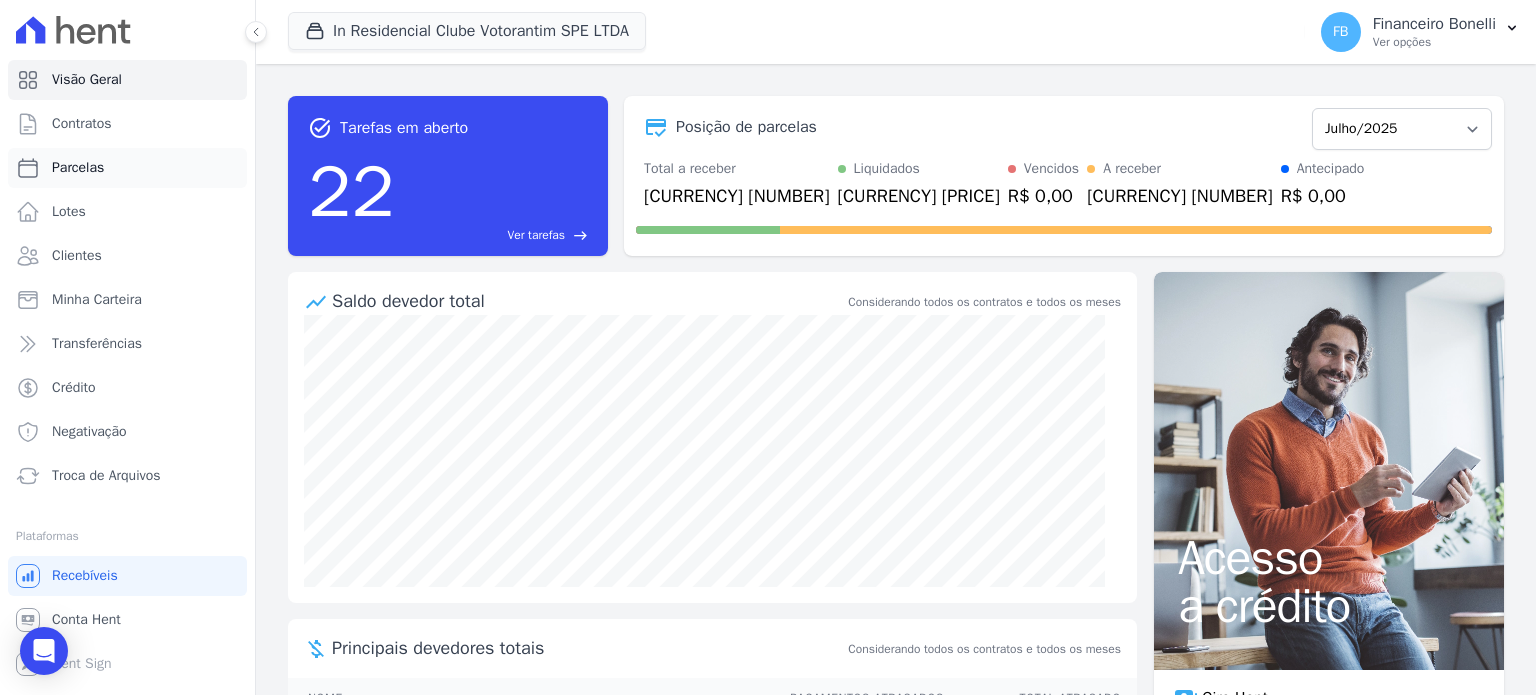 click on "Parcelas" at bounding box center [78, 168] 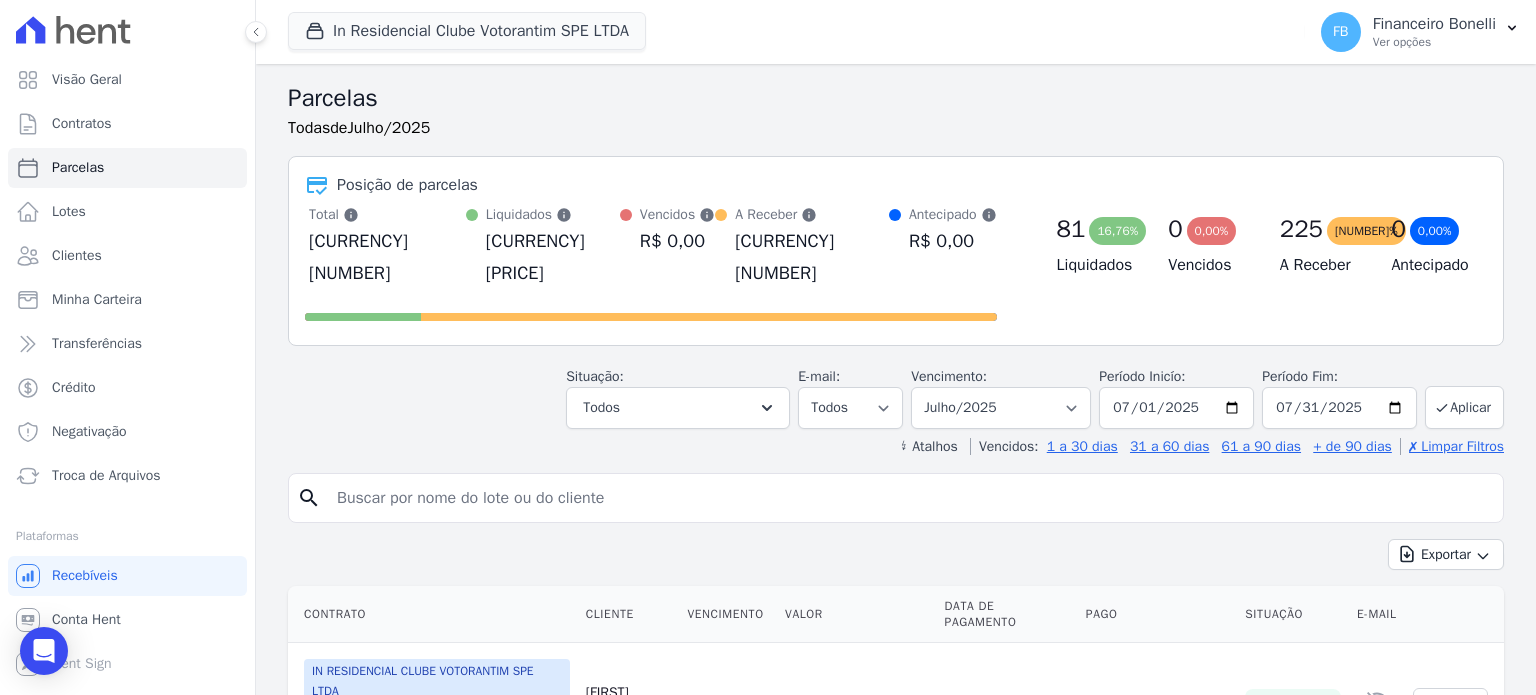 click at bounding box center (910, 498) 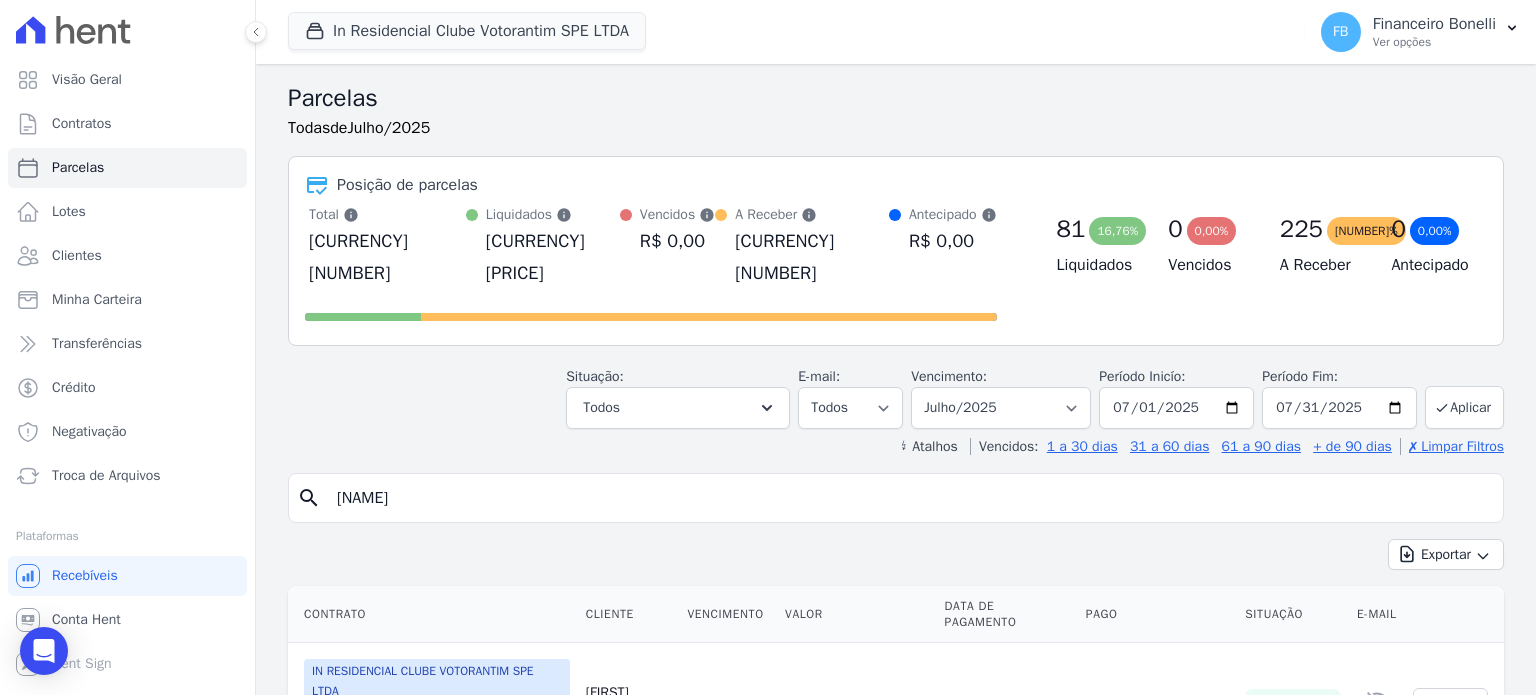 type on "[NAME]" 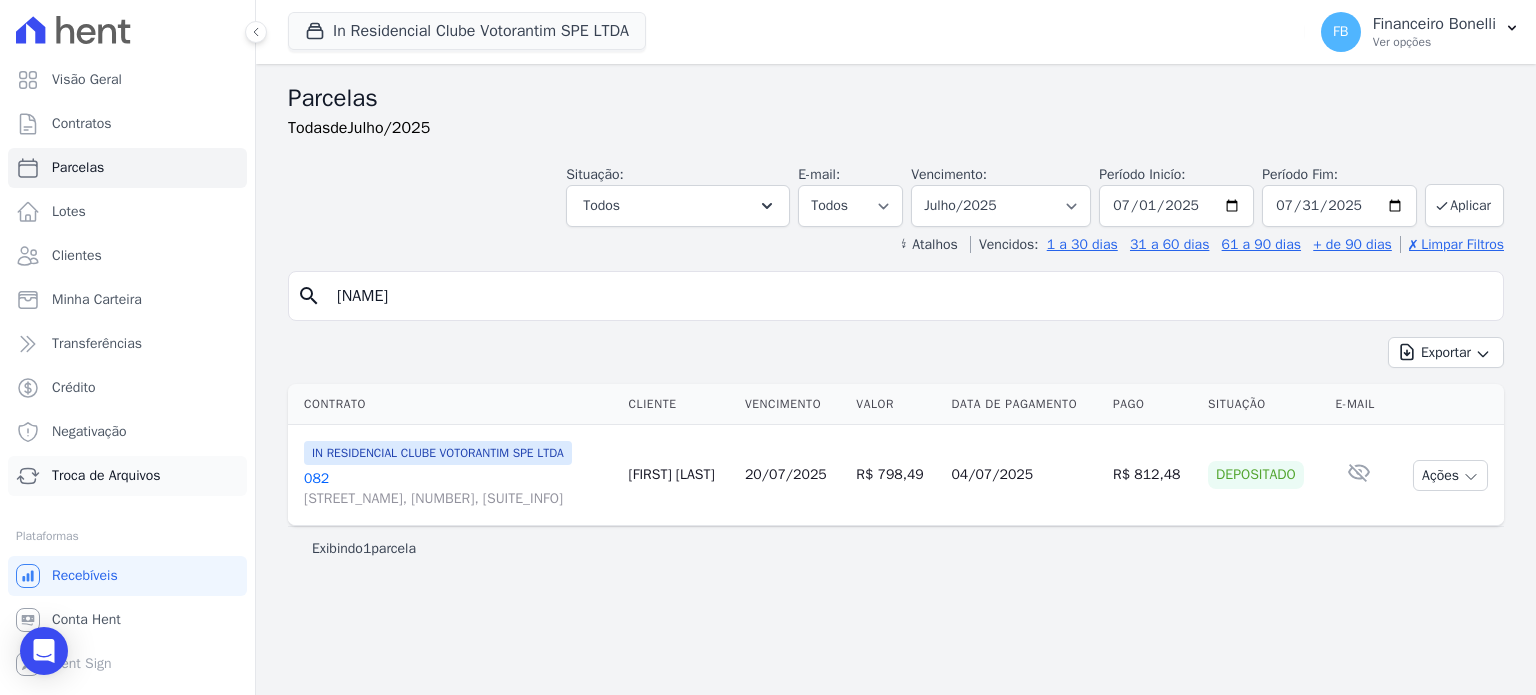 click on "Troca de Arquivos" at bounding box center [106, 476] 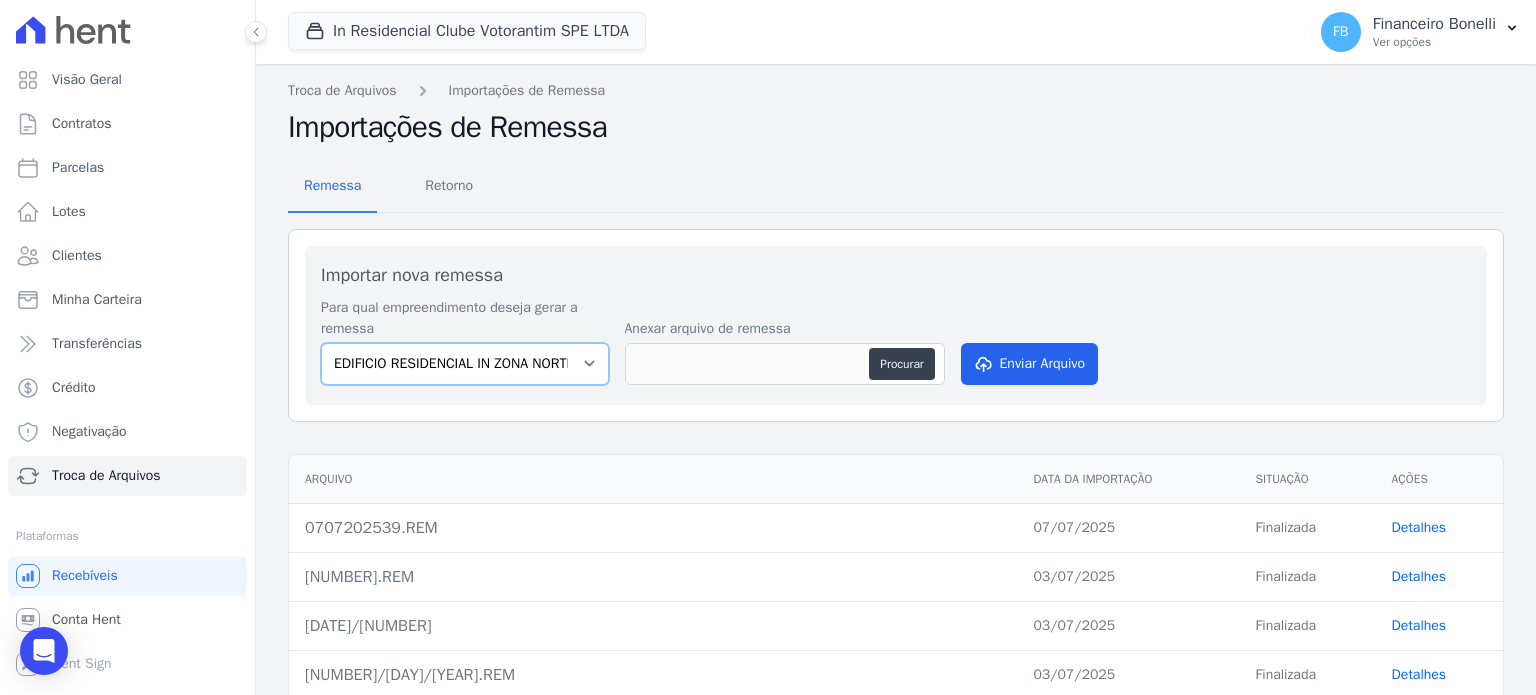 click on "[COMPANY] [COMPANY] [COMPANY] [COMPANY]" at bounding box center (465, 364) 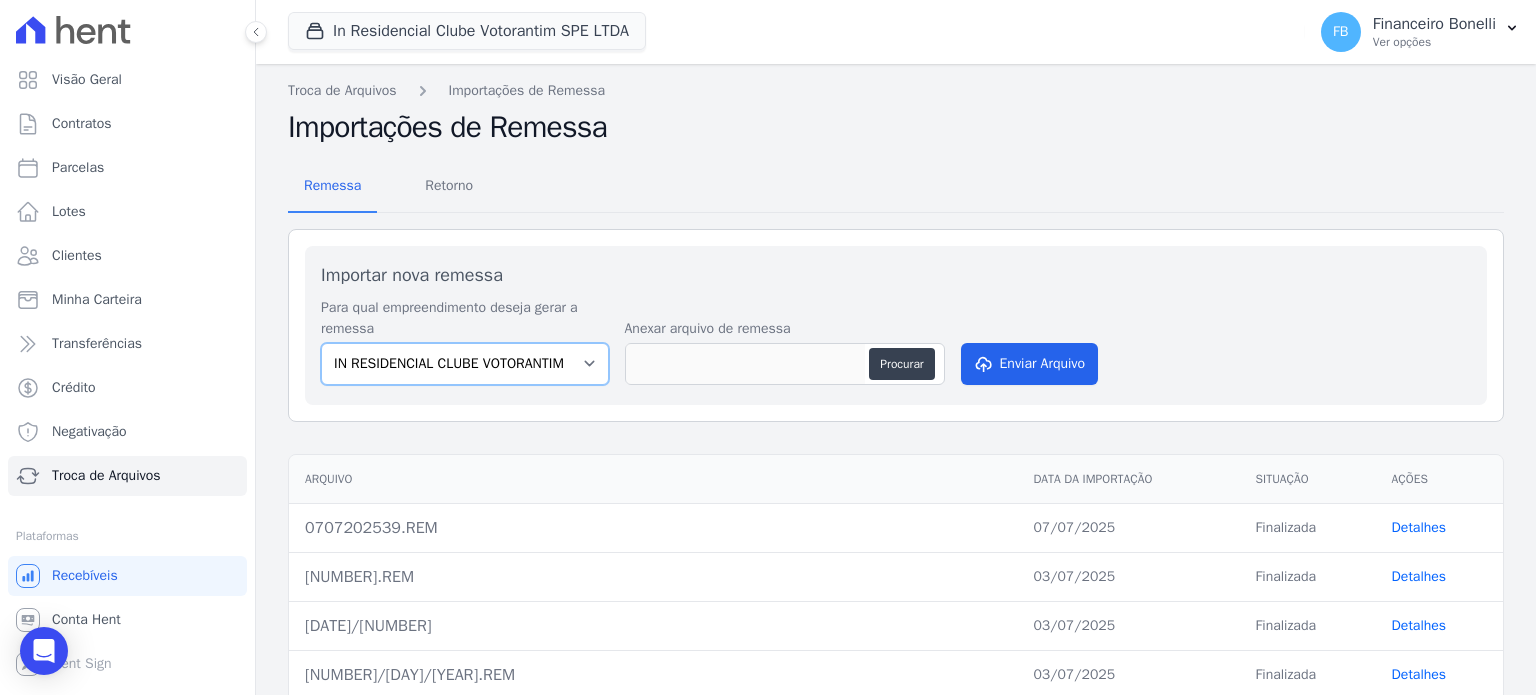 click on "[COMPANY] [COMPANY] [COMPANY] [COMPANY]" at bounding box center [465, 364] 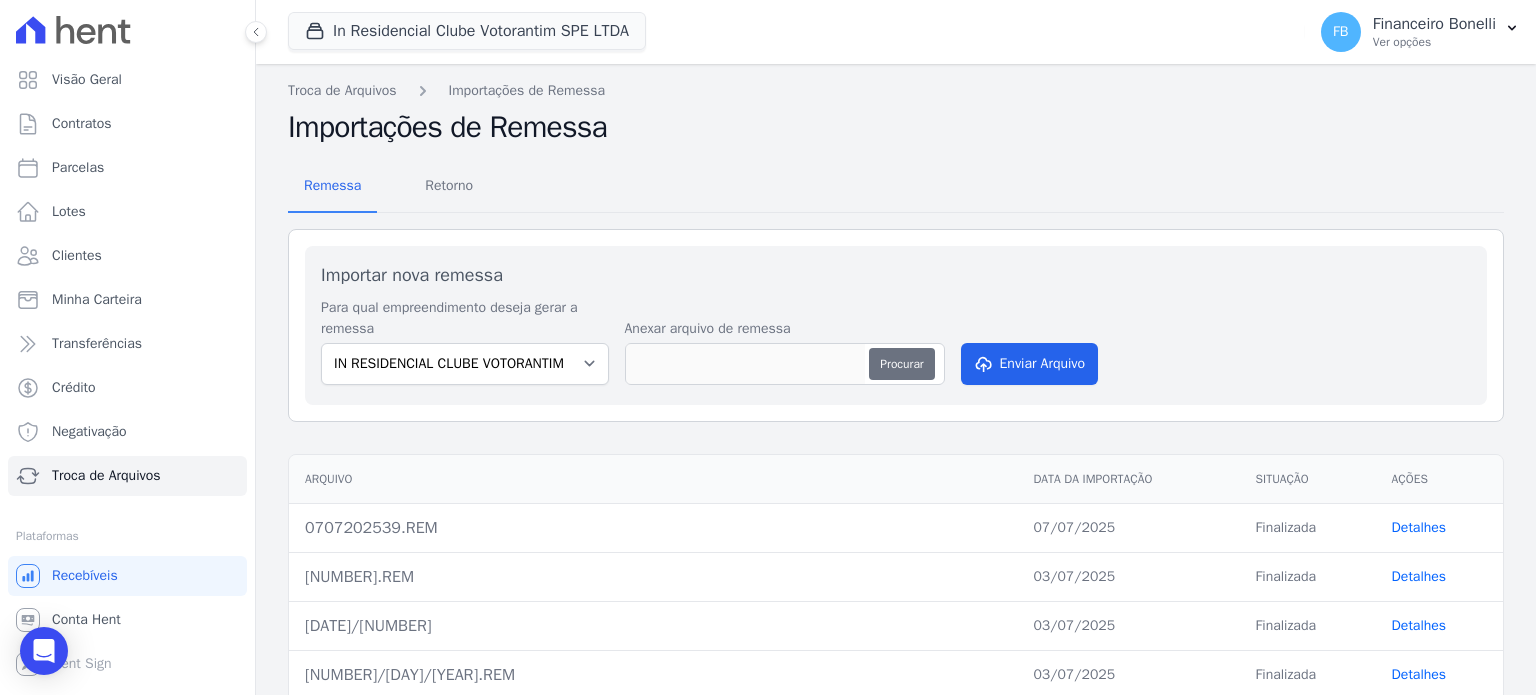 click on "Procurar" at bounding box center (901, 364) 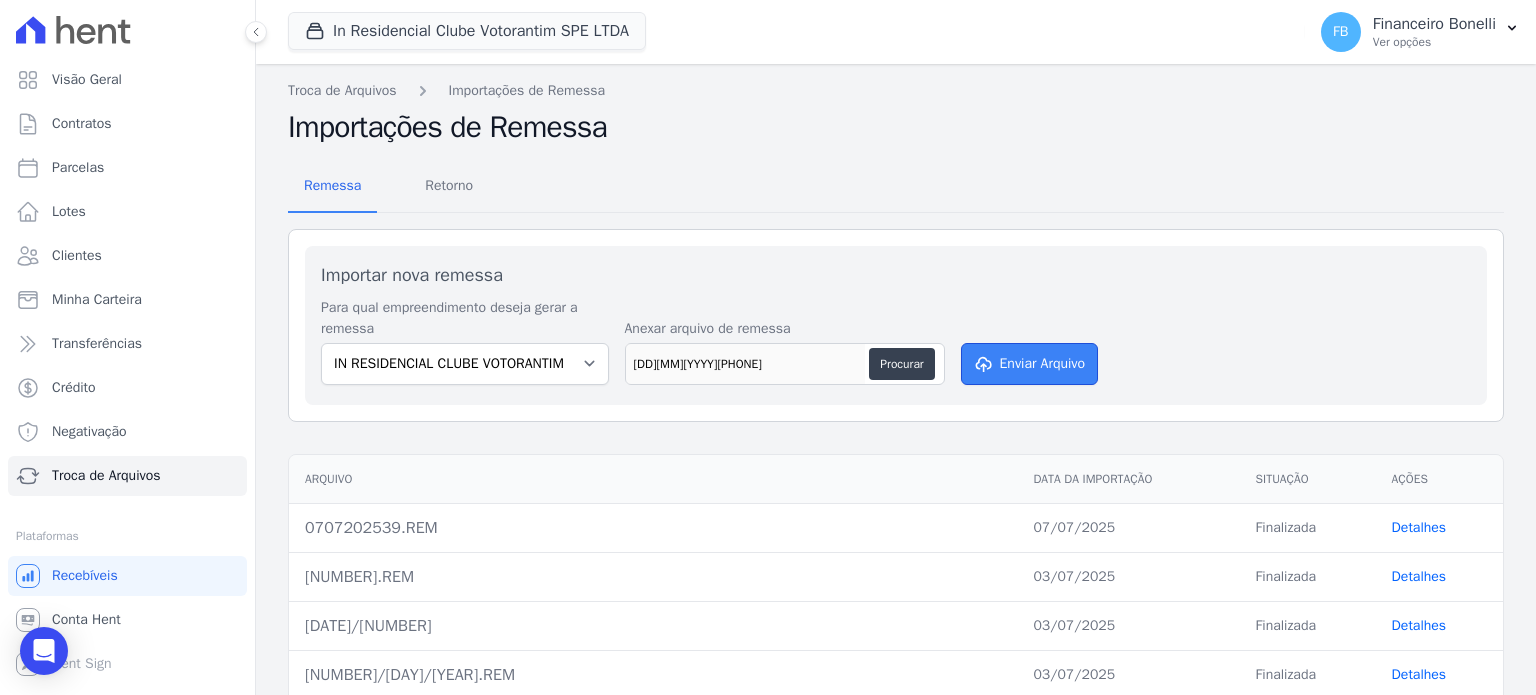 click on "Enviar Arquivo" at bounding box center [1030, 364] 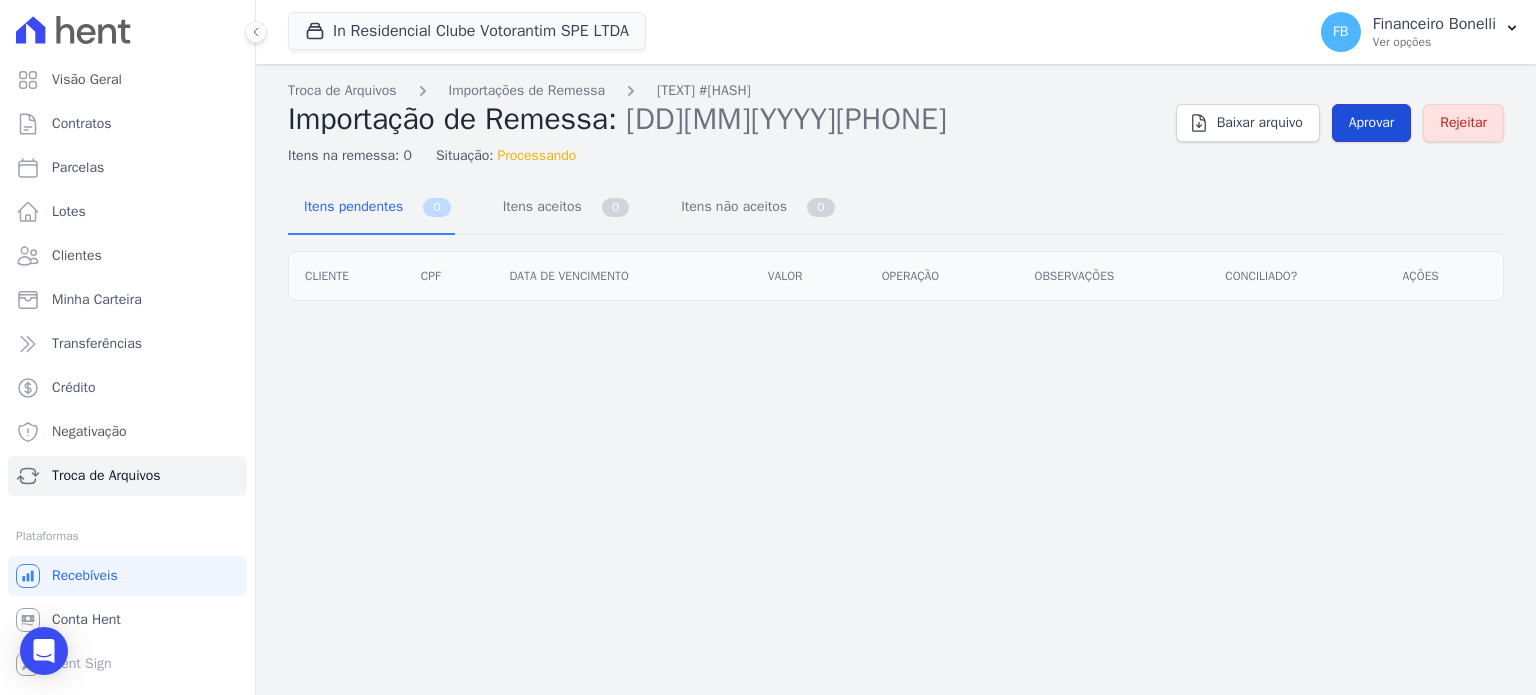 click on "Aprovar" at bounding box center (1372, 123) 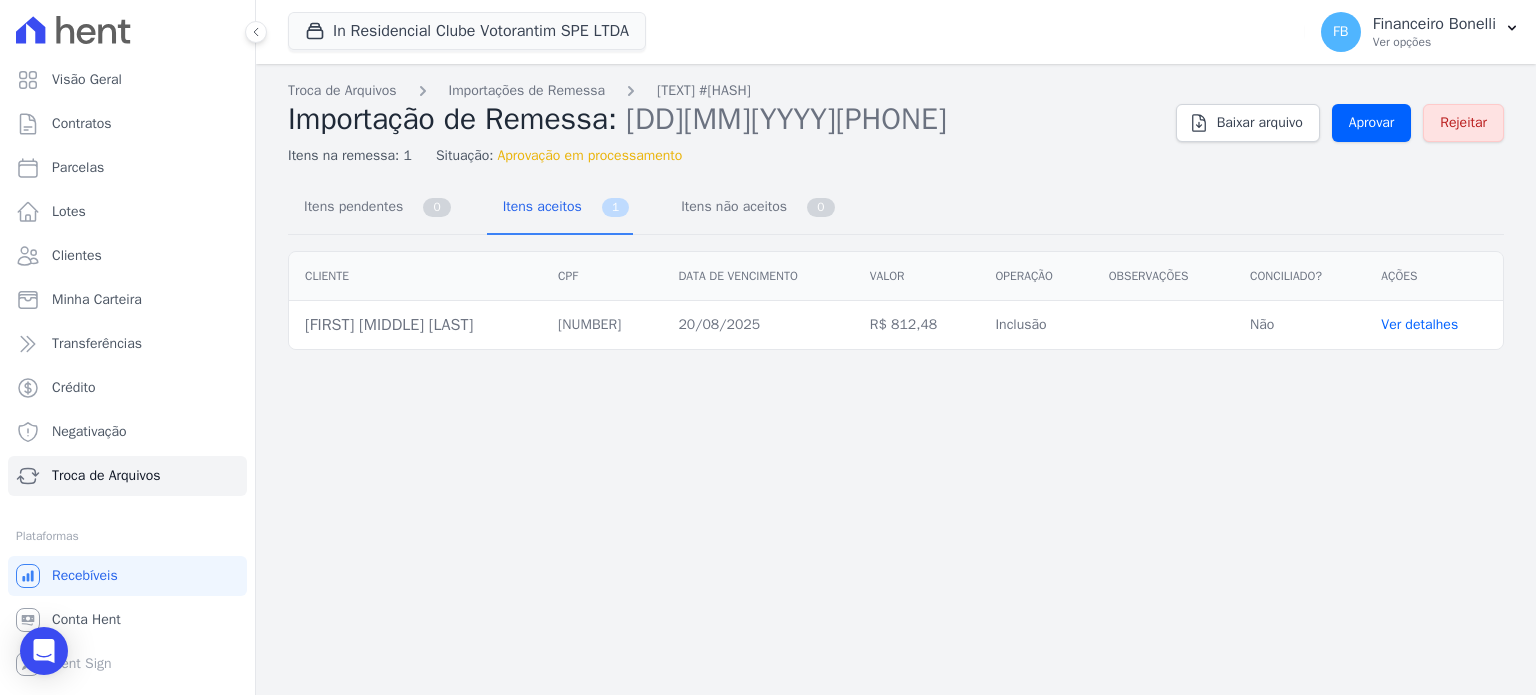 click on "Ver detalhes" at bounding box center (1419, 324) 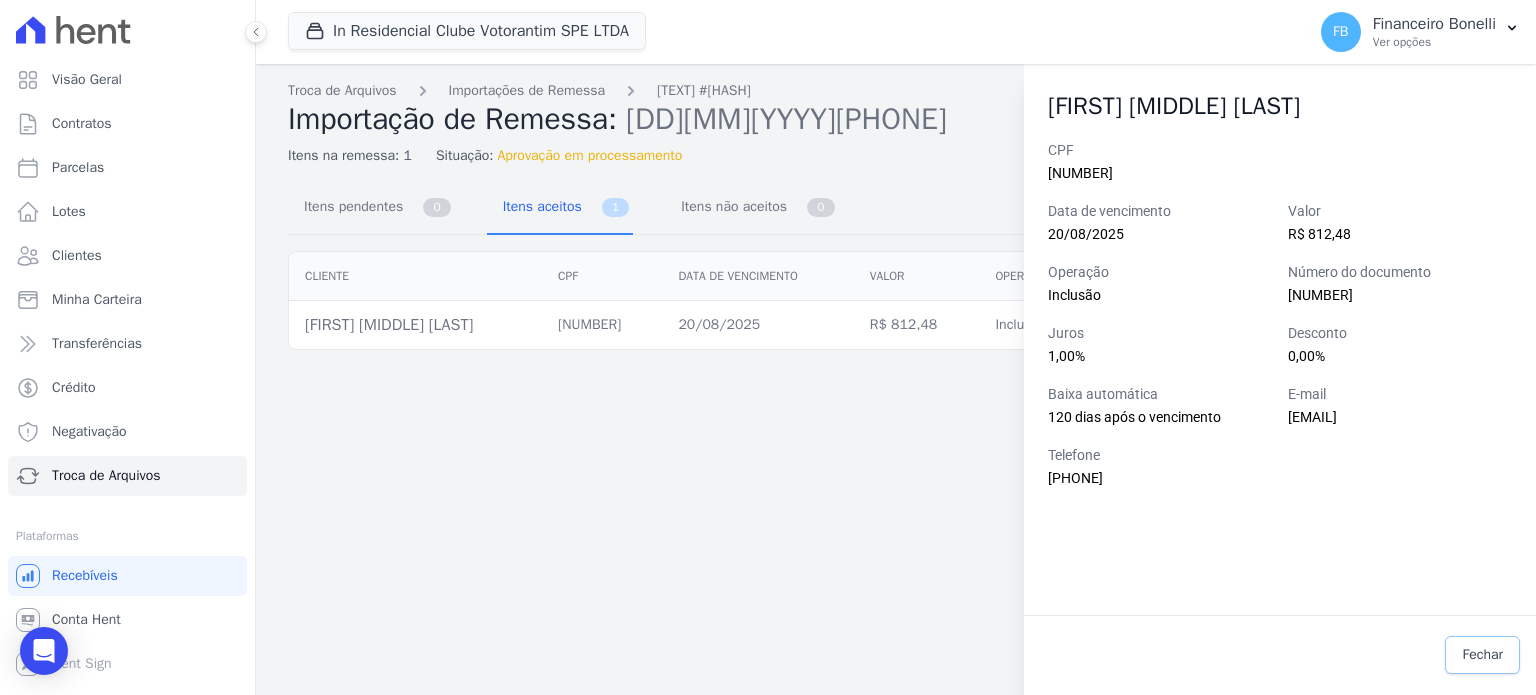 click on "Fechar" at bounding box center (1482, 655) 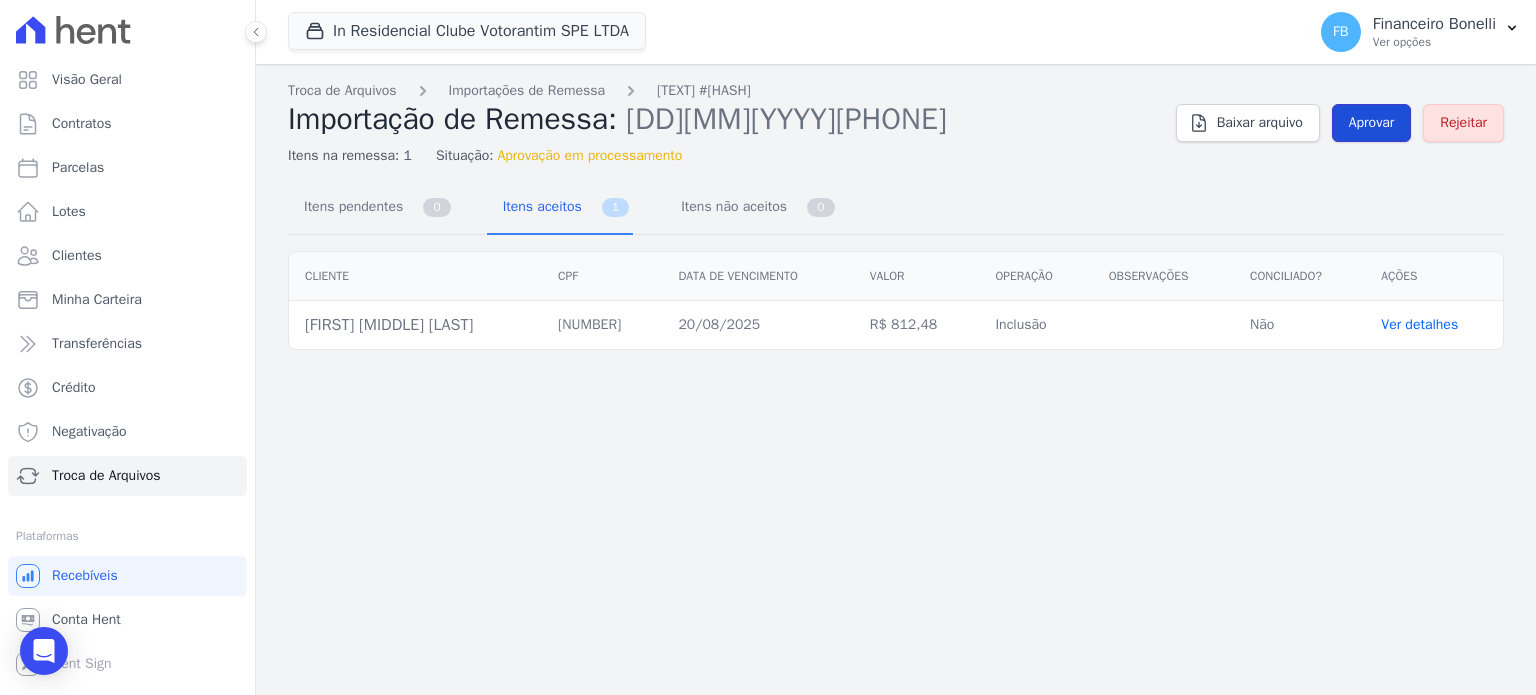 click on "Aprovar" at bounding box center (1372, 123) 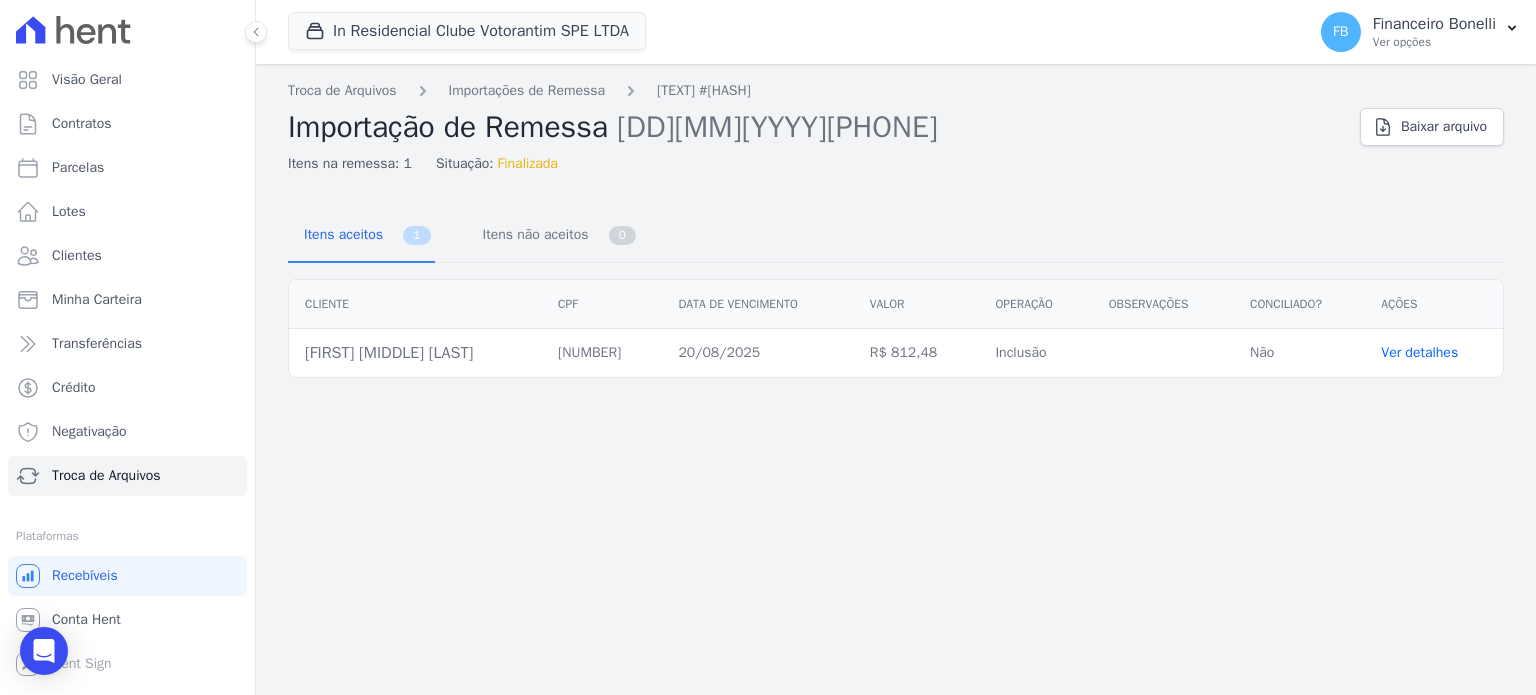click on "Ver detalhes" at bounding box center [1419, 352] 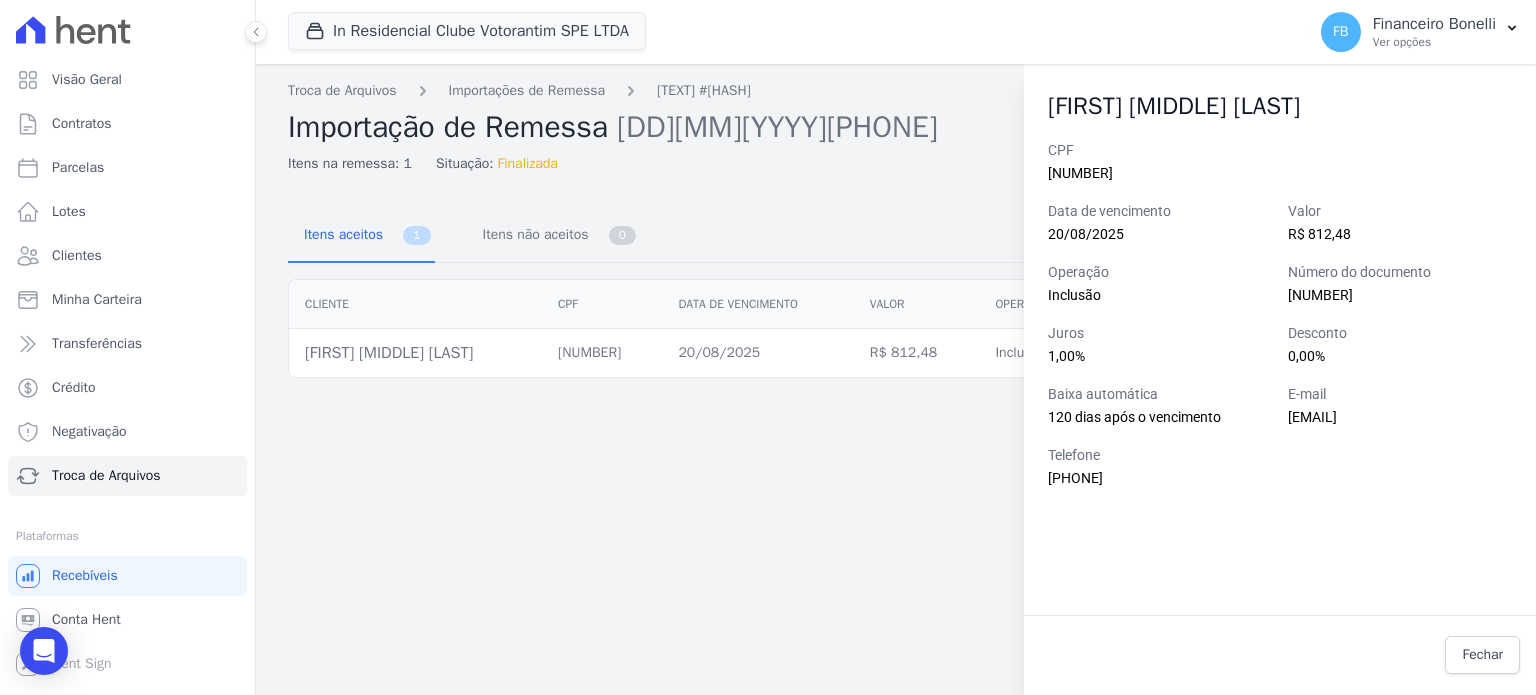 click on "Troca de Arquivos
Importações de Remessa
Remessa
#[HASH]
Importação de Remessa
0907202540.REM
Itens na remessa: 1
Situação:
Finalizada
Baixar arquivo
Itens aceitos
1
Itens não aceitos
0
Cliente
[DOCUMENT]" at bounding box center [896, 379] 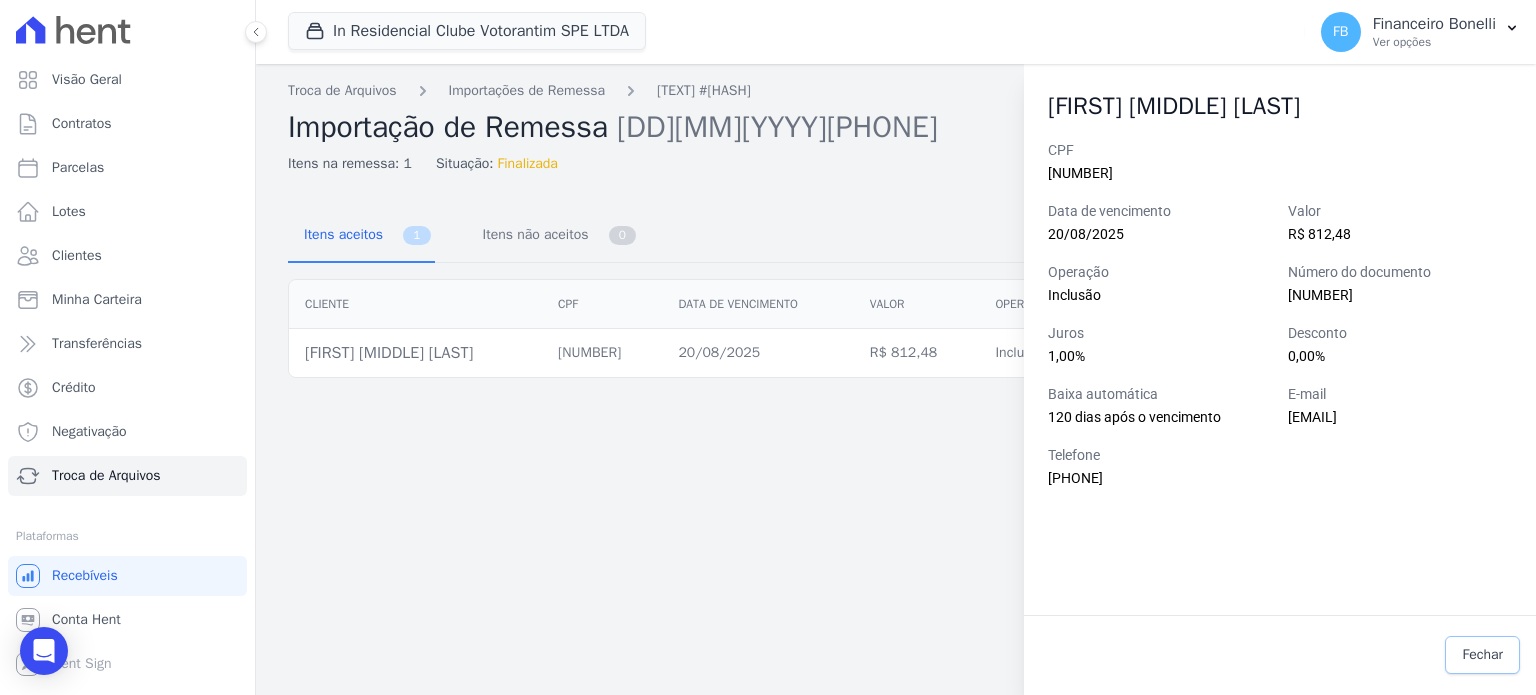 click on "Fechar" at bounding box center [1482, 655] 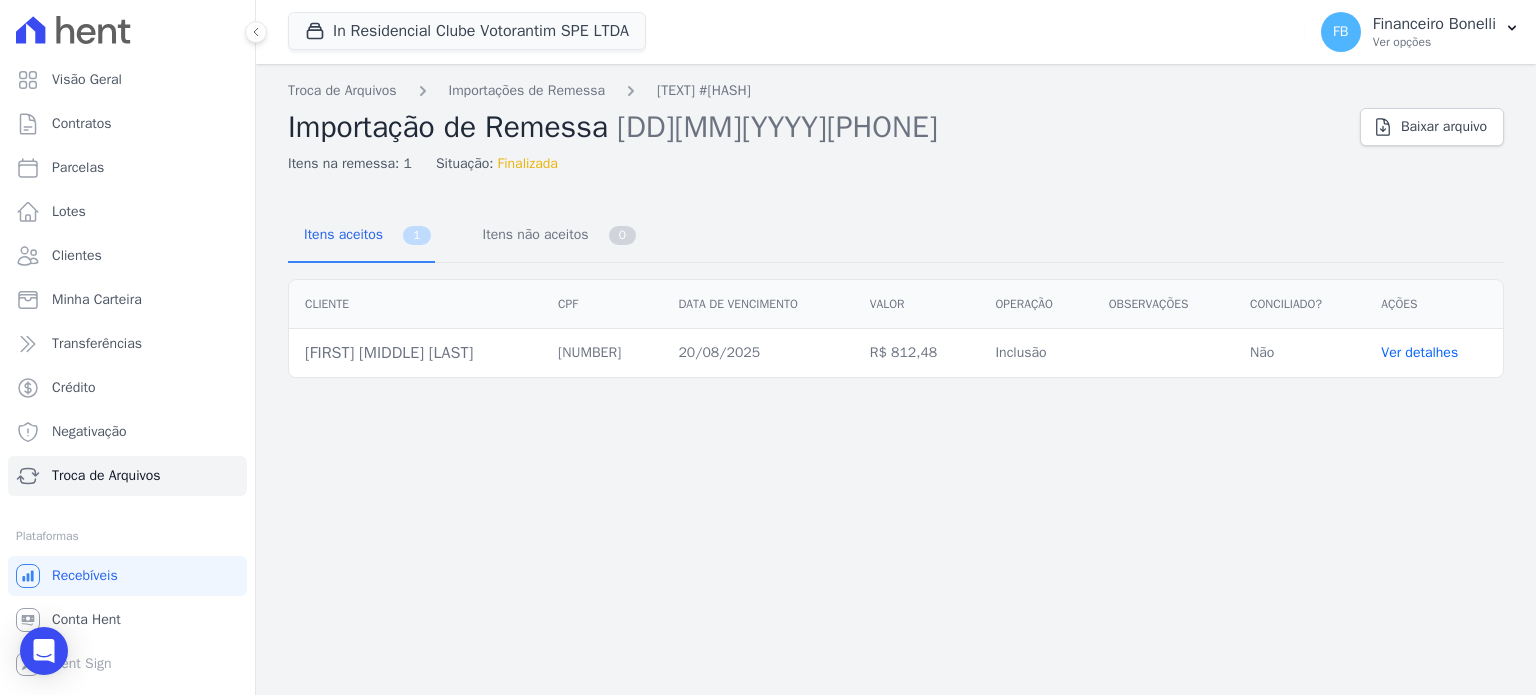 drag, startPoint x: 519, startPoint y: 358, endPoint x: 304, endPoint y: 347, distance: 215.2812 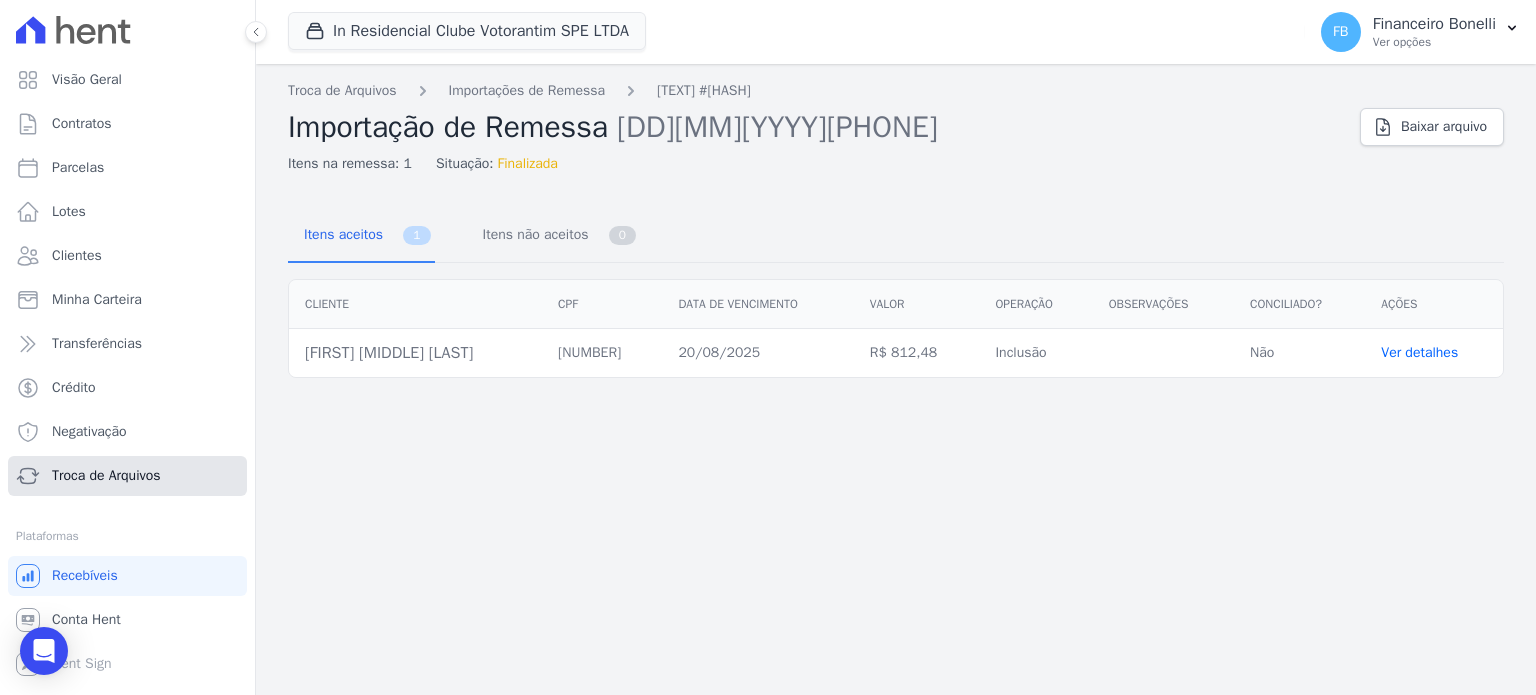 click on "Troca de Arquivos" at bounding box center (106, 476) 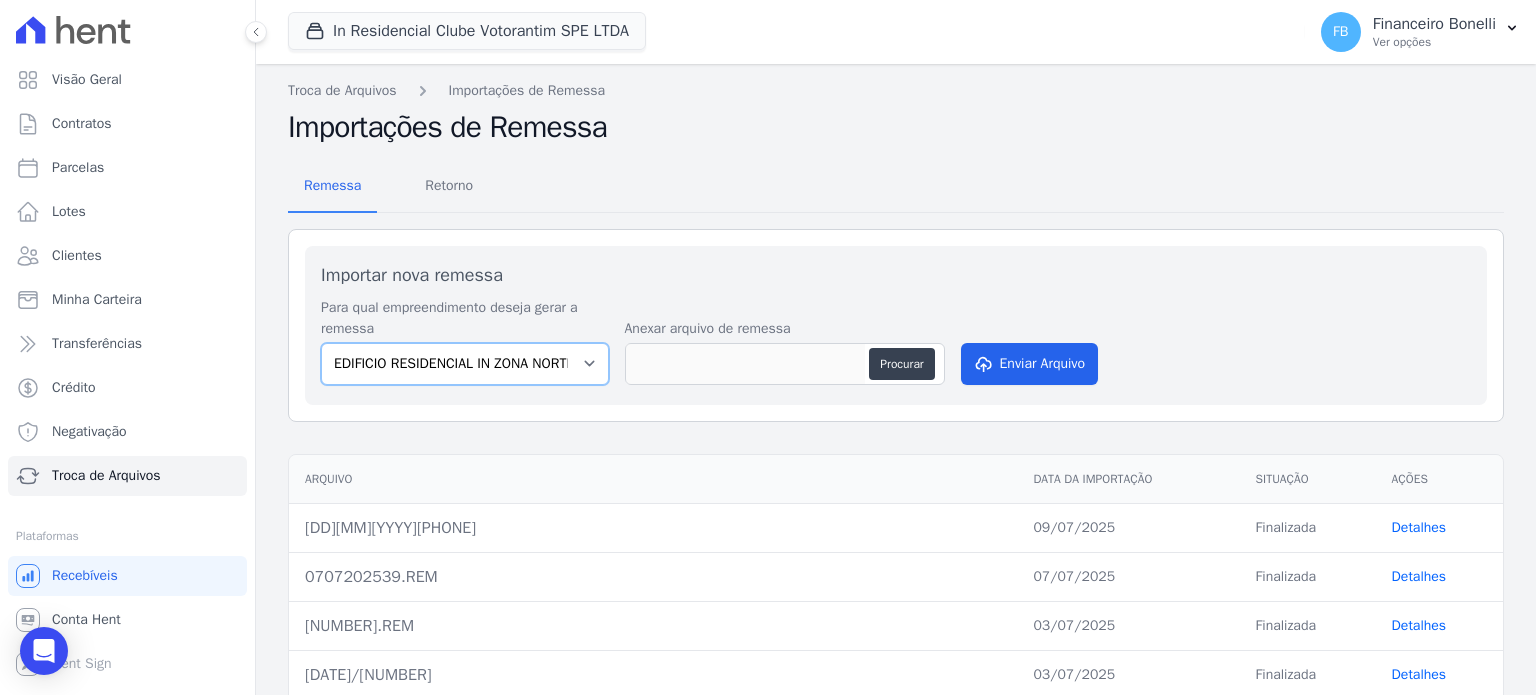 click on "[COMPANY] [COMPANY] [COMPANY] [COMPANY]" at bounding box center [465, 364] 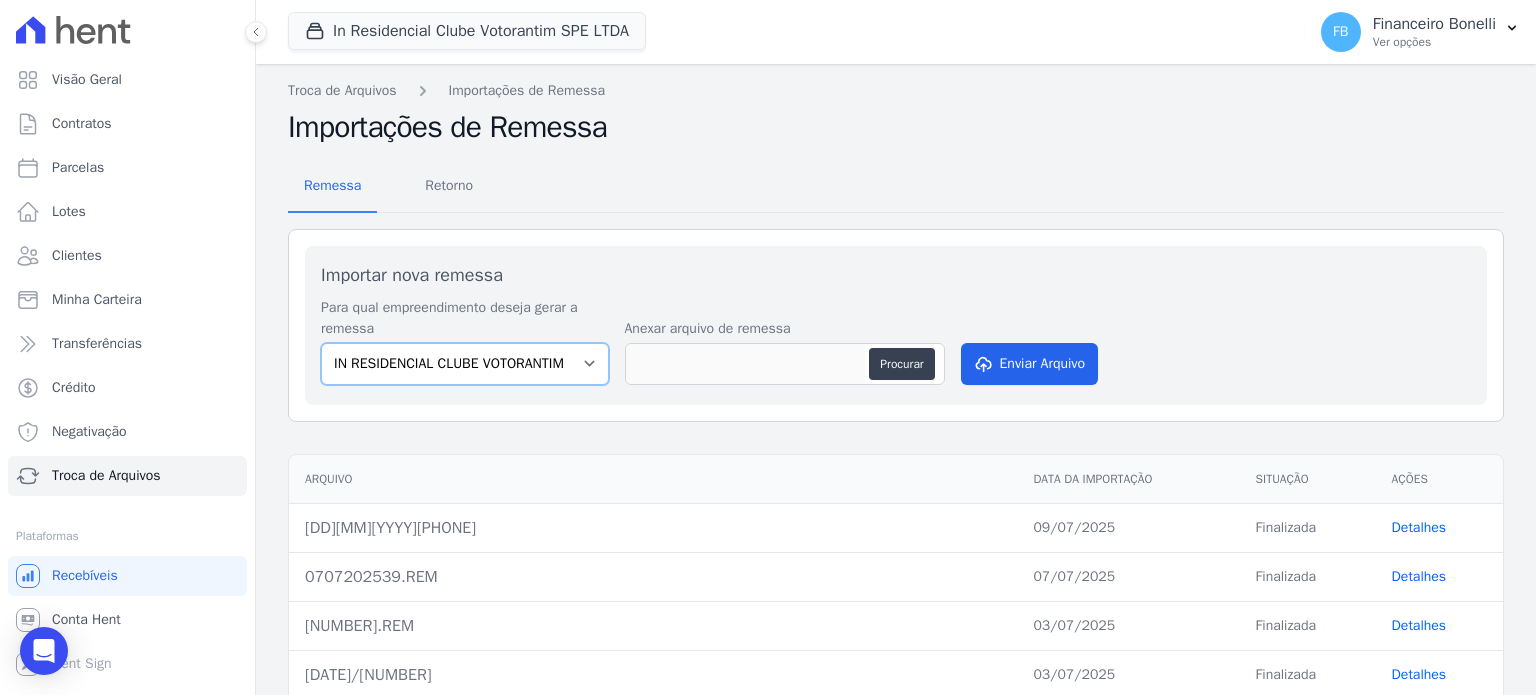 click on "[COMPANY] [COMPANY] [COMPANY] [COMPANY]" at bounding box center (465, 364) 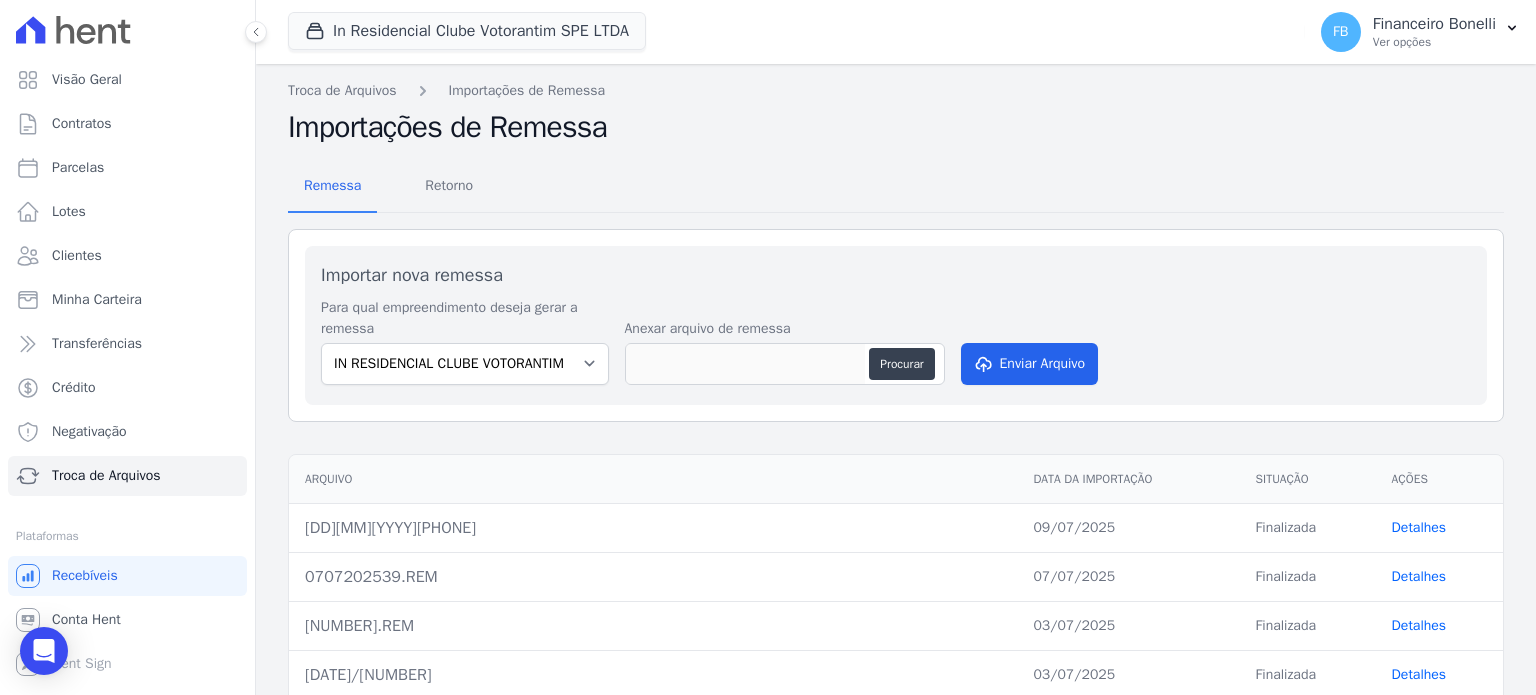 click on "Detalhes" at bounding box center [1419, 527] 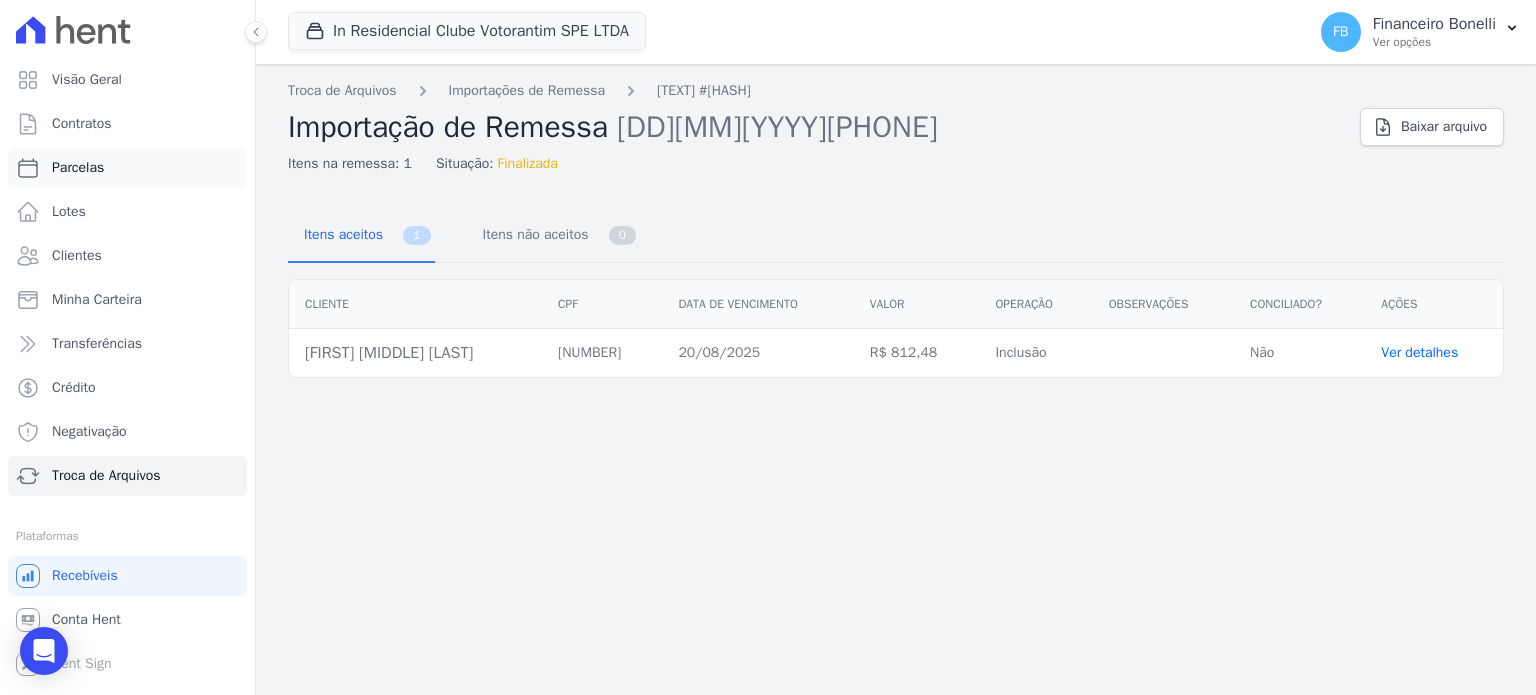 click on "Parcelas" at bounding box center (127, 168) 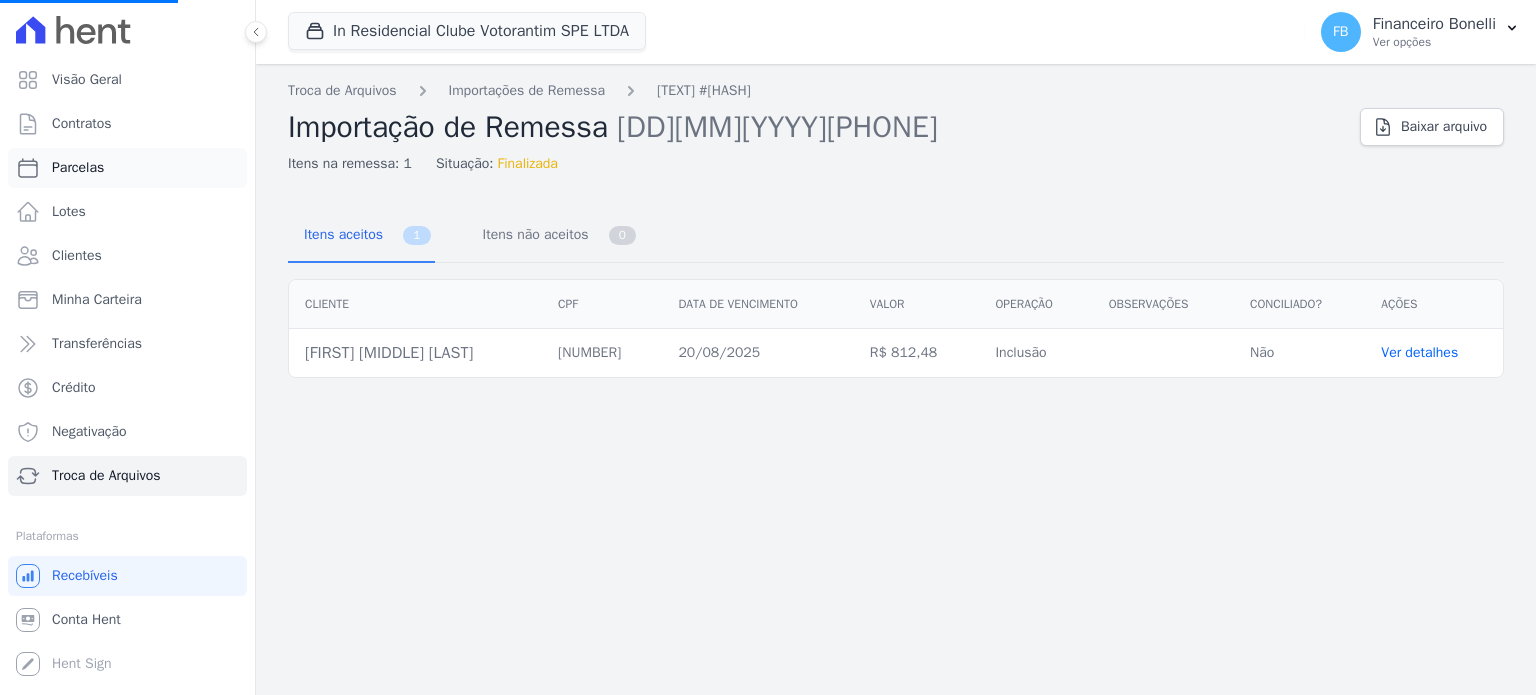click on "Parcelas" at bounding box center (78, 168) 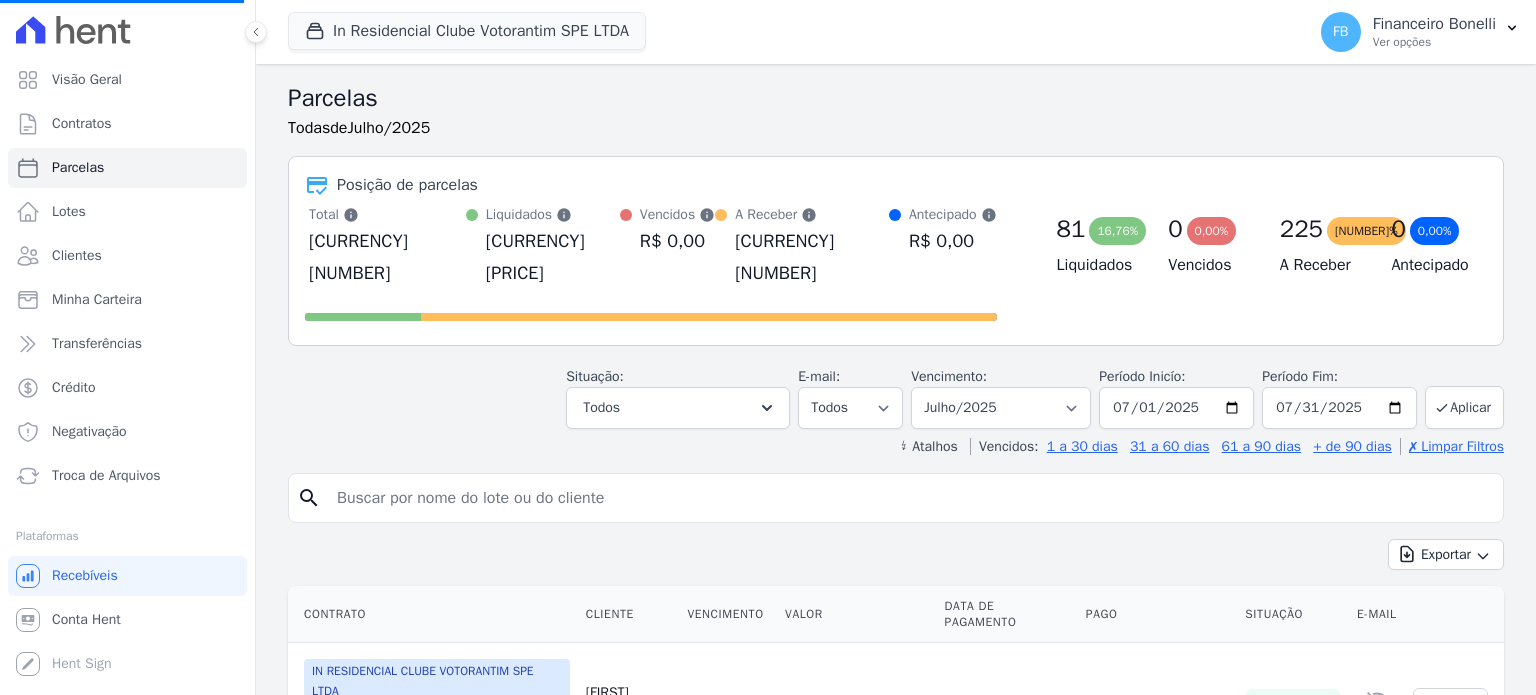 click at bounding box center (910, 498) 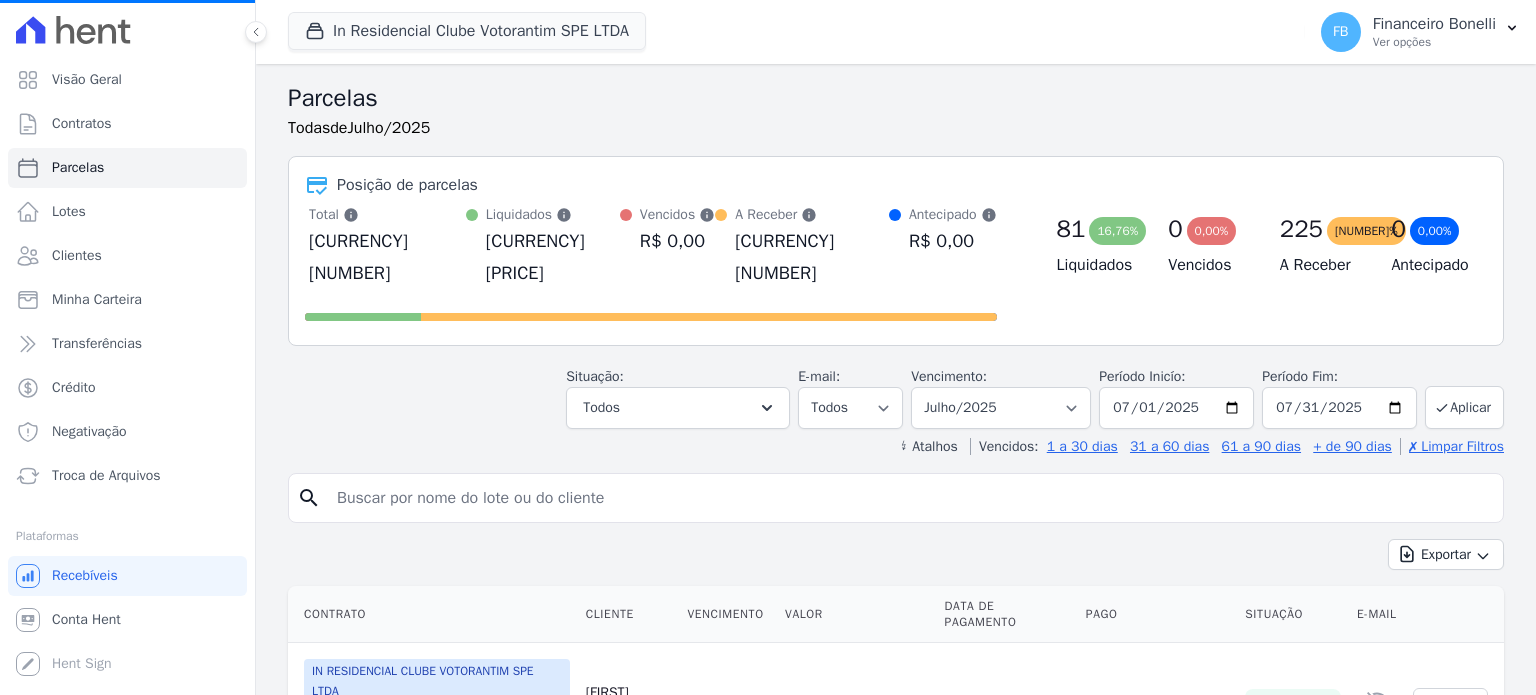 paste on "[FIRST] [MIDDLE] [LAST]" 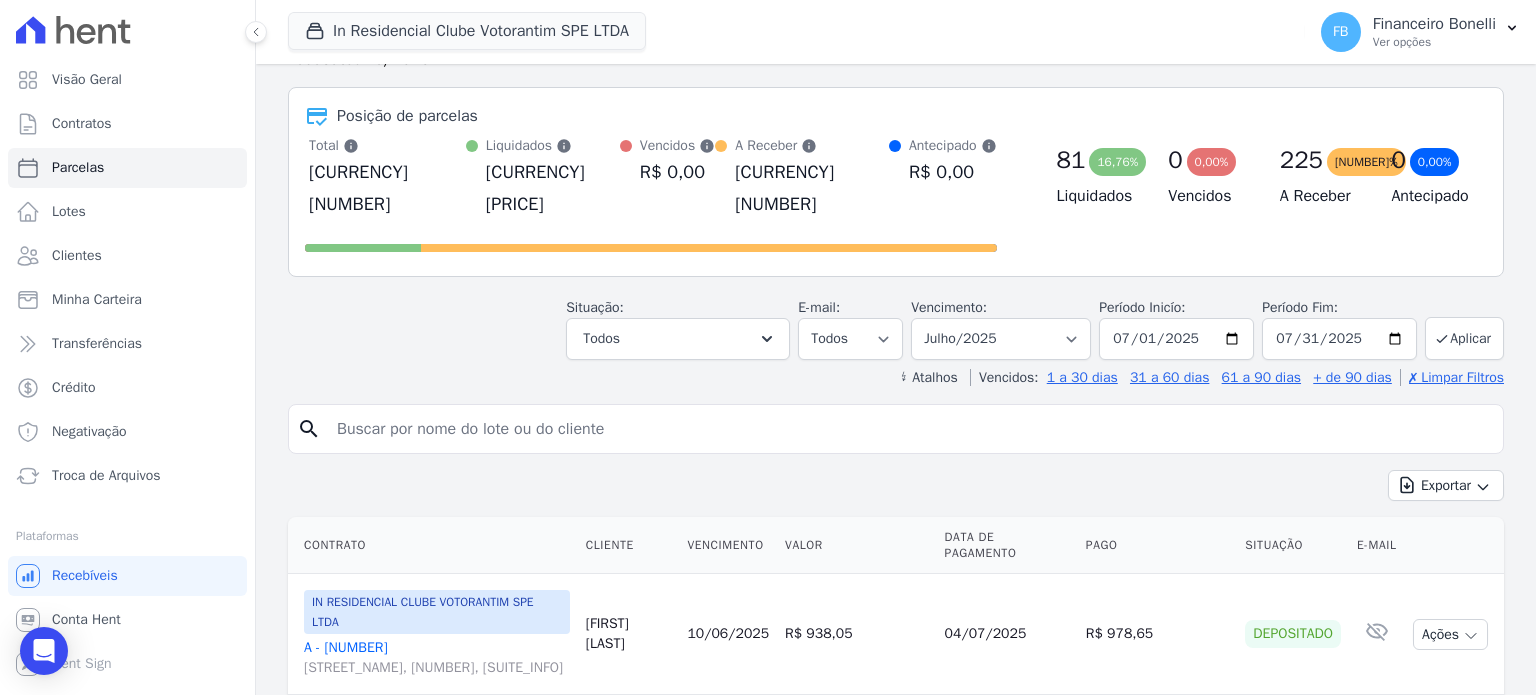 scroll, scrollTop: 100, scrollLeft: 0, axis: vertical 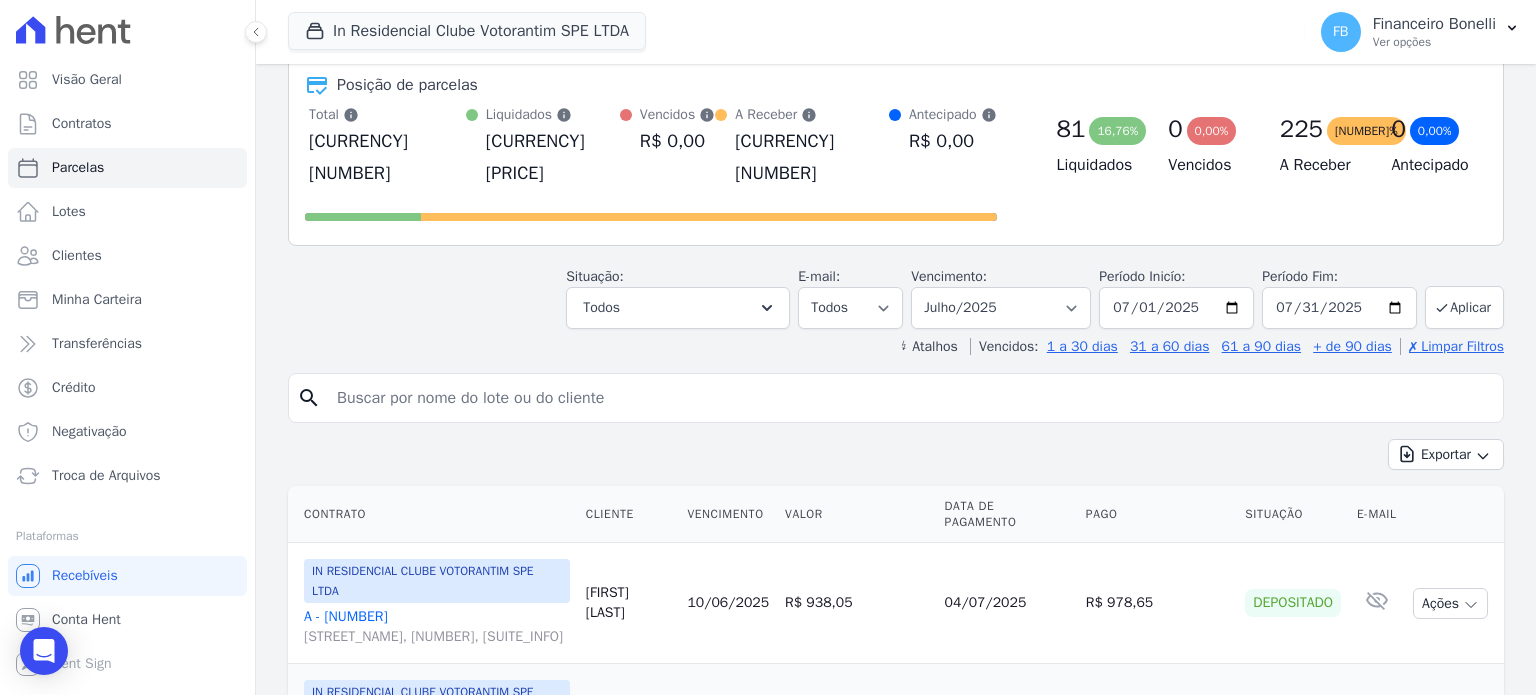 click at bounding box center (910, 398) 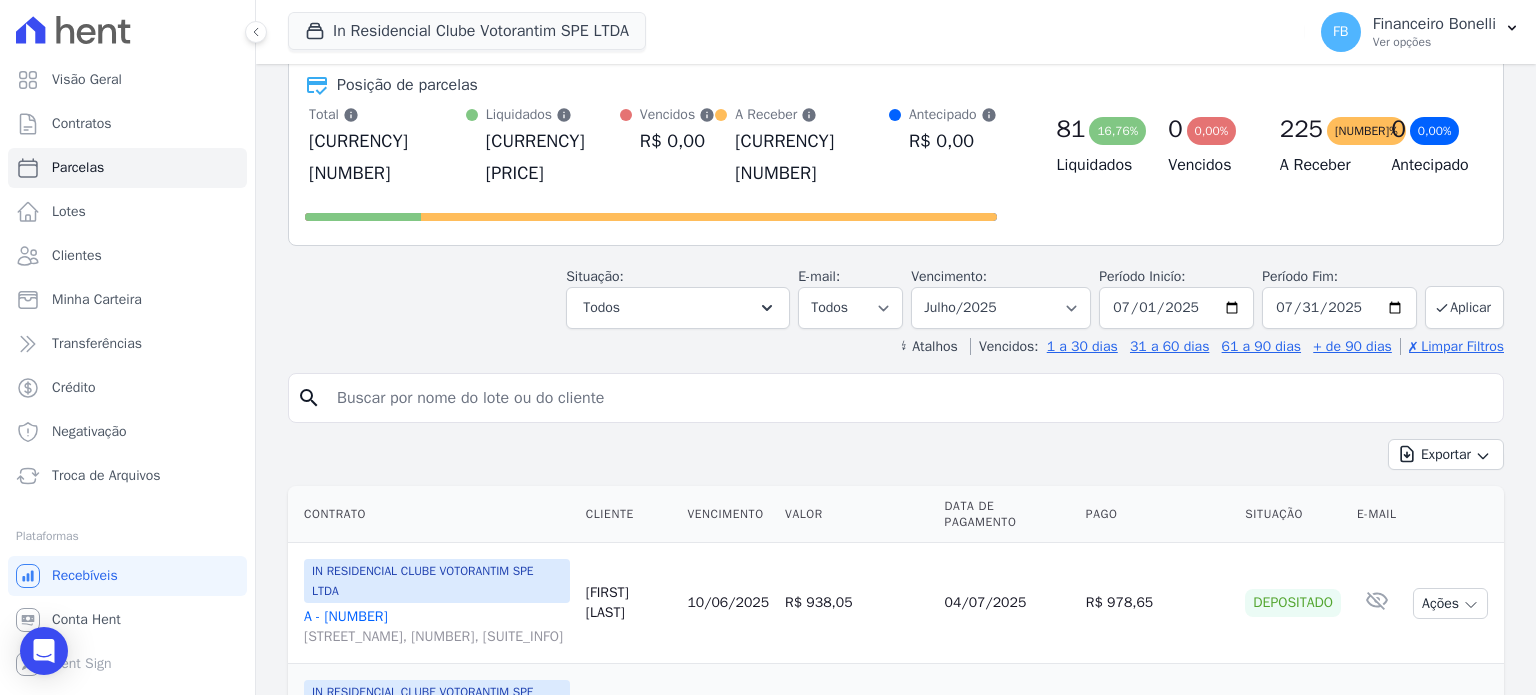 paste on "[FIRST] [MIDDLE] [LAST]" 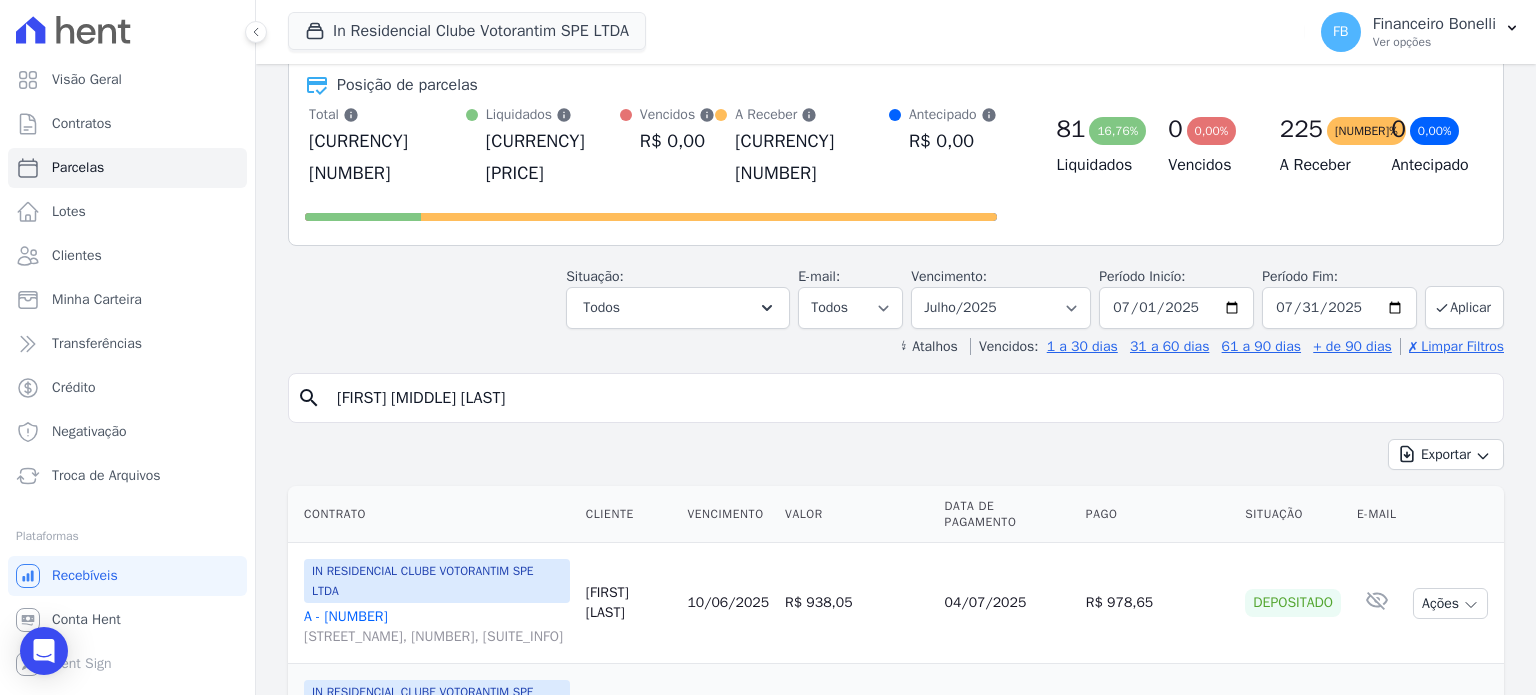 type on "[FIRST] [MIDDLE] [LAST]" 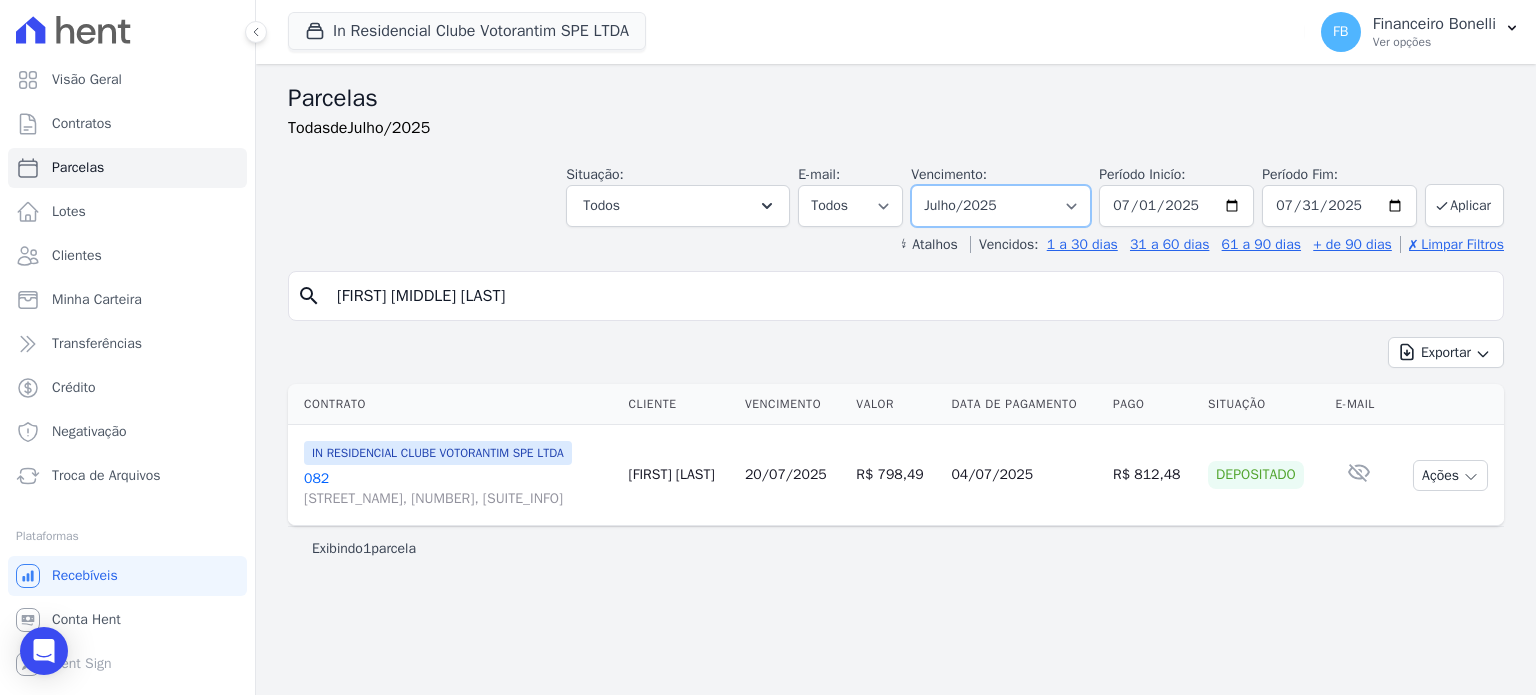 click on "Filtrar por período
────────
Todos os meses
Janeiro/2023
Fevereiro/2023
Março/2023
Abril/2023
Maio/2023
Junho/2023
Julho/2023
Agosto/2023
Setembro/2023
Outubro/2023
Novembro/2023
Dezembro/2023
Janeiro/2024
Fevereiro/2024
Março/2024
Abril/2024
Maio/2024
Junho/2024
Julho/2024
Agosto/2024
Setembro/2024
Outubro/2024
Novembro/2024
Dezembro/2024
Janeiro/2025
Fevereiro/2025
Março/2025
Abril/2025
Maio/2025
Junho/2025
Julho/2025
Agosto/2025
Setembro/2025
Outubro/2025
Novembro/2025
Dezembro/2025
Janeiro/2026
Fevereiro/2026
Março/2026
Abril/2026
Maio/2026
Junho/2026
Julho/2026
Agosto/2026
Setembro/2026
Outubro/2026
Novembro/2026
Dezembro/2026
Janeiro/2027
Fevereiro/2027
Março/2027
Abril/2027
Maio/2027
Junho/2027
Julho/2027
Agosto/2027
Setembro/2027
Outubro/2027
Novembro/2027
Dezembro/2027
Janeiro/2028
Fevereiro/2028
Março/2028
Abril/2028
Maio/2028" at bounding box center [1001, 206] 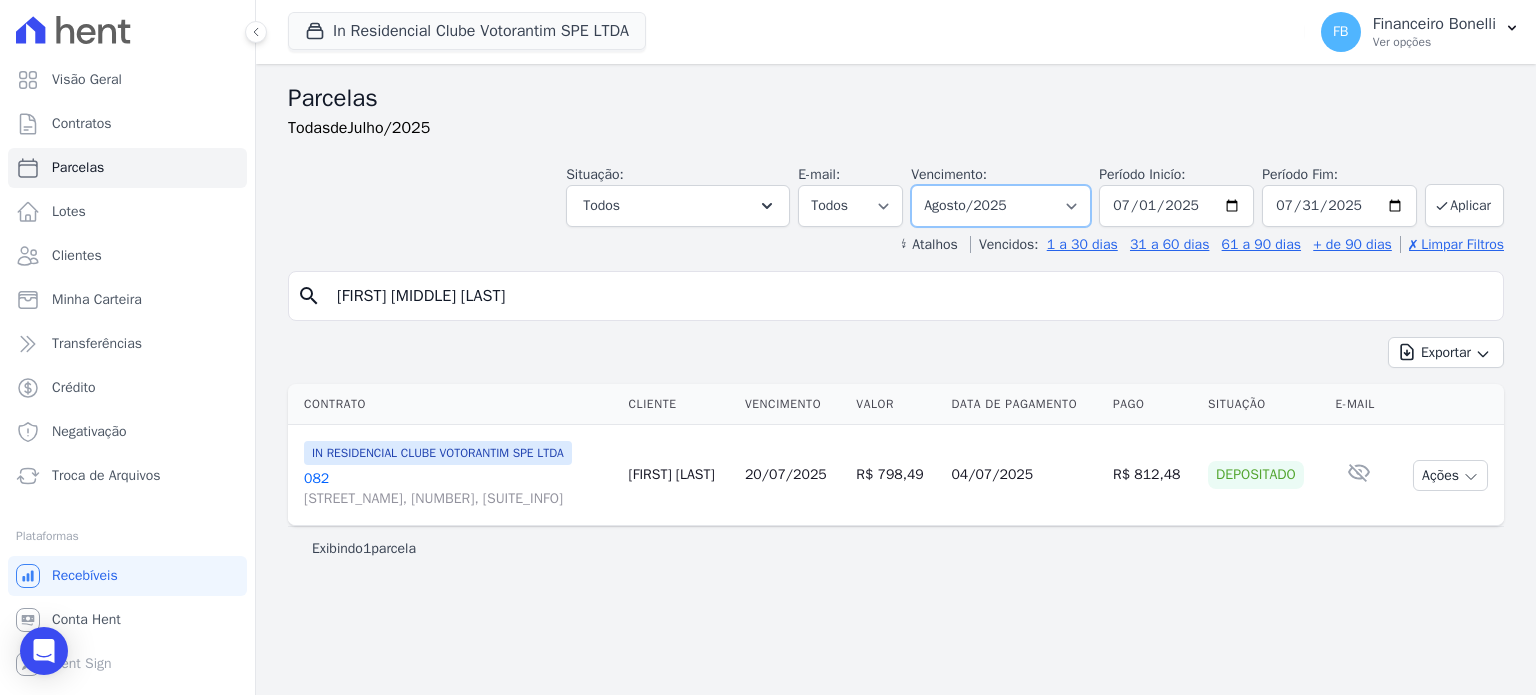 click on "Filtrar por período
────────
Todos os meses
Janeiro/2023
Fevereiro/2023
Março/2023
Abril/2023
Maio/2023
Junho/2023
Julho/2023
Agosto/2023
Setembro/2023
Outubro/2023
Novembro/2023
Dezembro/2023
Janeiro/2024
Fevereiro/2024
Março/2024
Abril/2024
Maio/2024
Junho/2024
Julho/2024
Agosto/2024
Setembro/2024
Outubro/2024
Novembro/2024
Dezembro/2024
Janeiro/2025
Fevereiro/2025
Março/2025
Abril/2025
Maio/2025
Junho/2025
Julho/2025
Agosto/2025
Setembro/2025
Outubro/2025
Novembro/2025
Dezembro/2025
Janeiro/2026
Fevereiro/2026
Março/2026
Abril/2026
Maio/2026
Junho/2026
Julho/2026
Agosto/2026
Setembro/2026
Outubro/2026
Novembro/2026
Dezembro/2026
Janeiro/2027
Fevereiro/2027
Março/2027
Abril/2027
Maio/2027
Junho/2027
Julho/2027
Agosto/2027
Setembro/2027
Outubro/2027
Novembro/2027
Dezembro/2027
Janeiro/2028
Fevereiro/2028
Março/2028
Abril/2028
Maio/2028" at bounding box center [1001, 206] 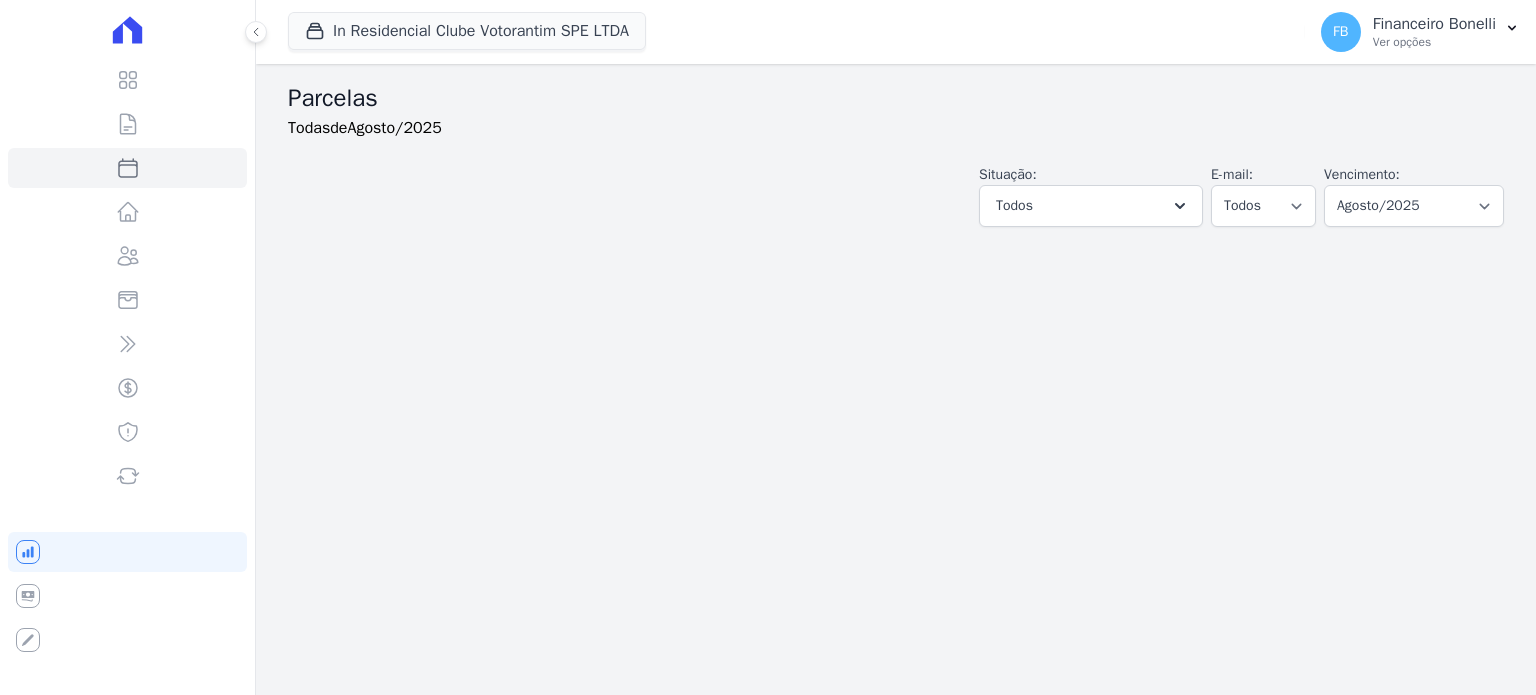 scroll, scrollTop: 0, scrollLeft: 0, axis: both 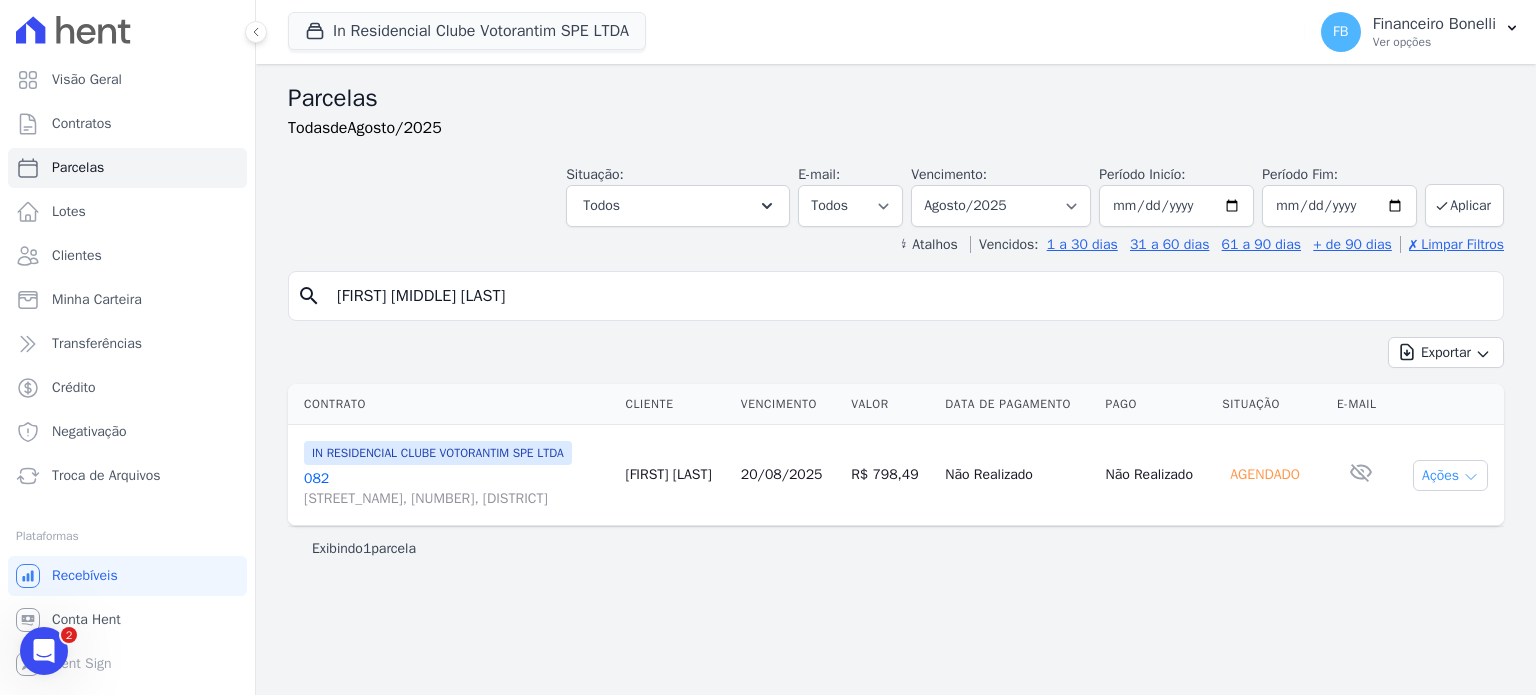click on "Ações" at bounding box center [1450, 475] 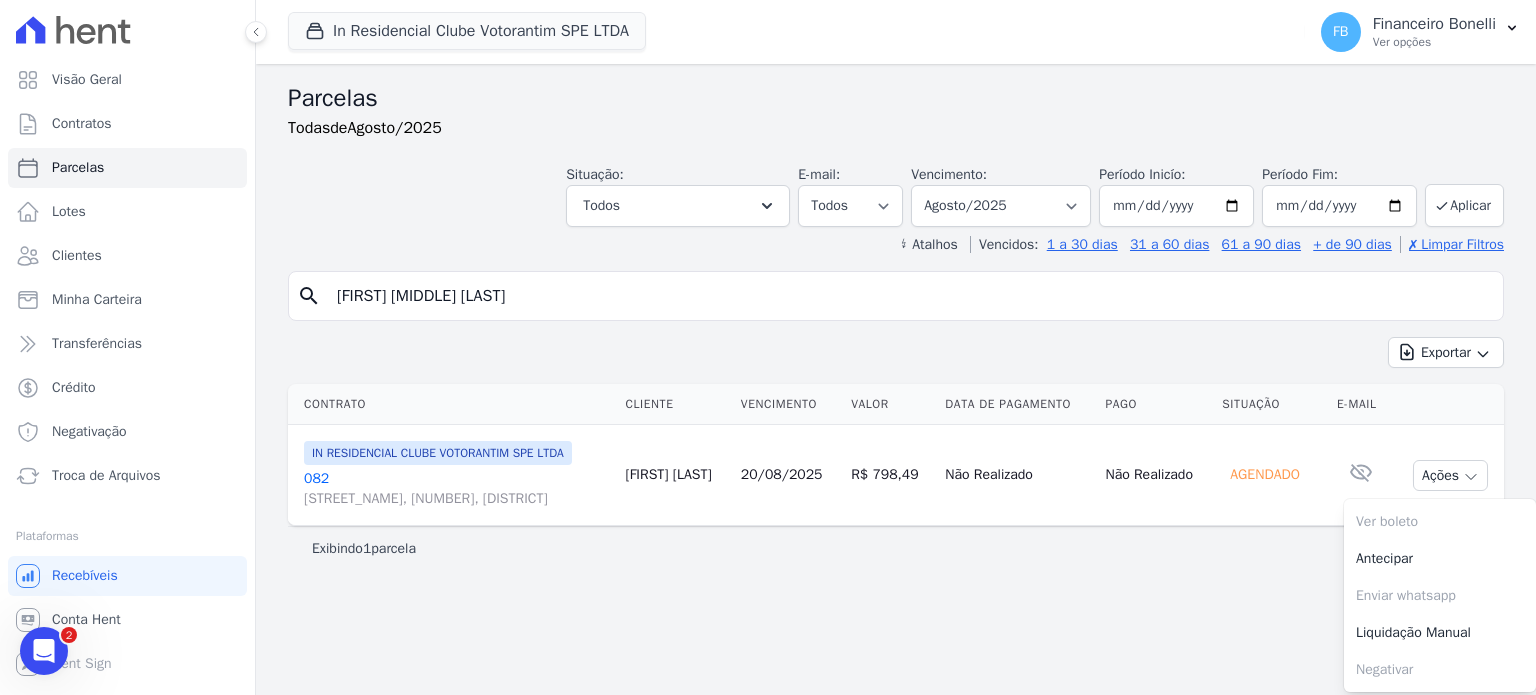 click on "Parcelas
Todas
de  [MONTH]/[YEAR]
Situação:
Agendado
Em Aberto
Pago
Processando
Cancelado
Vencido
Transferindo
Depositado
Pago por fora
Retido
Todos
Selecionar todos
Agendado
Em Aberto
Pago
Processando" at bounding box center (896, 379) 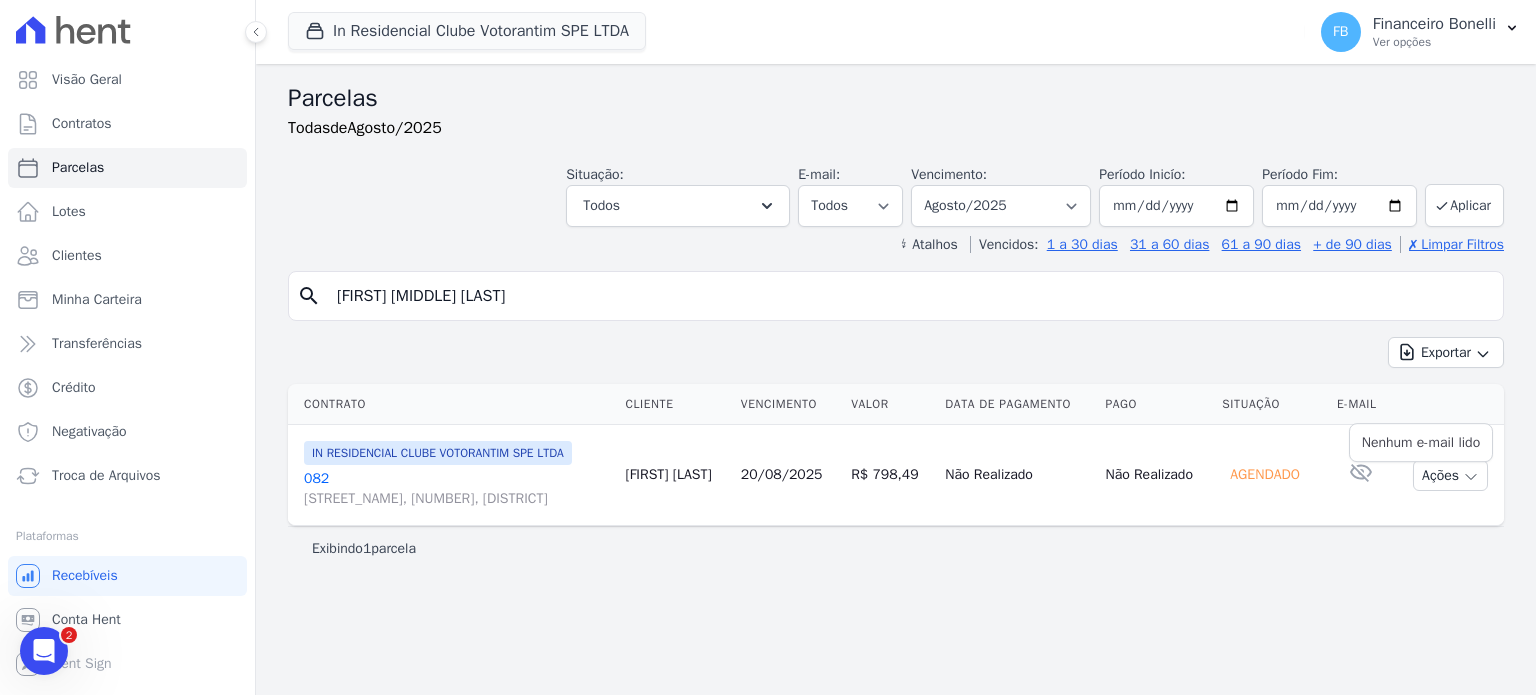 click at bounding box center [1361, 472] 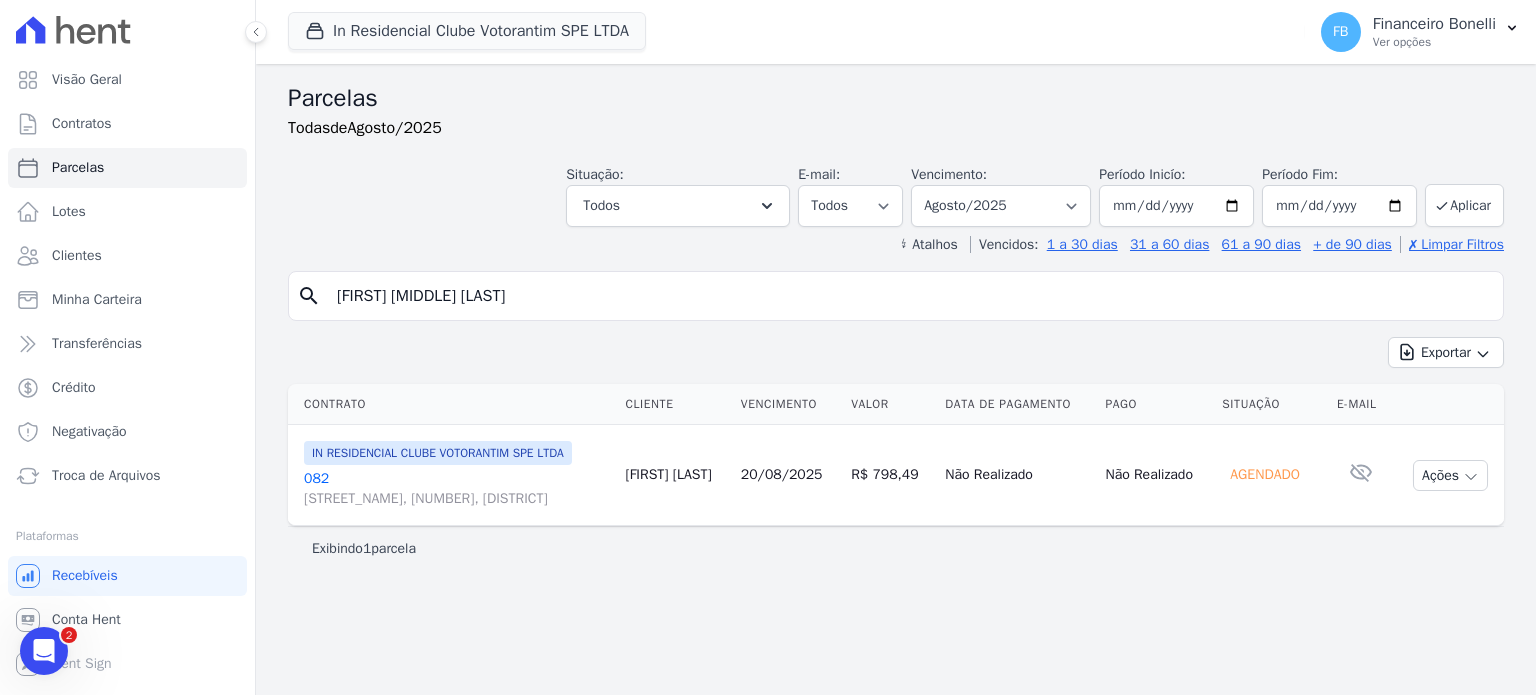 click on "[NUMBER]
[STREET], [NUMBER], [STREET], [NEIGHBORHOOD]" at bounding box center (456, 489) 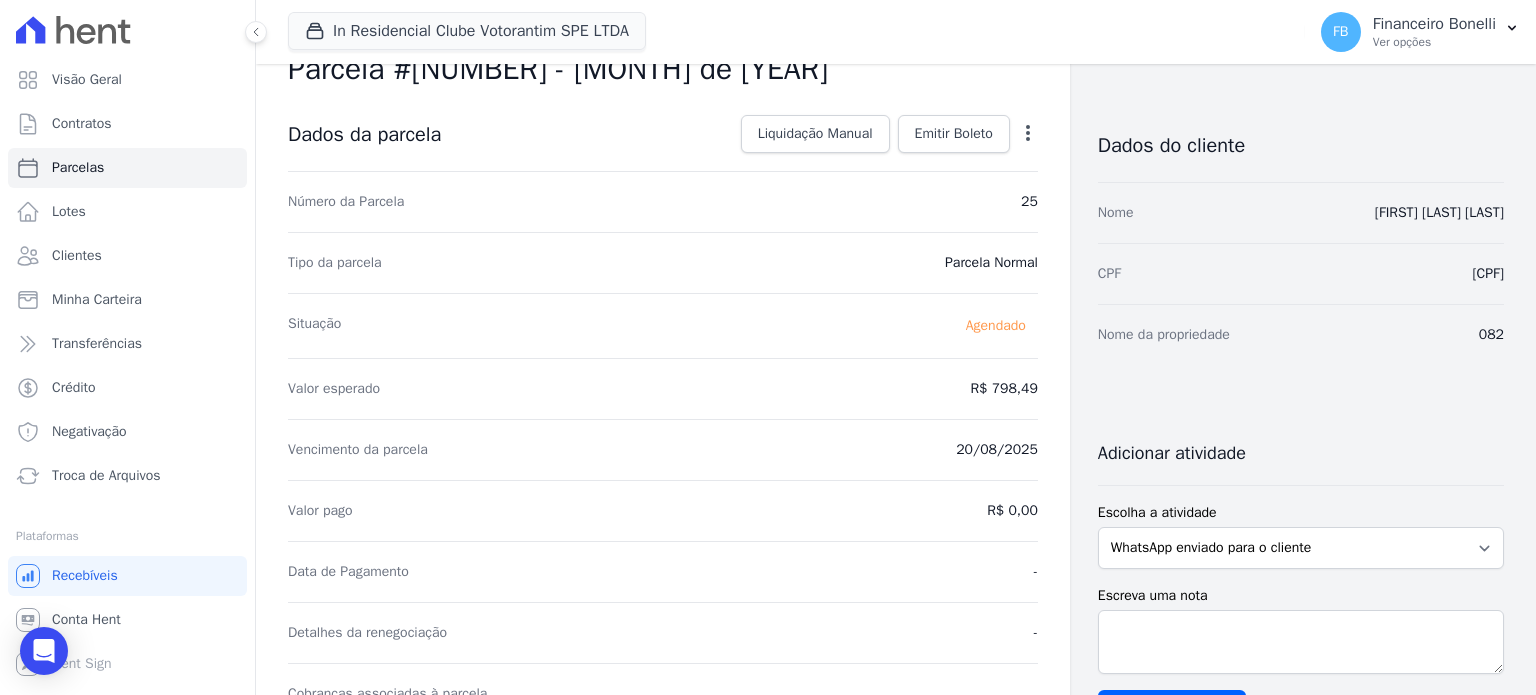 scroll, scrollTop: 0, scrollLeft: 0, axis: both 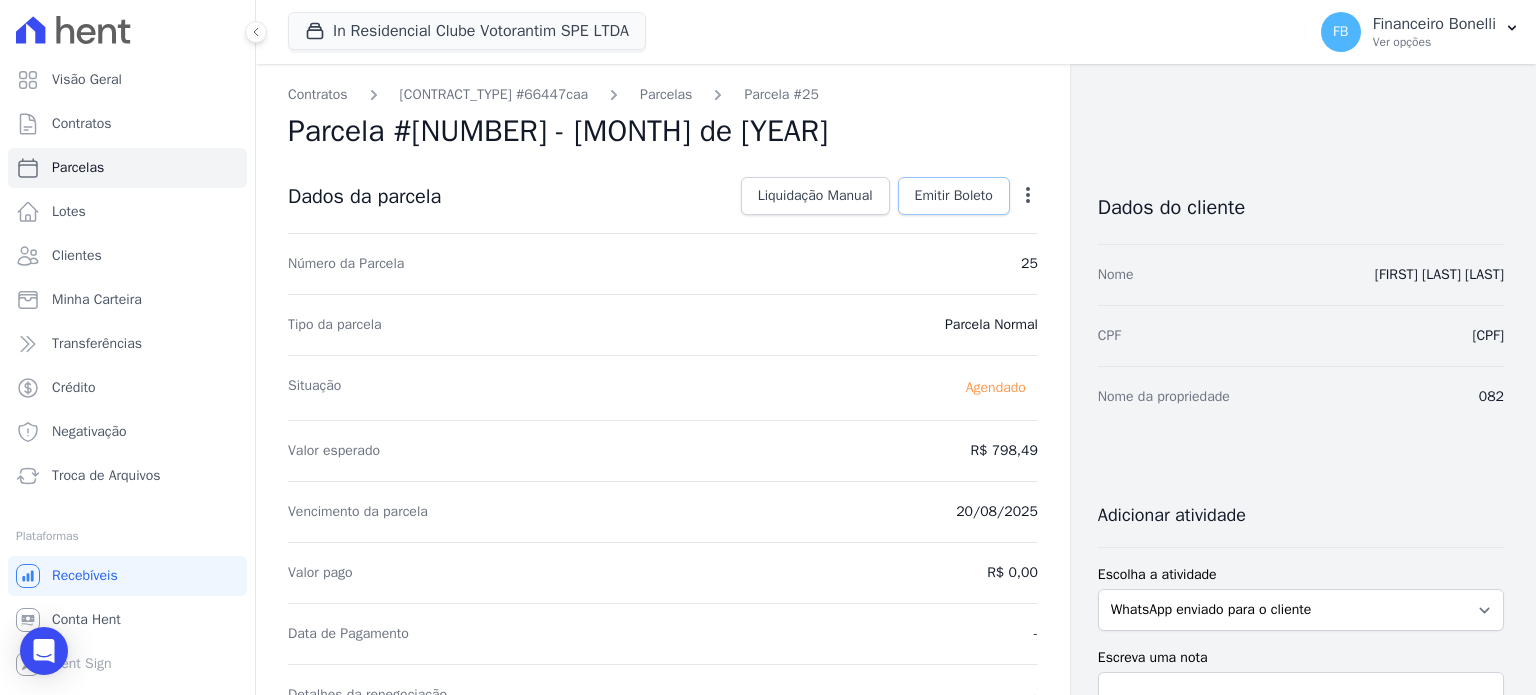 click on "Emitir Boleto" at bounding box center (954, 196) 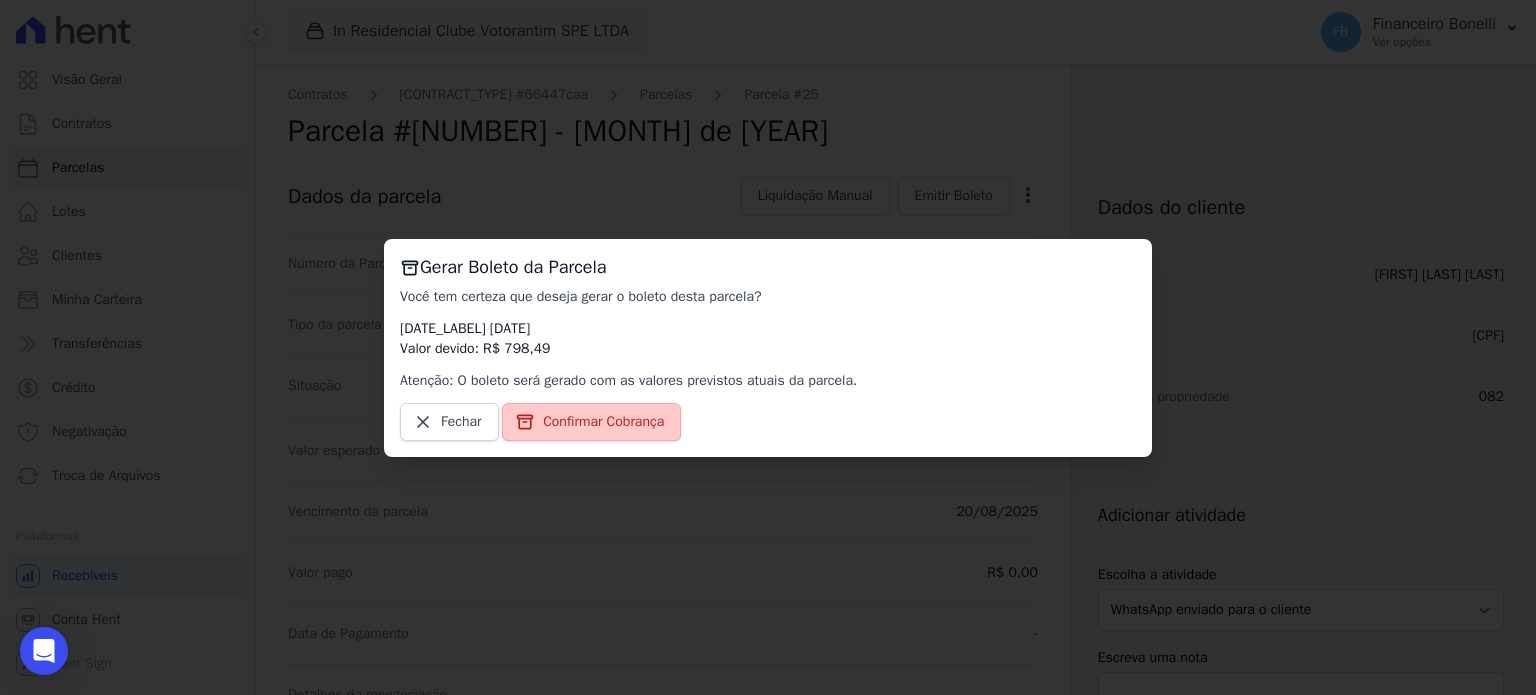 click on "Confirmar Cobrança" at bounding box center (603, 422) 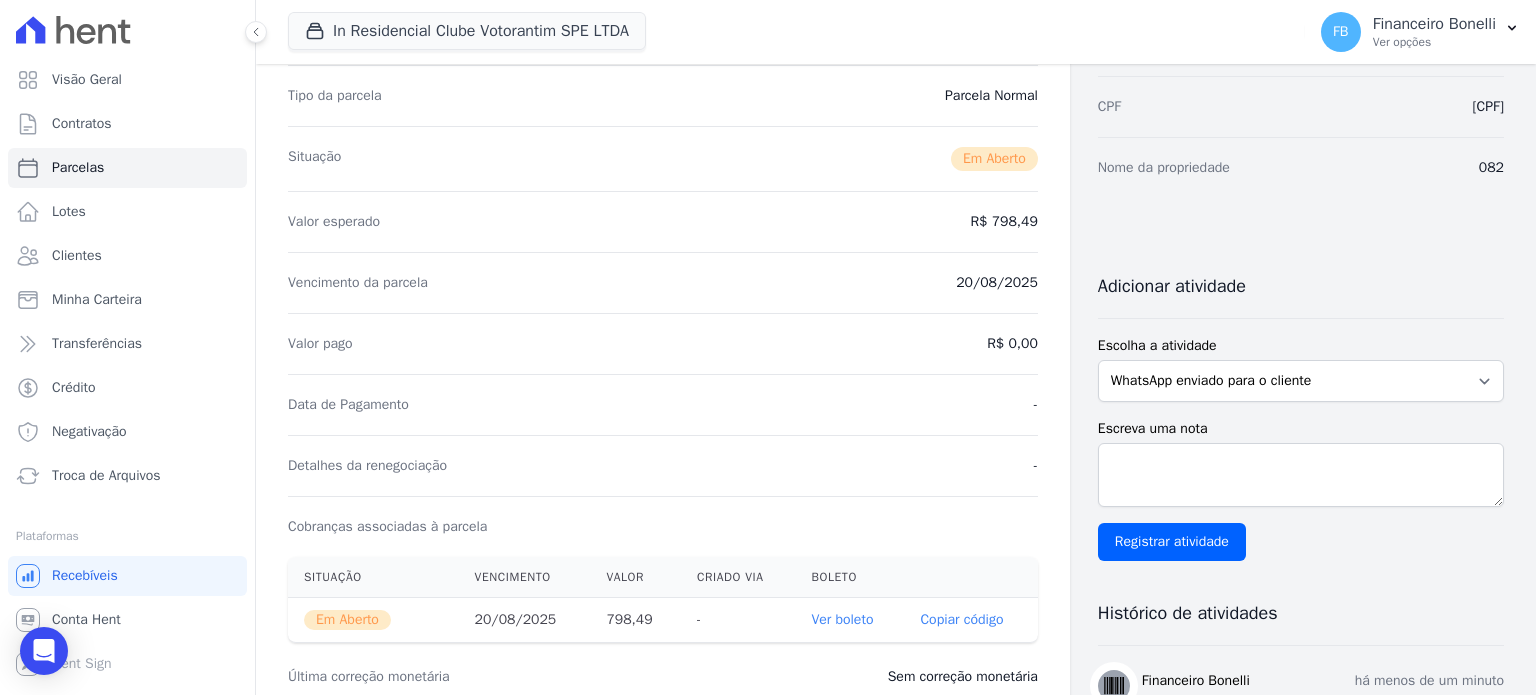 scroll, scrollTop: 600, scrollLeft: 0, axis: vertical 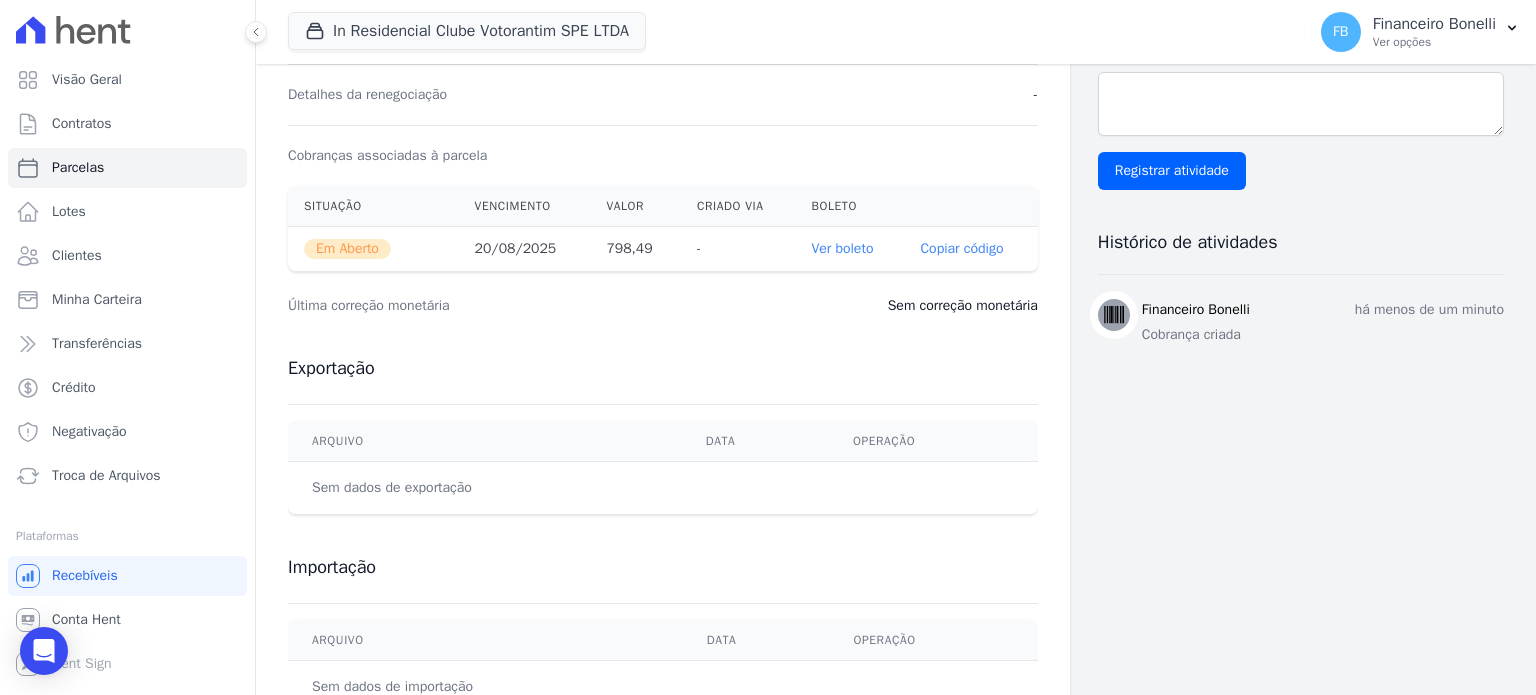 click on "Ver boleto" at bounding box center (842, 248) 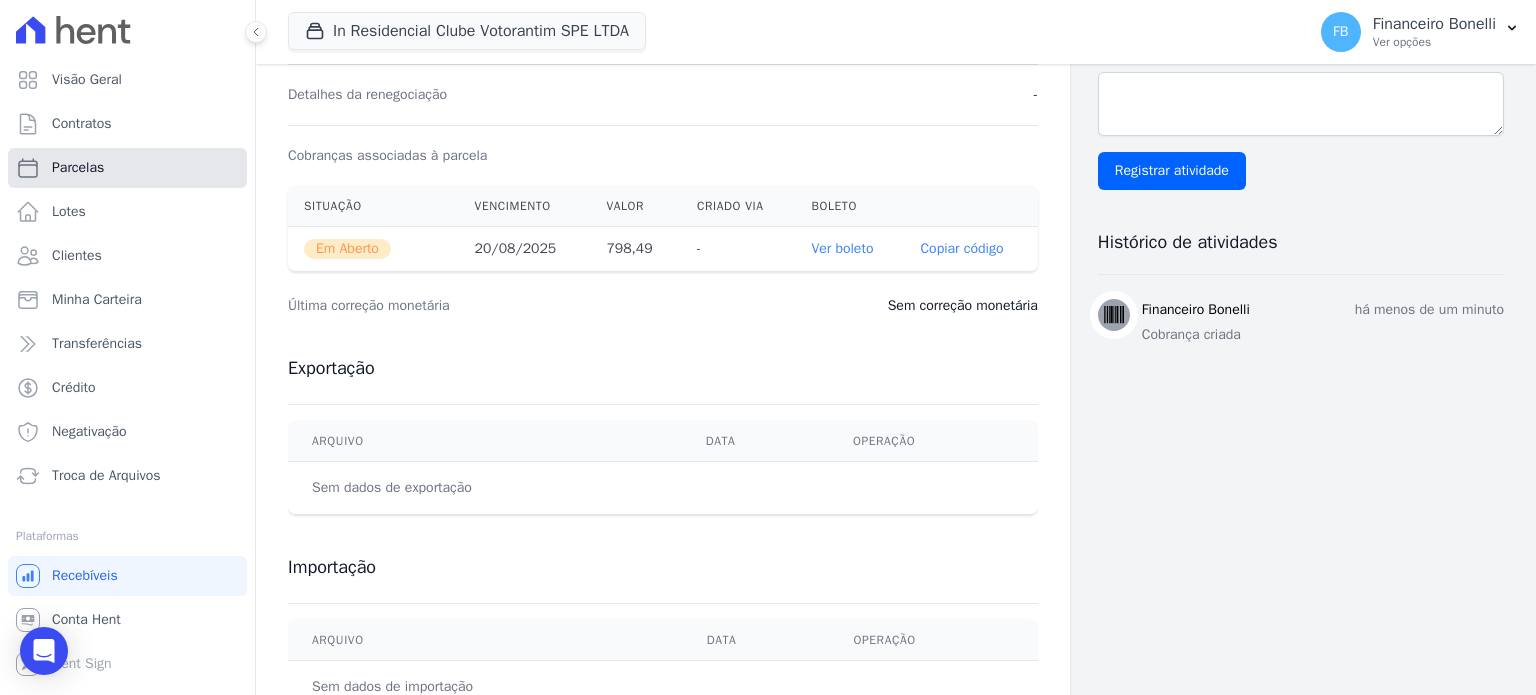 click on "Parcelas" at bounding box center [127, 168] 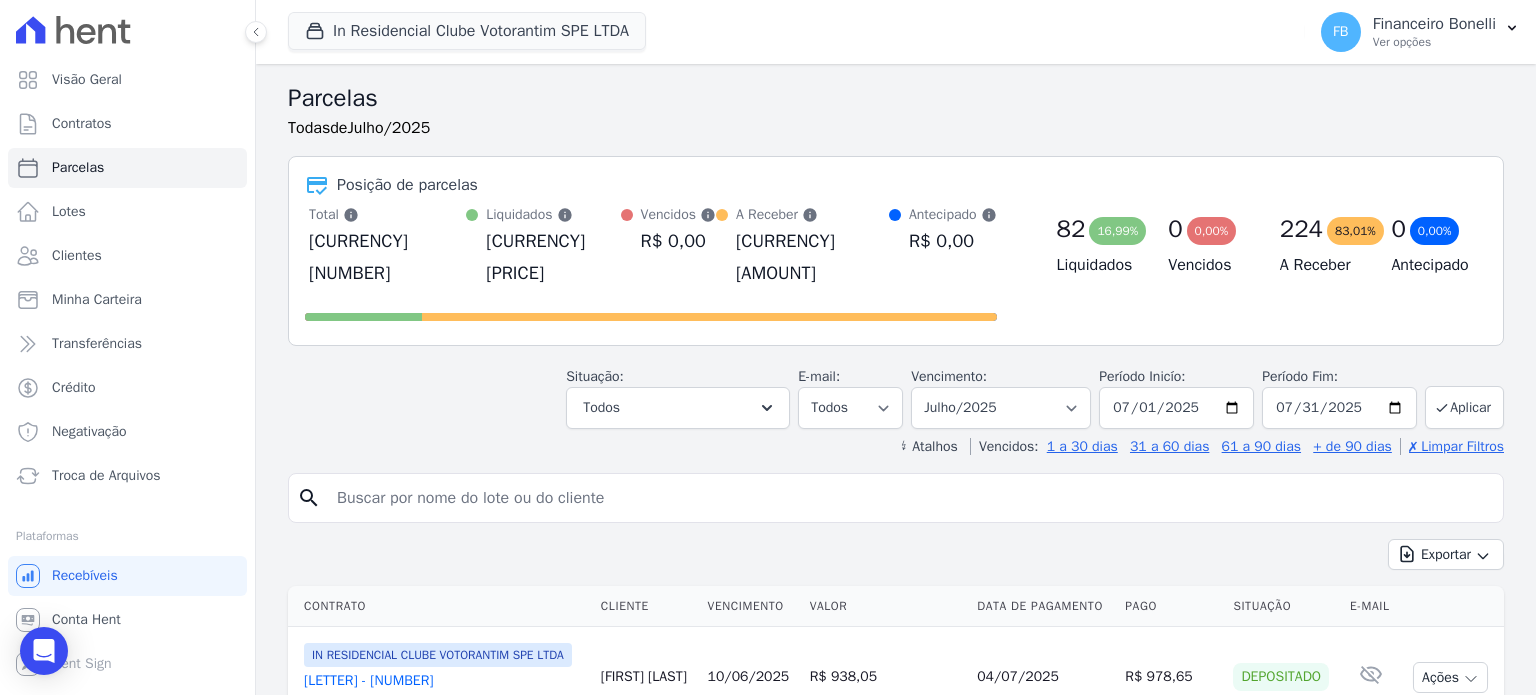 click at bounding box center (910, 498) 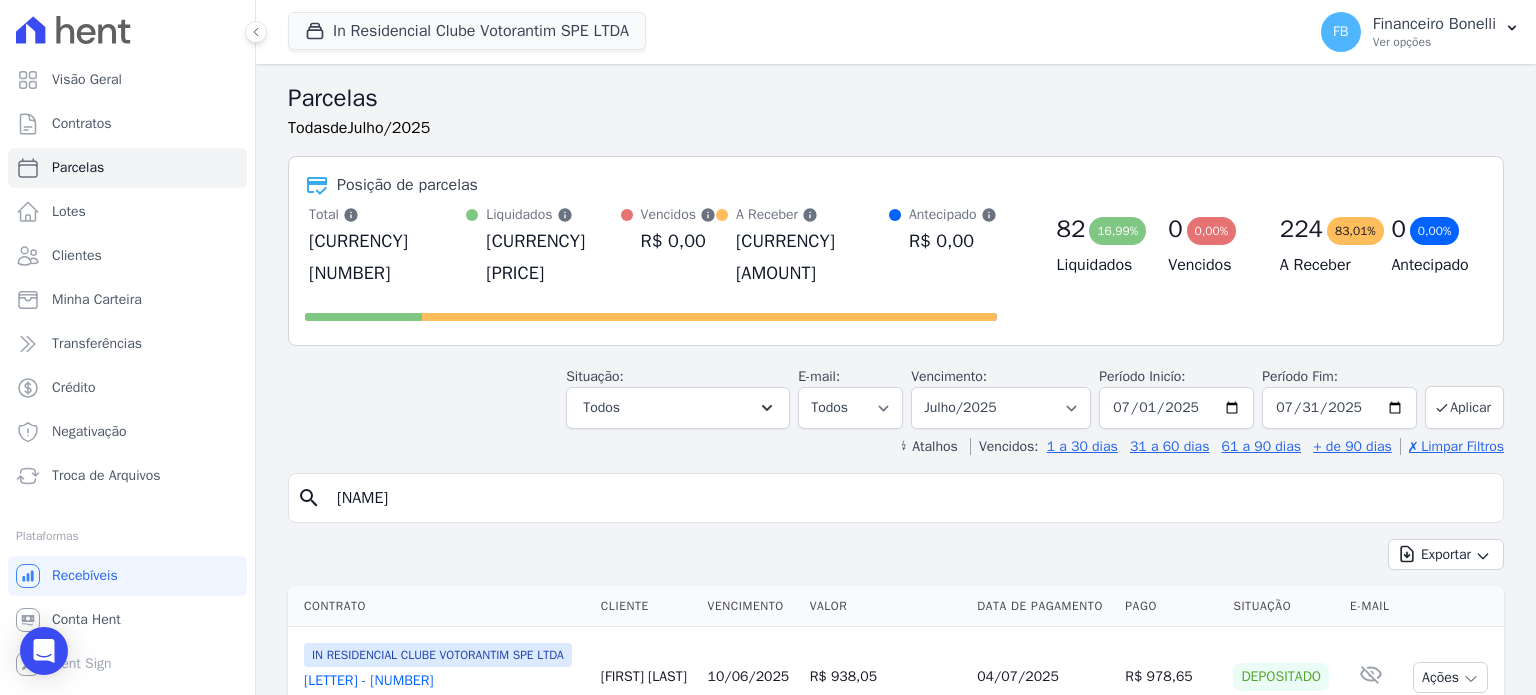 type on "[NAME]" 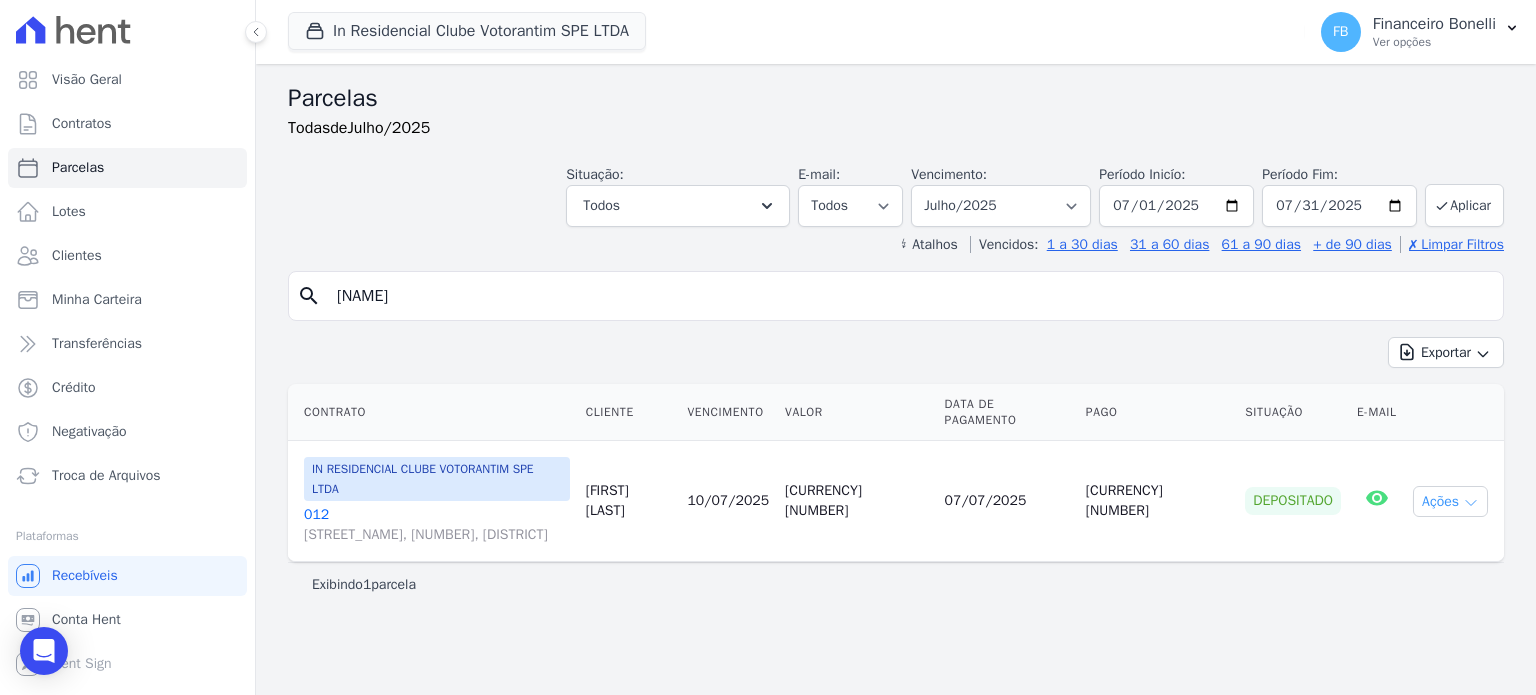 click at bounding box center (1471, 503) 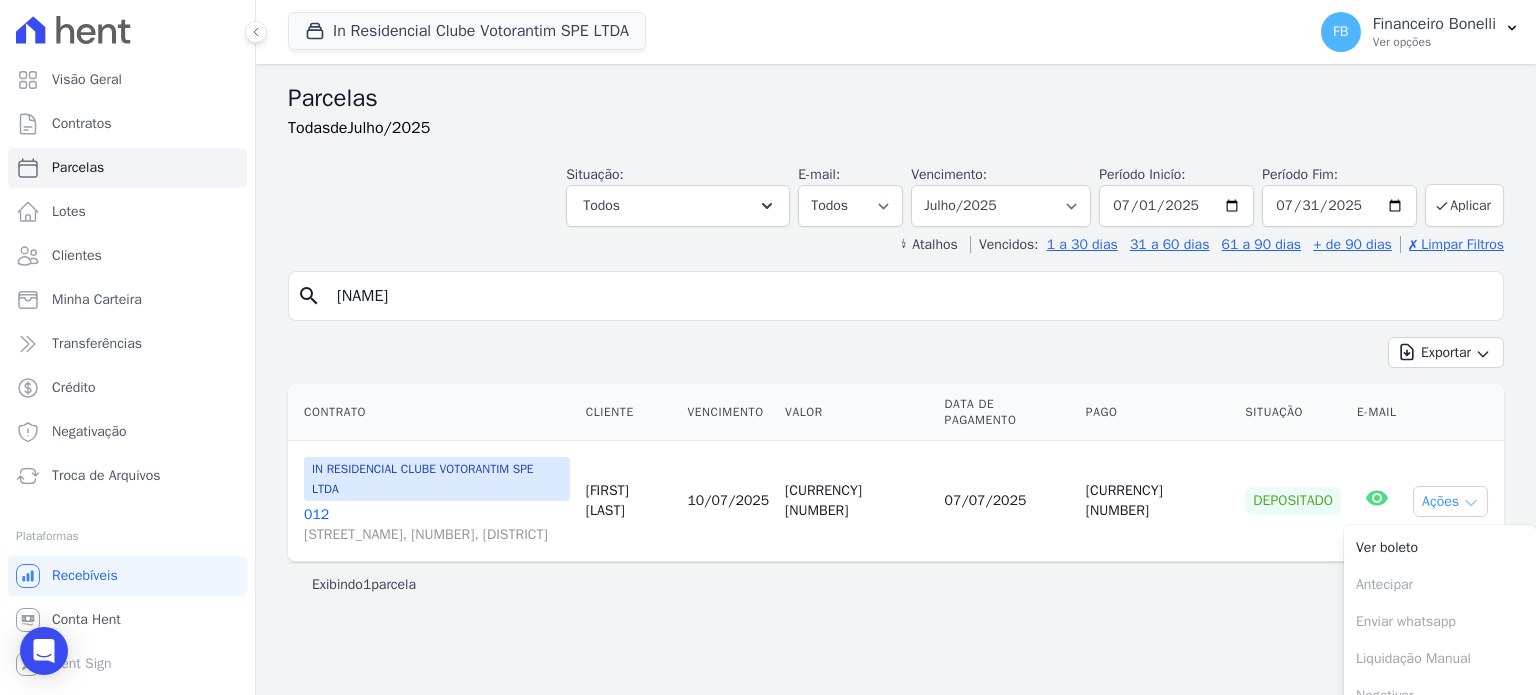 click at bounding box center (1471, 503) 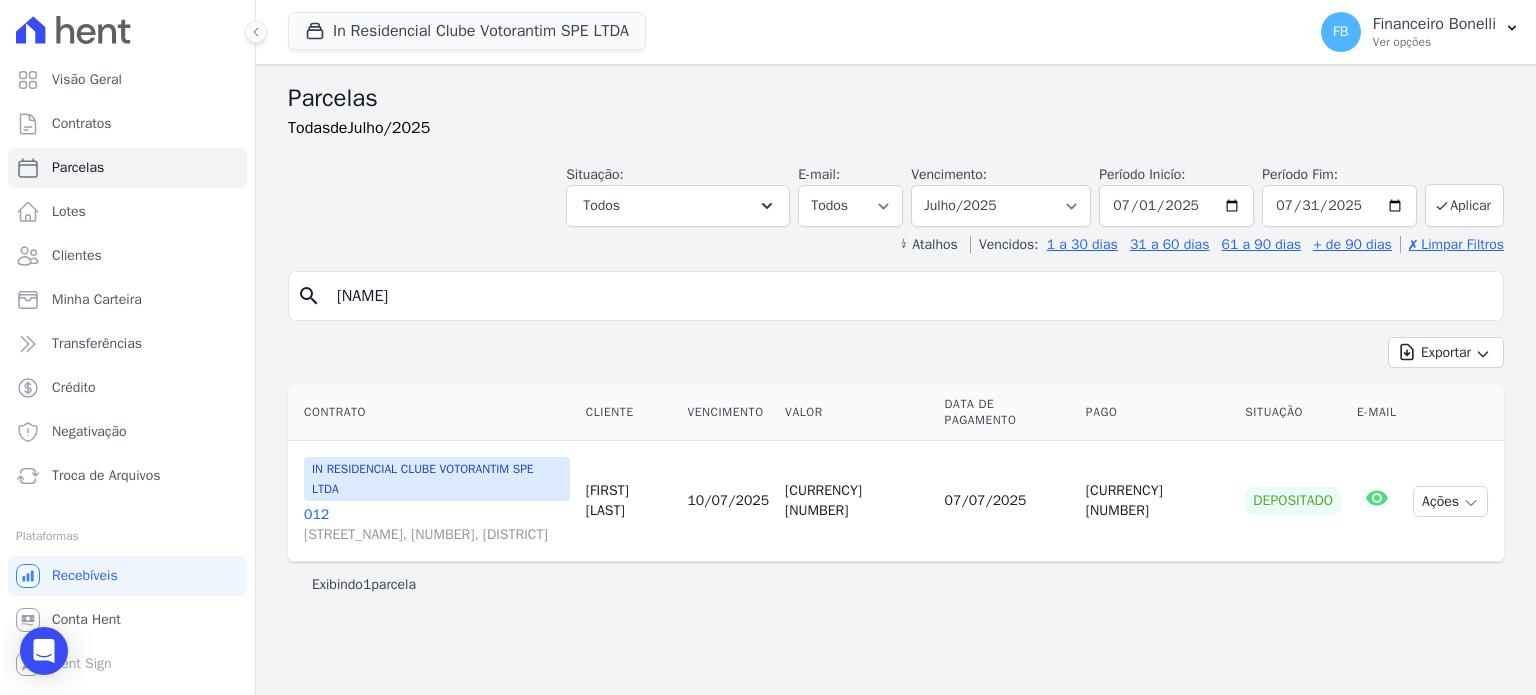 drag, startPoint x: 419, startPoint y: 281, endPoint x: 0, endPoint y: 213, distance: 424.48203 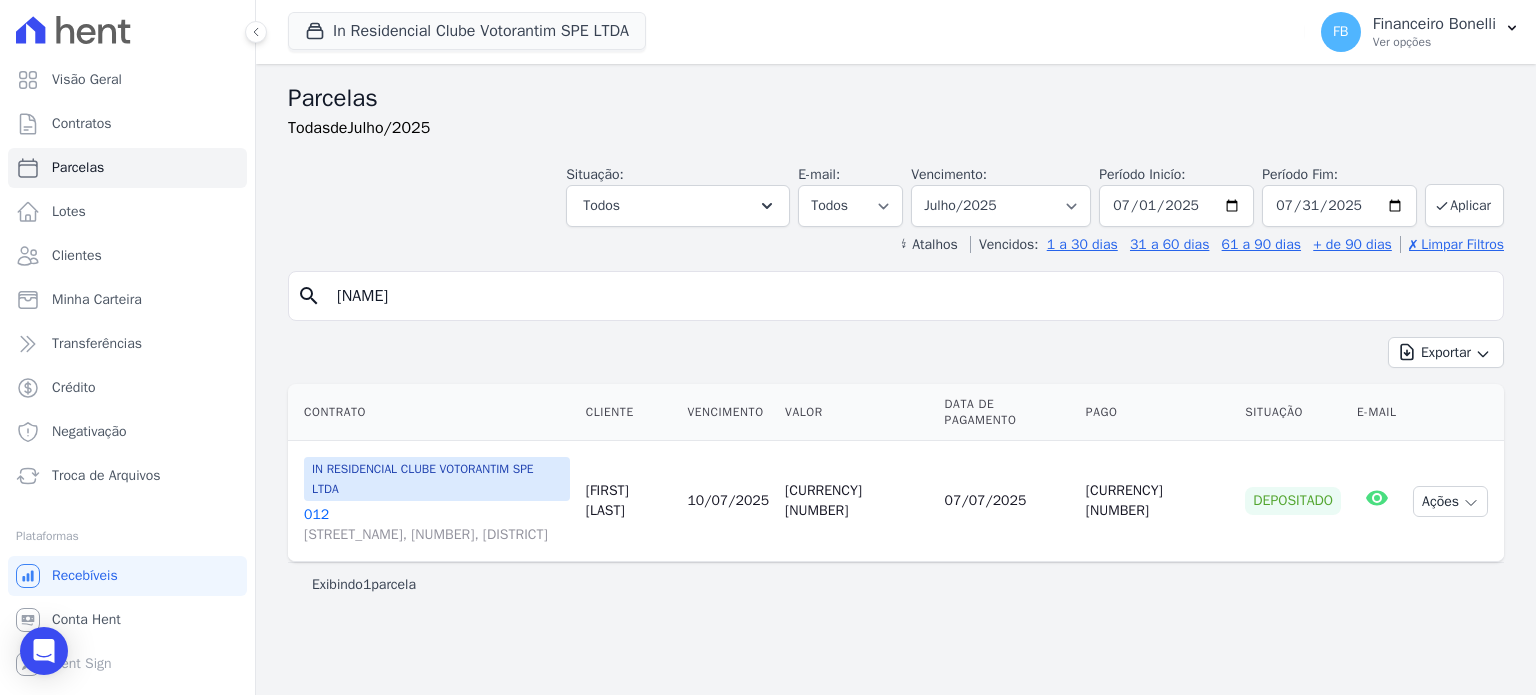click on "Visão Geral
Contratos
Parcelas
Lotes
Clientes
Minha Carteira
Transferências
Crédito
Negativação" at bounding box center (768, 347) 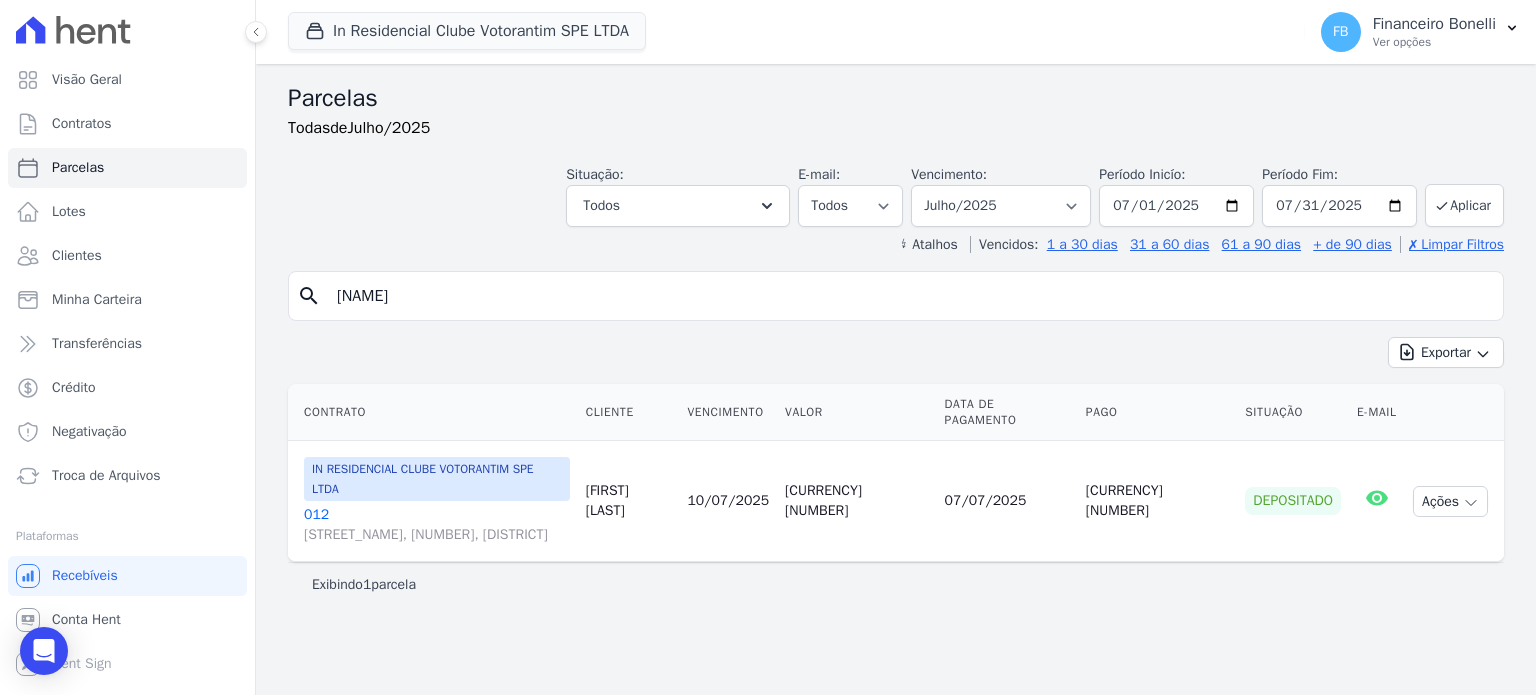 type on "[NAME]" 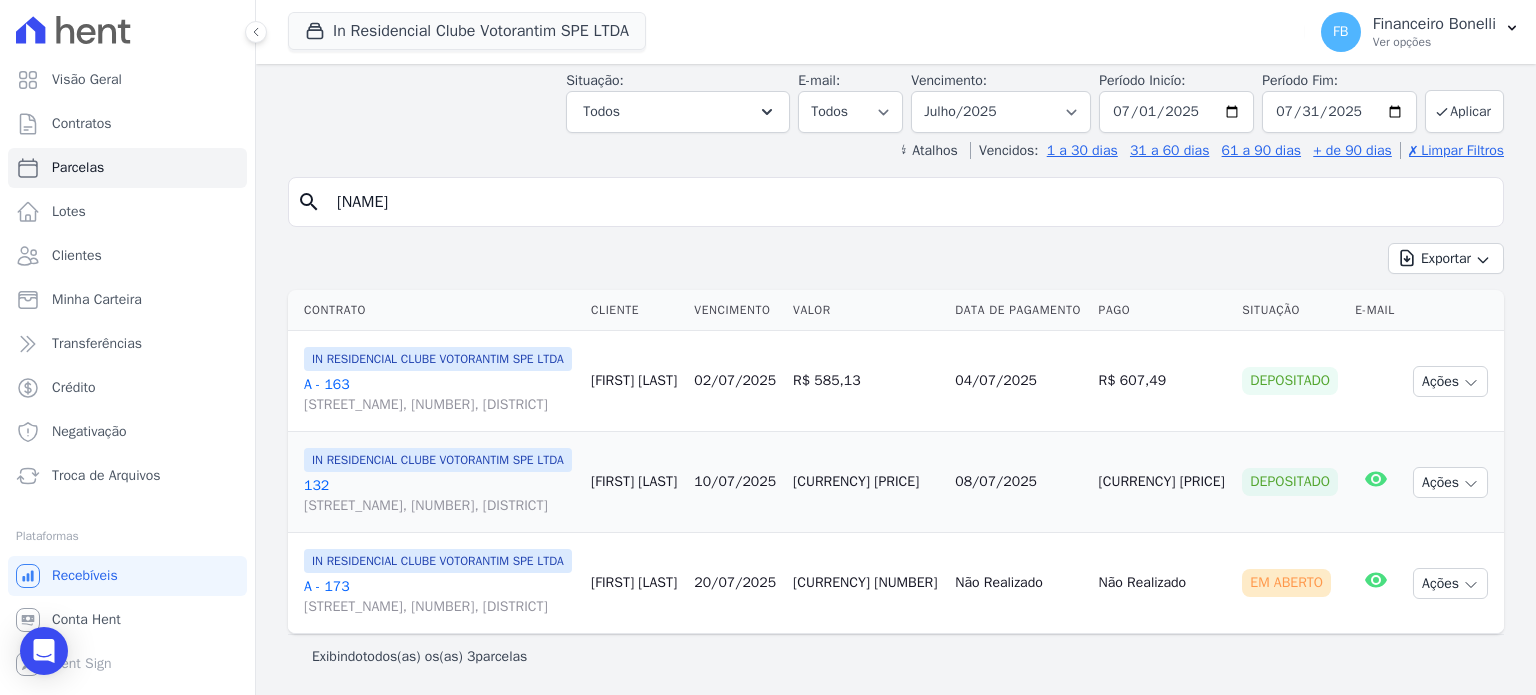 scroll, scrollTop: 168, scrollLeft: 0, axis: vertical 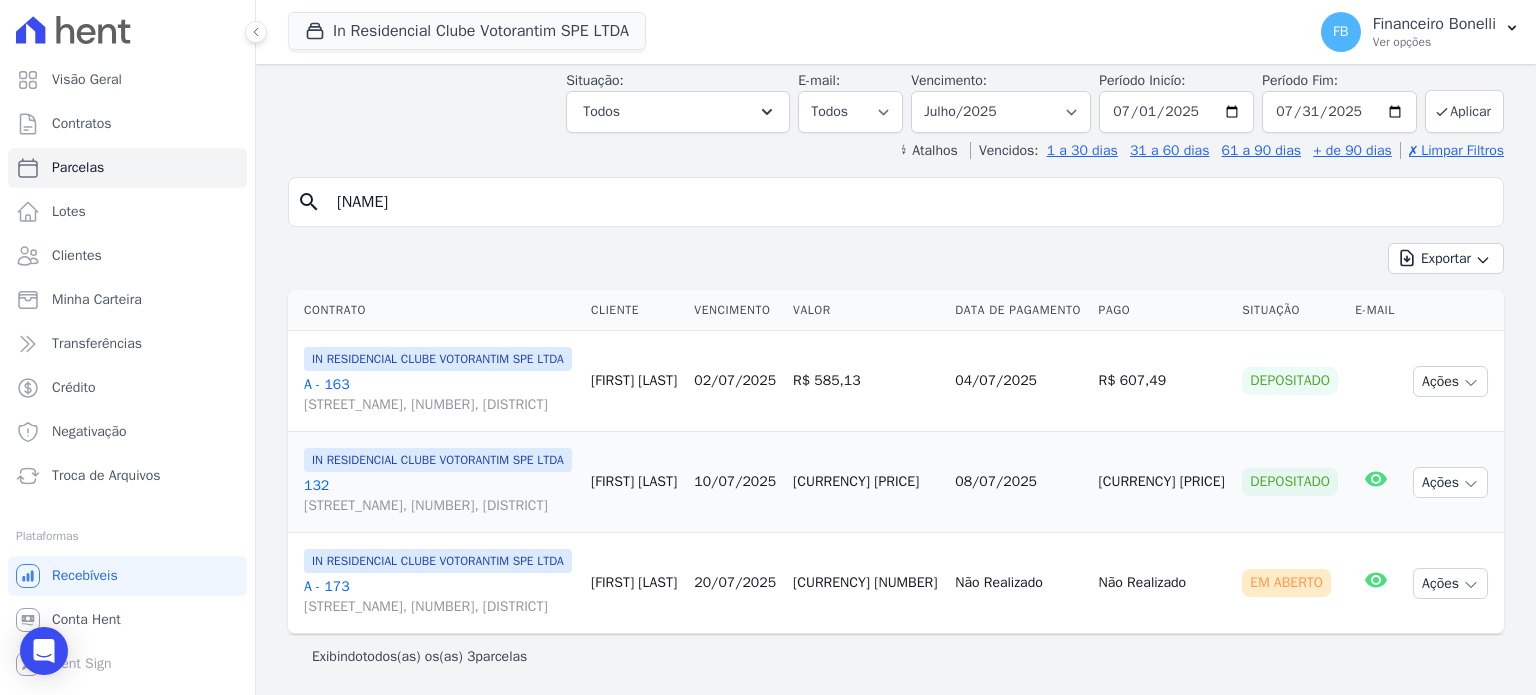 click on "[STREET_NUMBER] - [NUMBER] [STREET_NAME], [NUMBER], [NEIGHBORHOOD] [DISTRICT]" at bounding box center (439, 597) 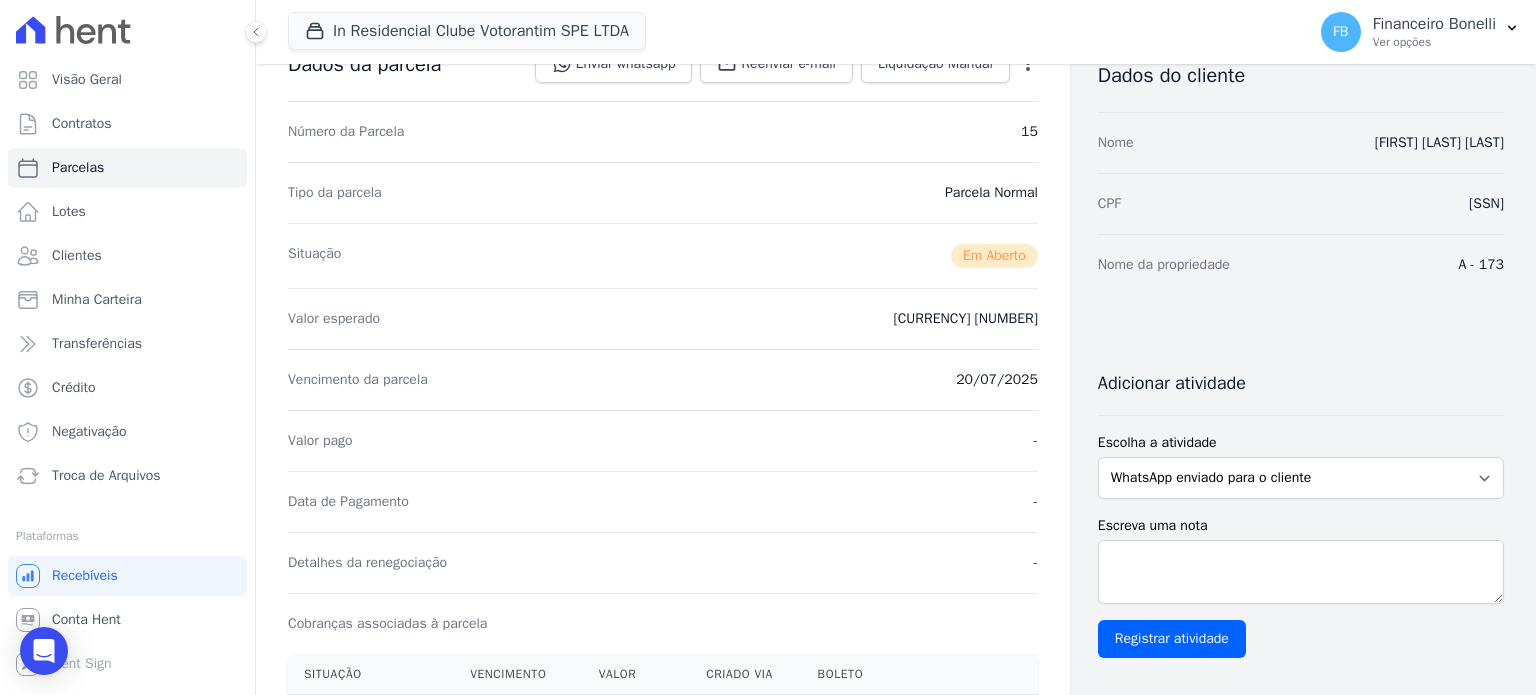 scroll, scrollTop: 400, scrollLeft: 0, axis: vertical 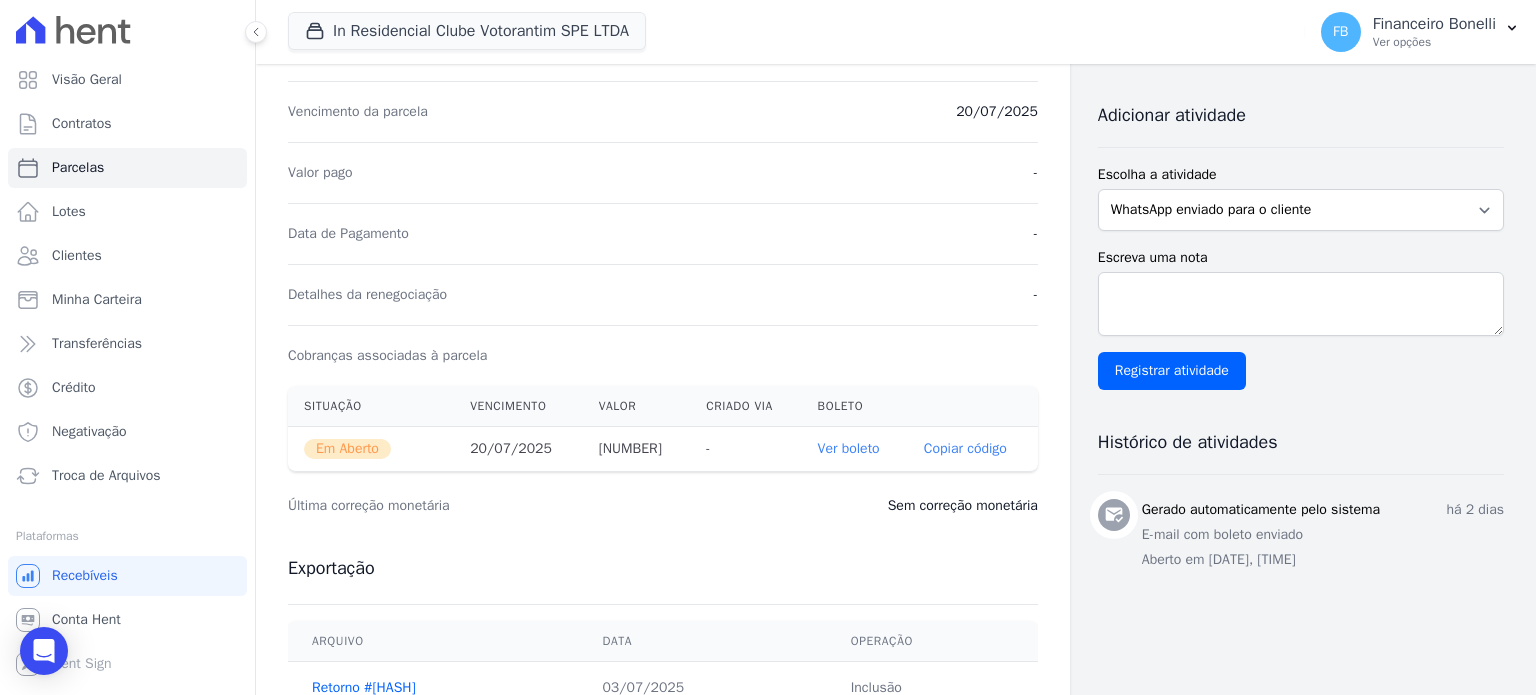 click on "Ver boleto" at bounding box center [849, 448] 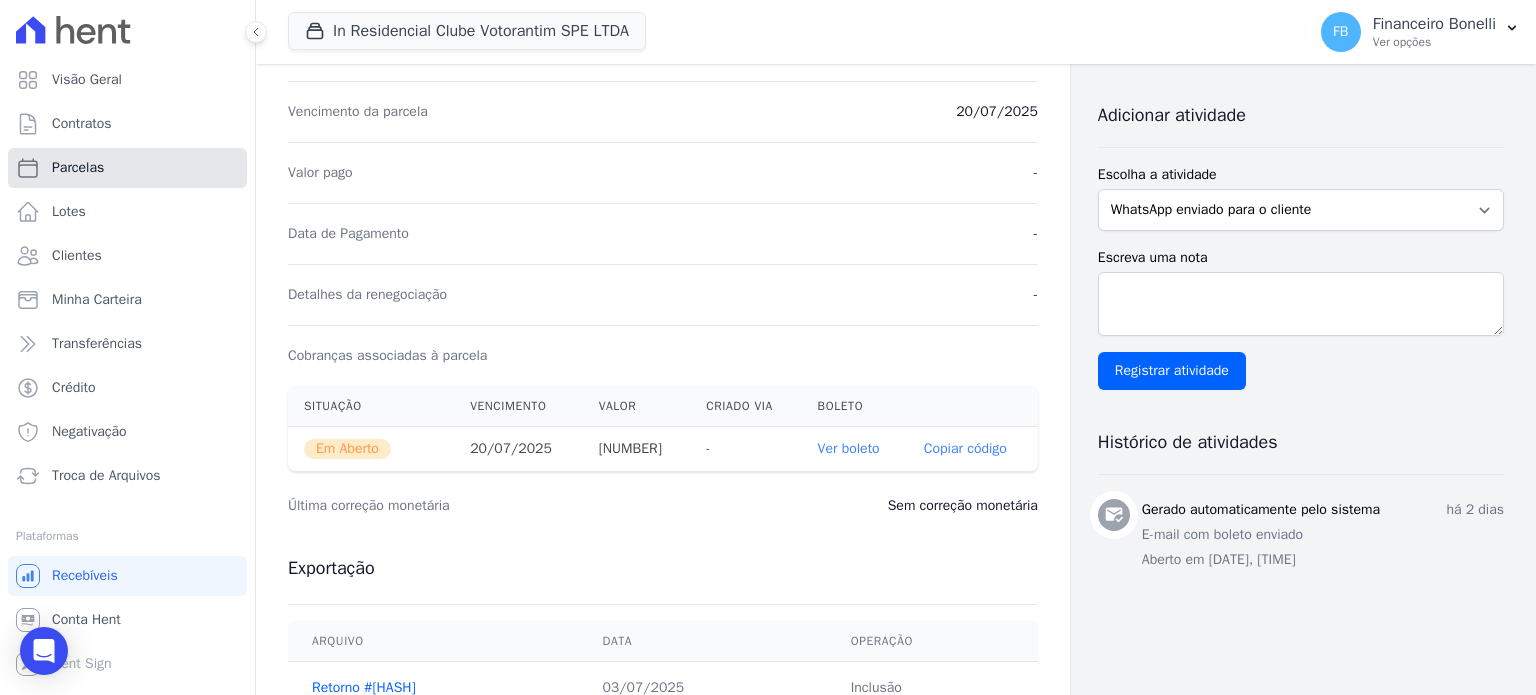 click on "Parcelas" at bounding box center [127, 168] 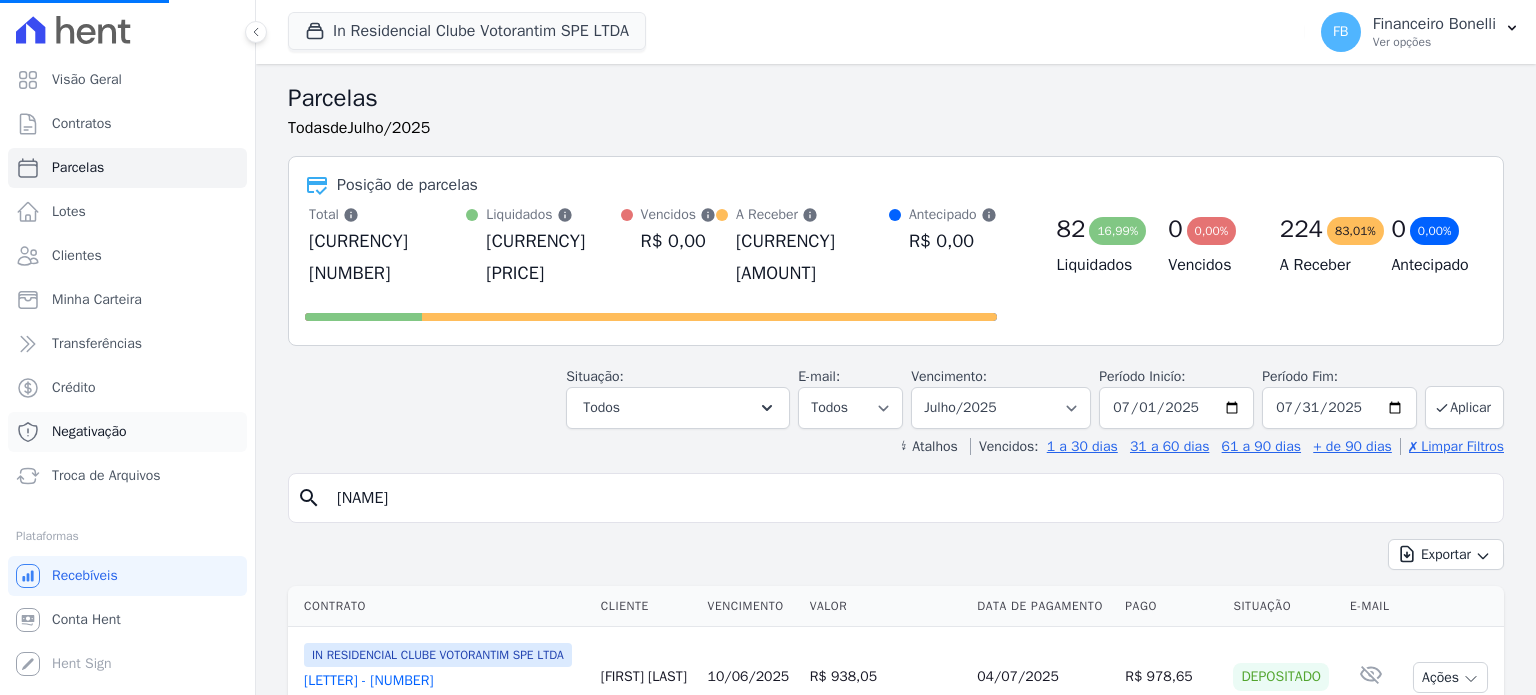 drag, startPoint x: 444, startPoint y: 467, endPoint x: 139, endPoint y: 422, distance: 308.3018 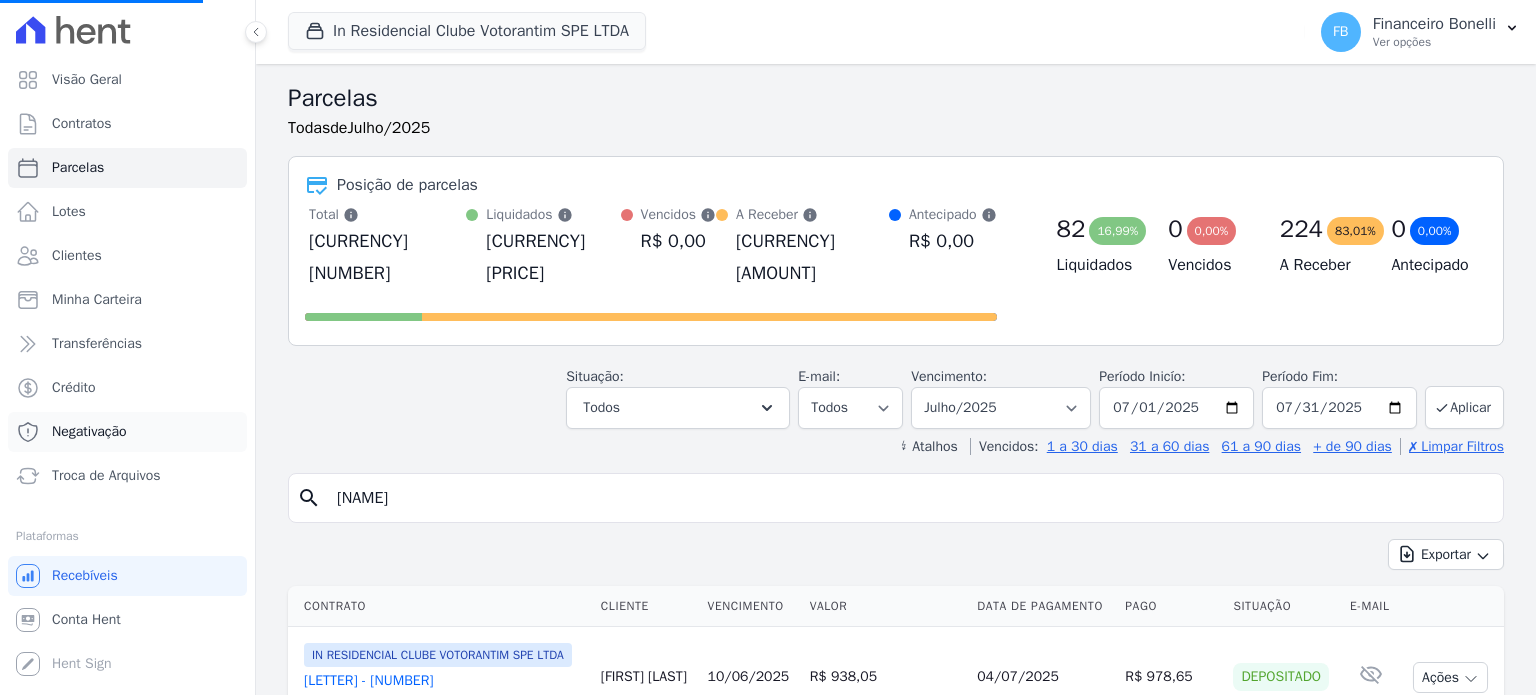type on "[NAME]" 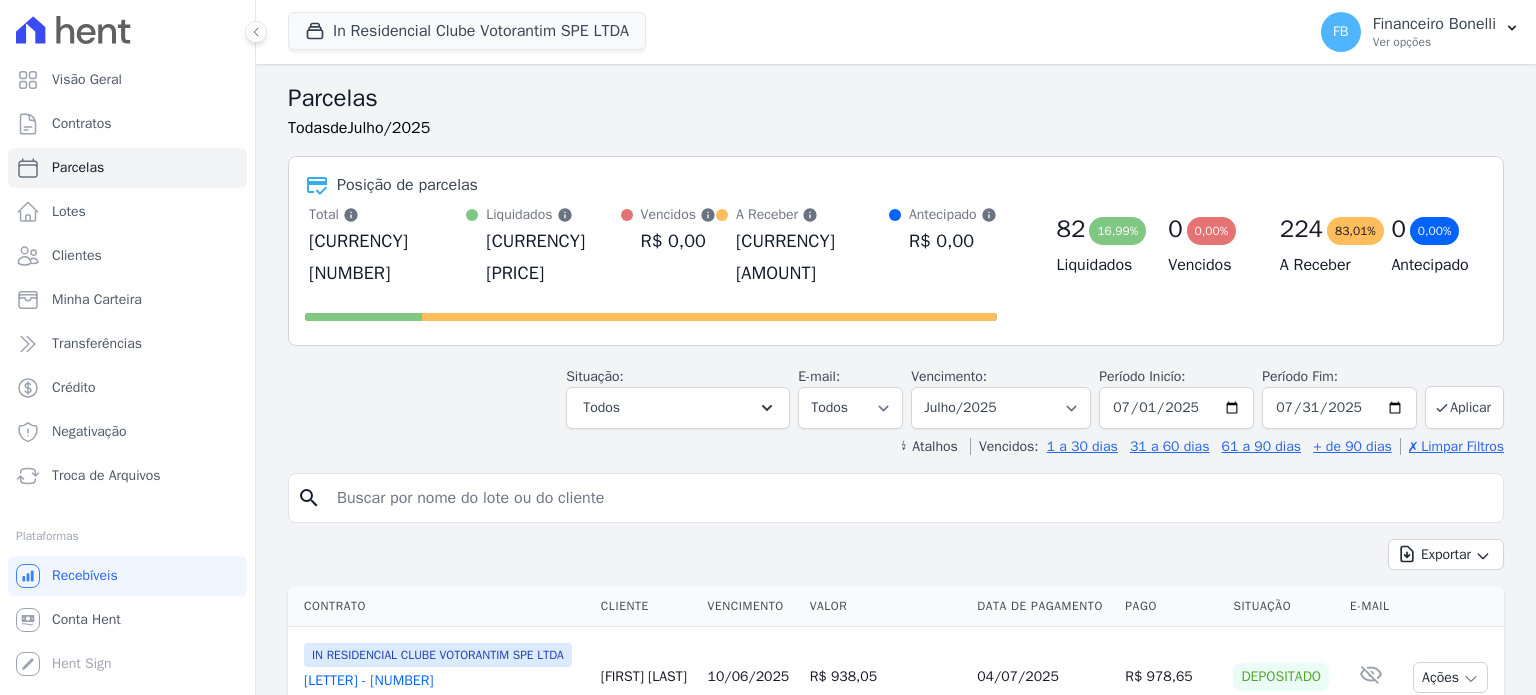click on "Exportar
Exportar PDF
Exportar CSV" at bounding box center [896, 562] 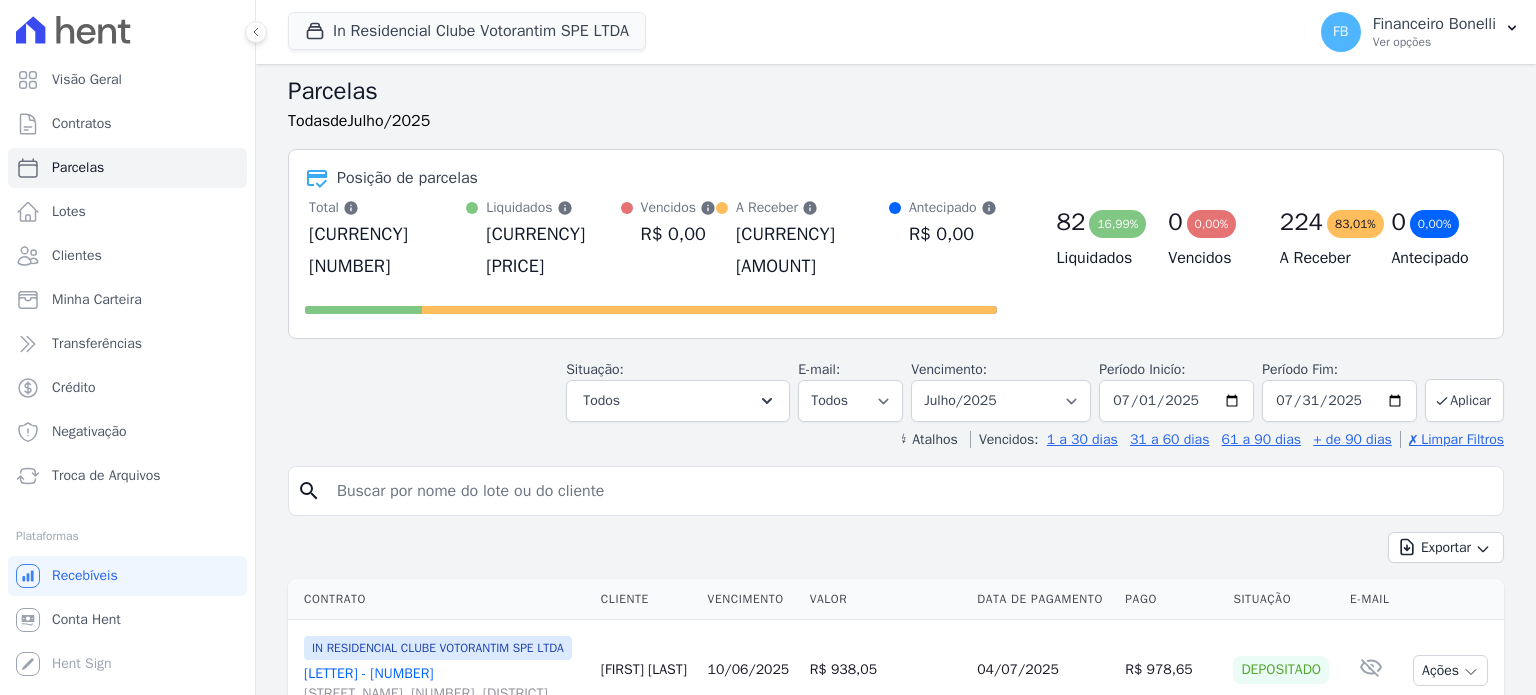 scroll, scrollTop: 0, scrollLeft: 0, axis: both 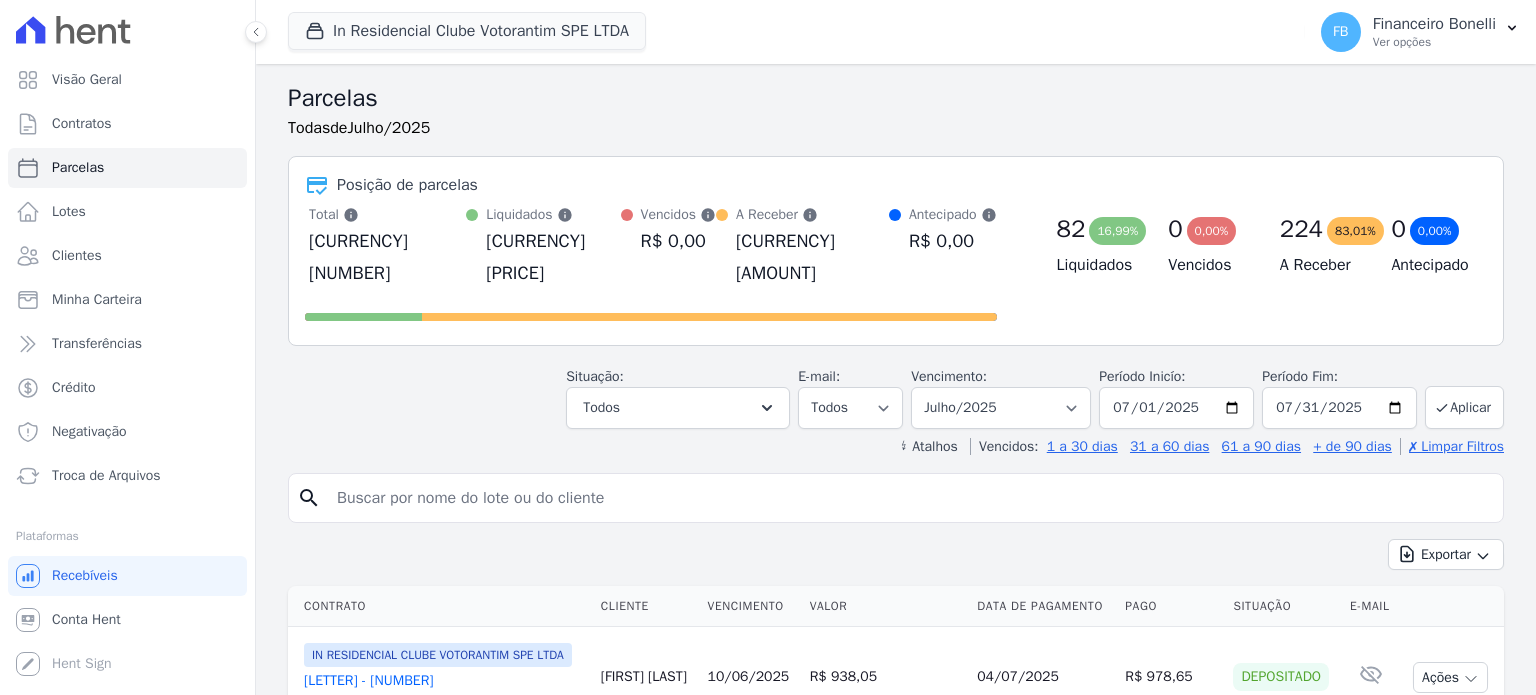 click at bounding box center (910, 498) 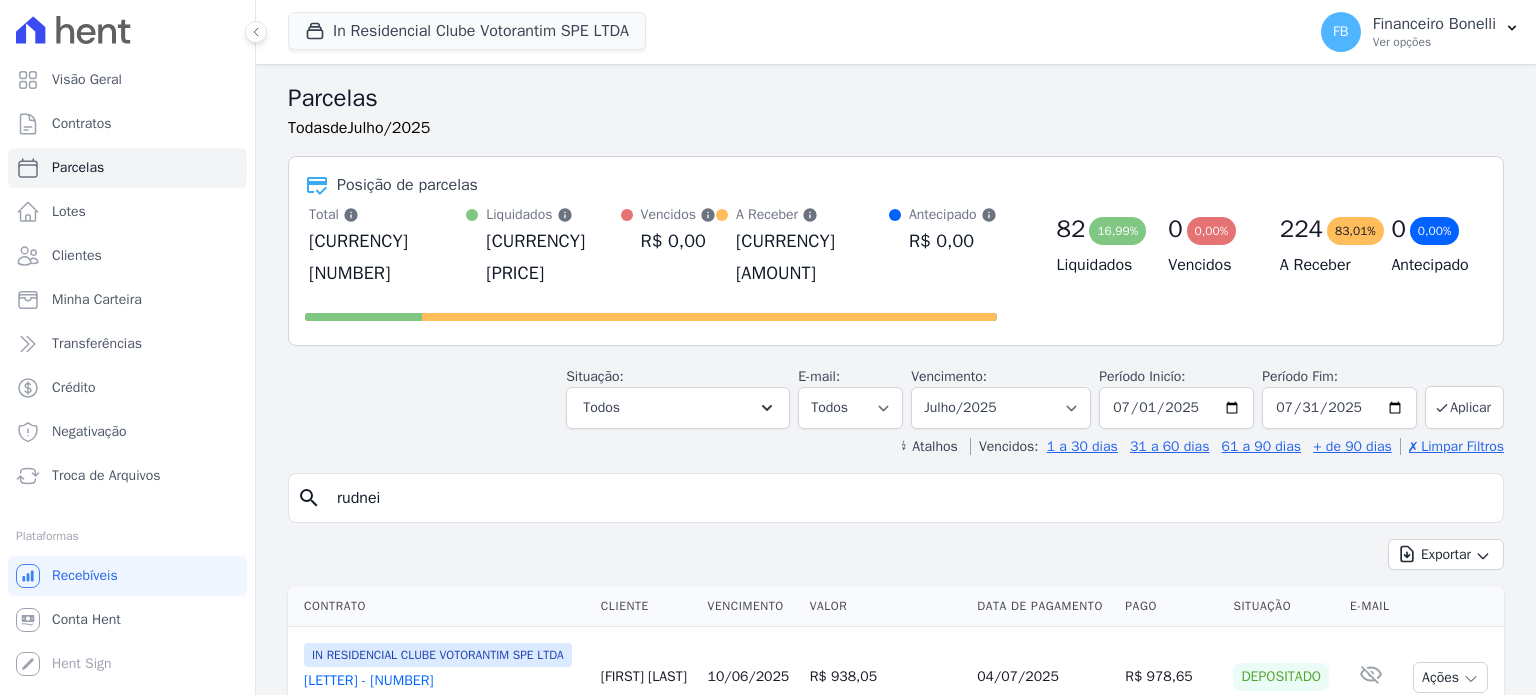 type on "rudnei" 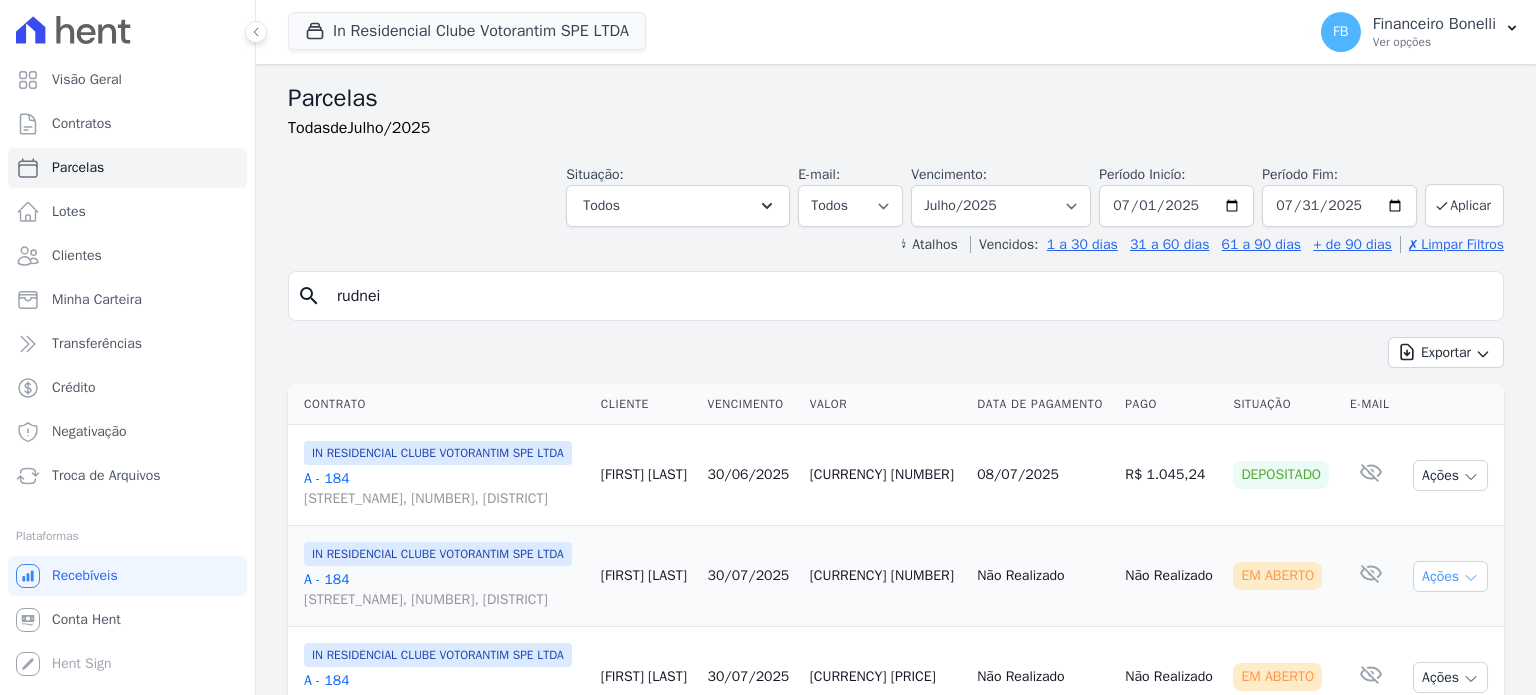 click on "Ações" at bounding box center (1450, 576) 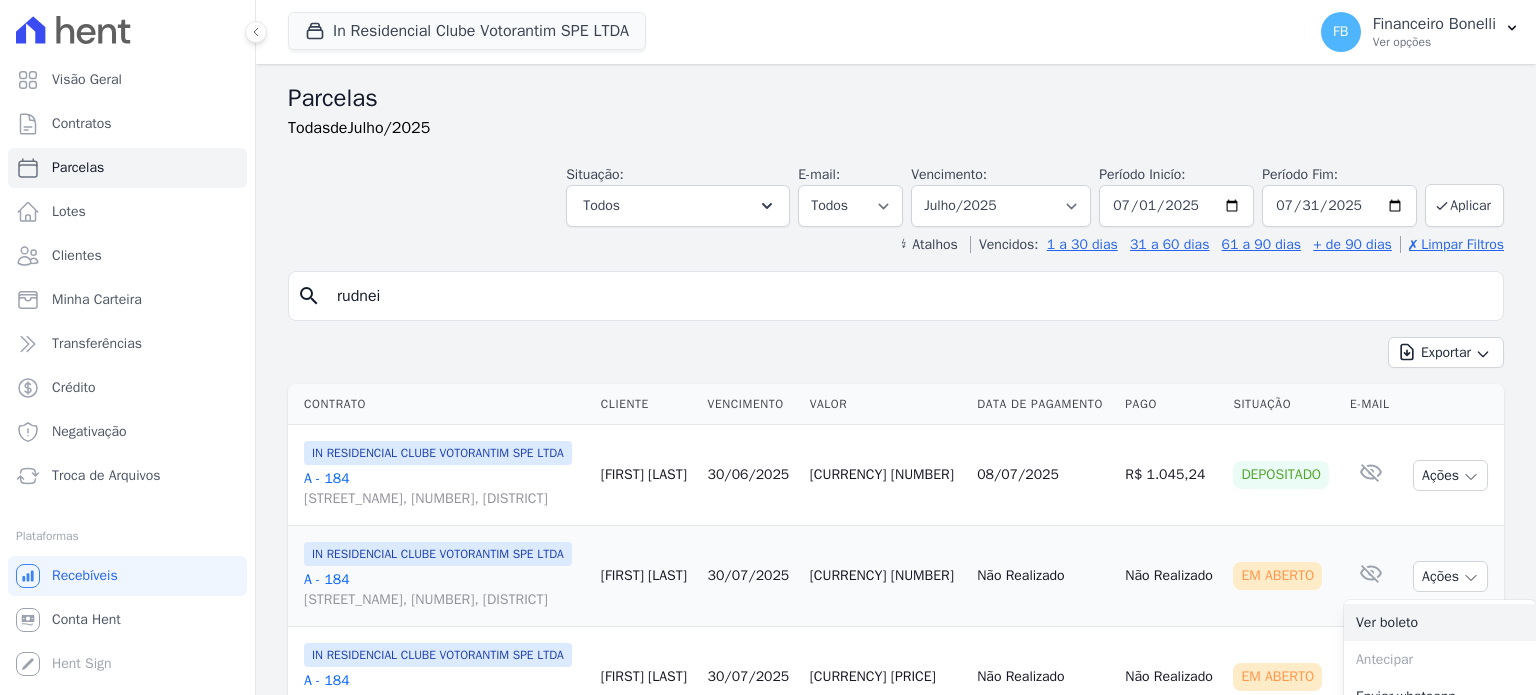 click on "Ver boleto" at bounding box center (1440, 622) 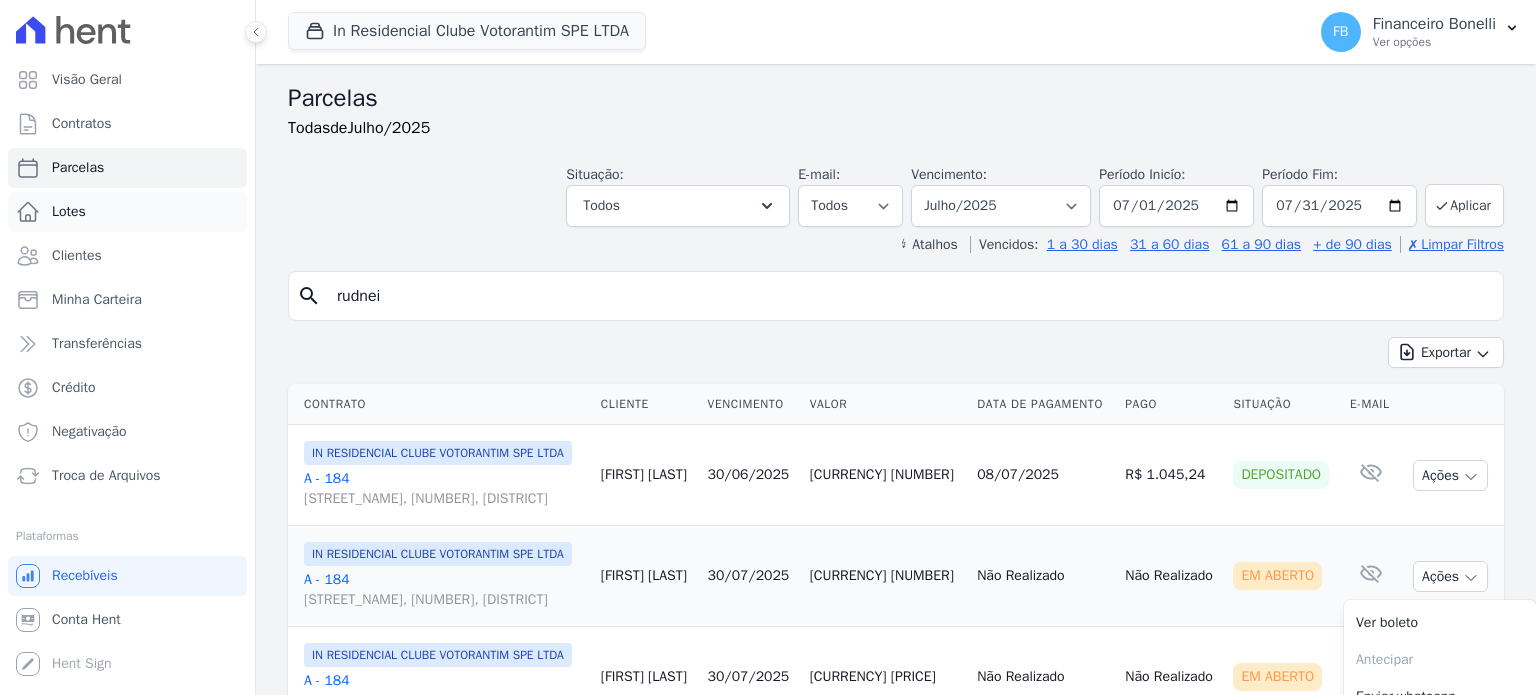 click on "Visão Geral
Contratos
Parcelas
Lotes
Clientes
Minha Carteira
Transferências
Crédito
Negativação" at bounding box center [768, 347] 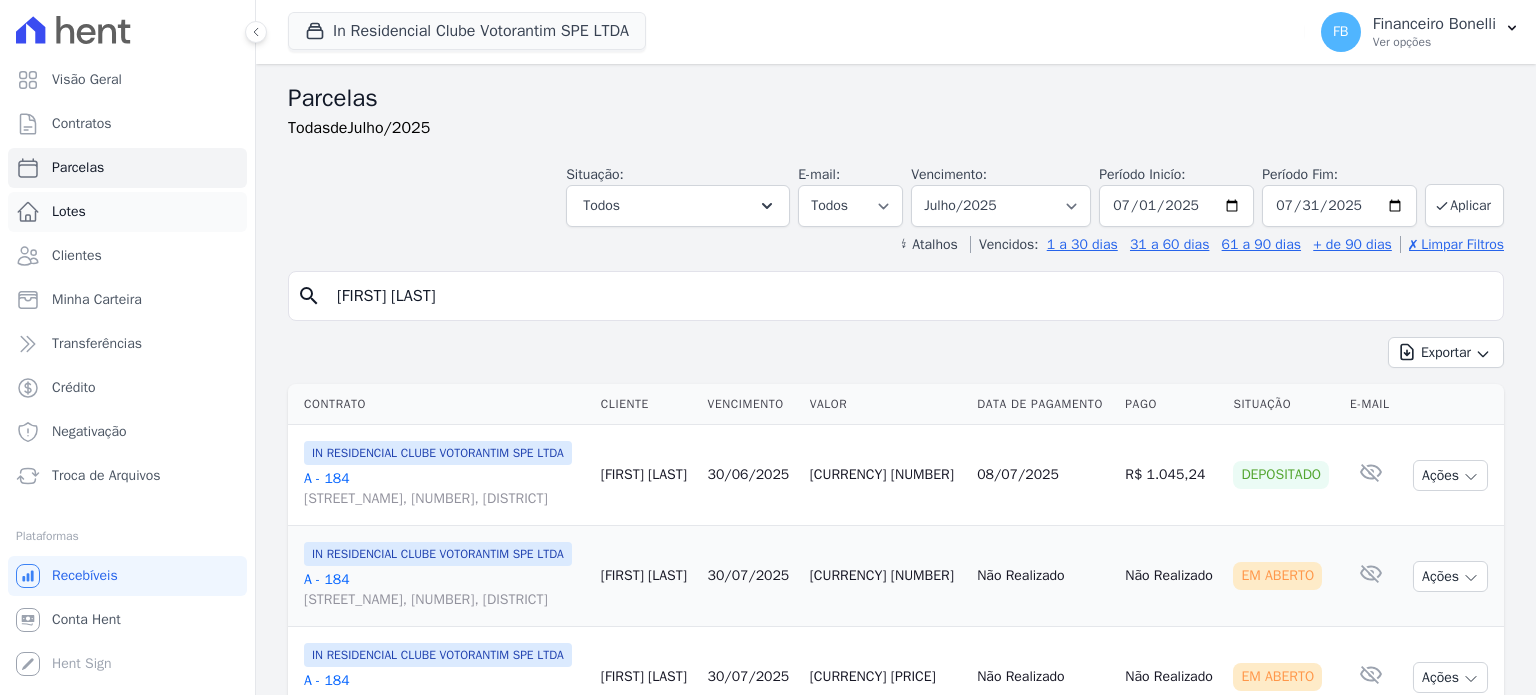 type on "[FIRST] [LAST]" 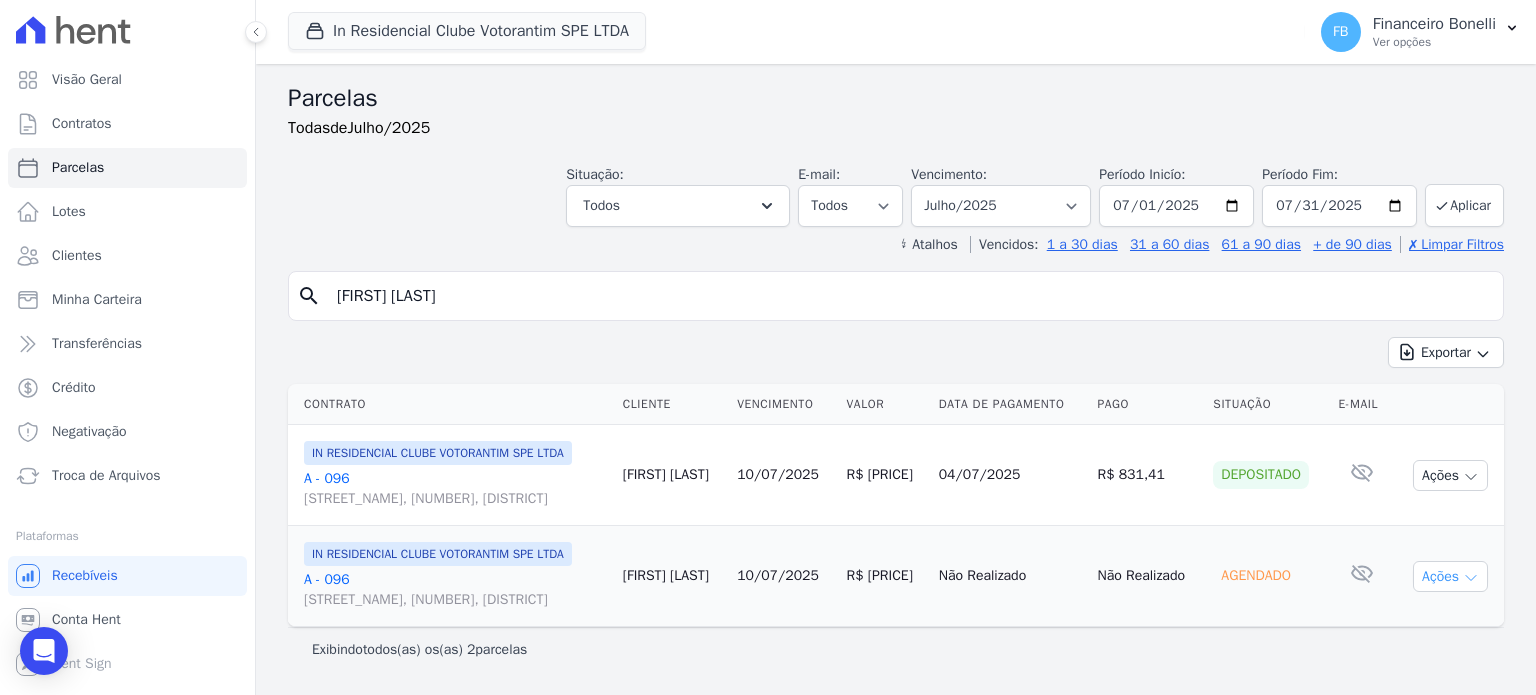 click on "Ações" at bounding box center (1450, 576) 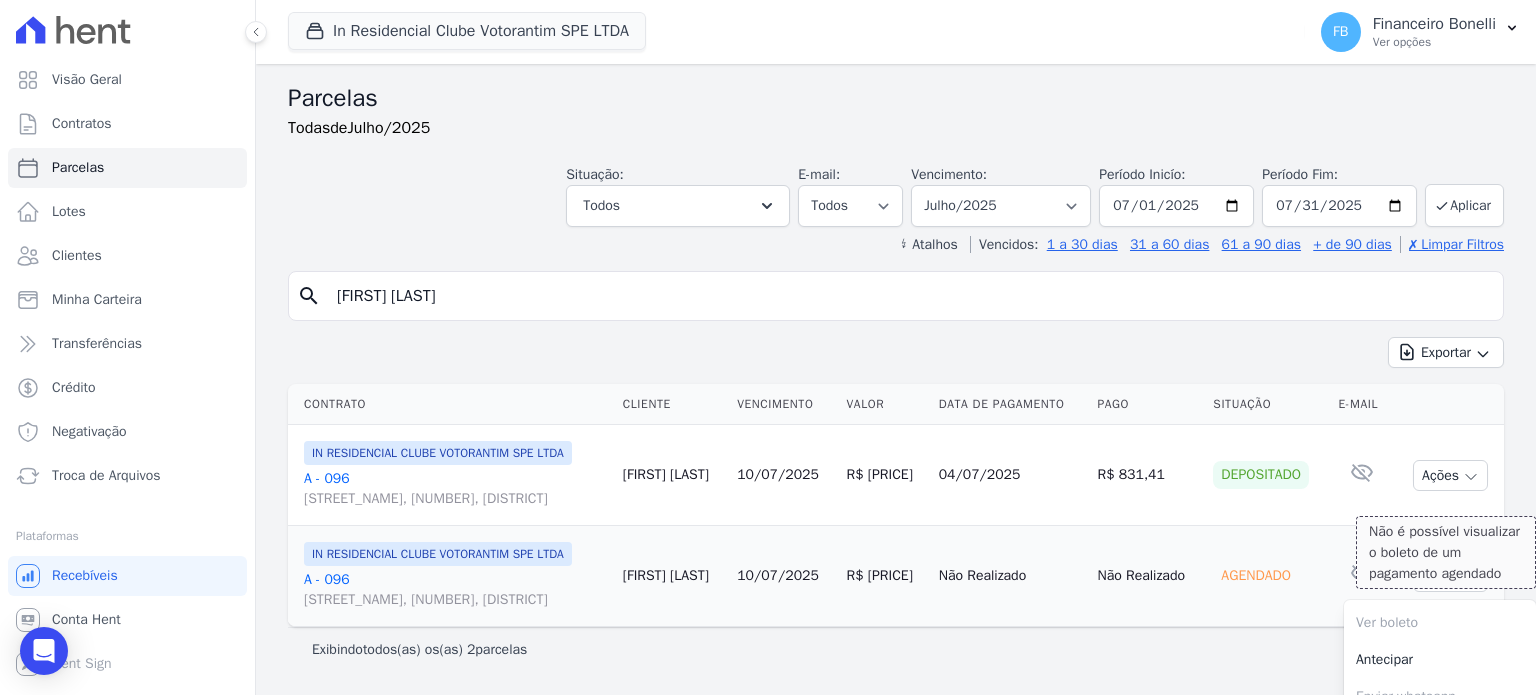 click on "Verboleto
Não é possível visualizar o boleto de um pagamento agendado" at bounding box center [1440, 622] 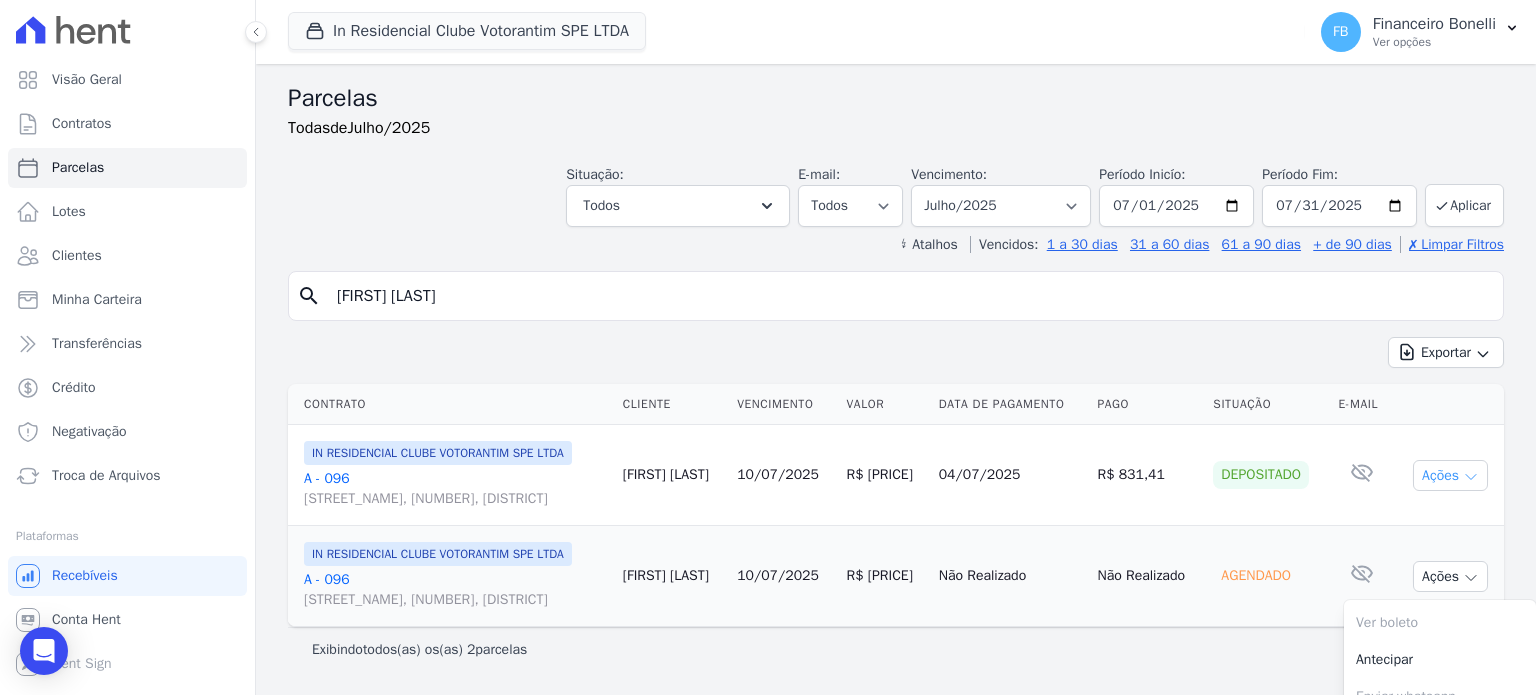 click at bounding box center (1471, 477) 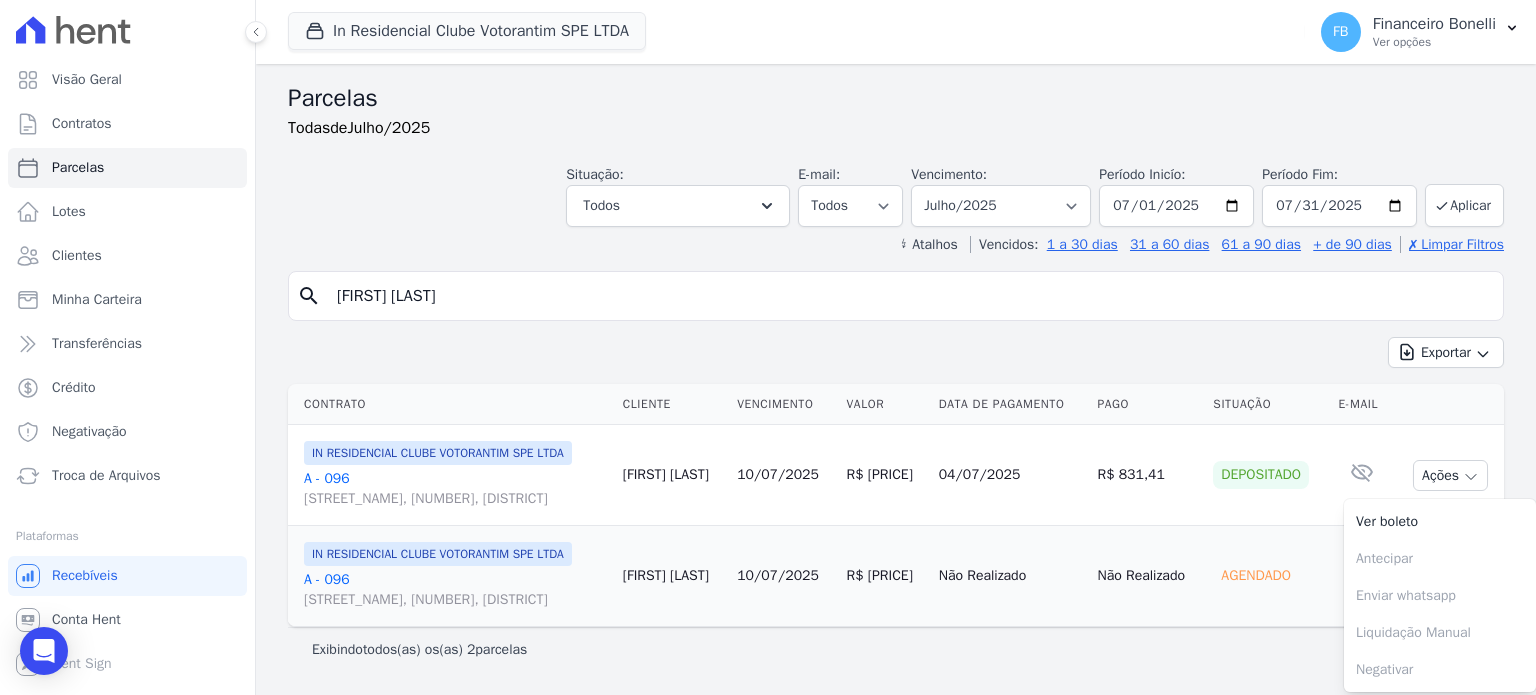click on "Ações
Ver boleto
Antecipar
Antecipação não disponível
Enviar whatsapp
Não é possível enviar WhatsApp sobre um pagamento depositado
Liquidação Manual
Não é possível realizar liquidação manual de um pagamento depositado
Negativar
A negativação só é permitida caso o vencimento tenha mais de 5 dias de ocorrido" at bounding box center (1448, 475) 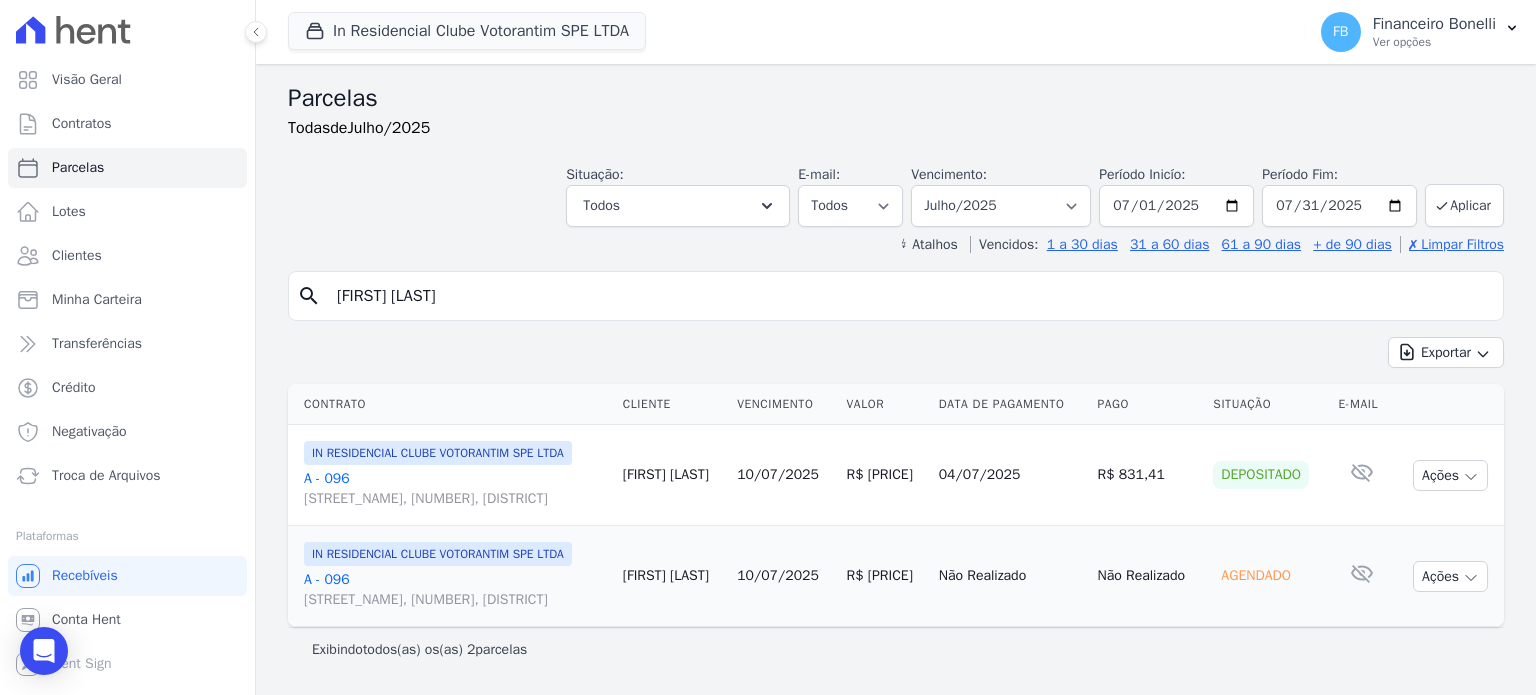 scroll, scrollTop: 47, scrollLeft: 0, axis: vertical 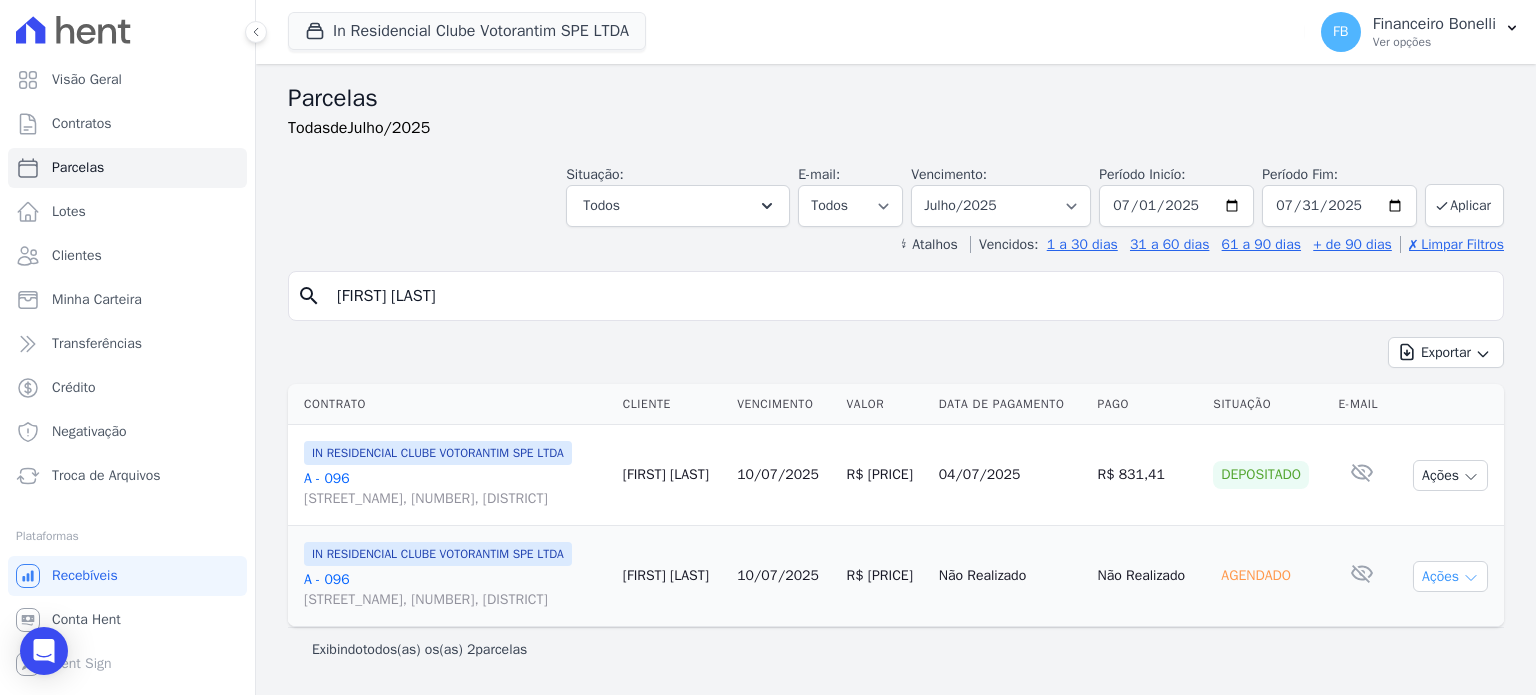 click at bounding box center [1471, 578] 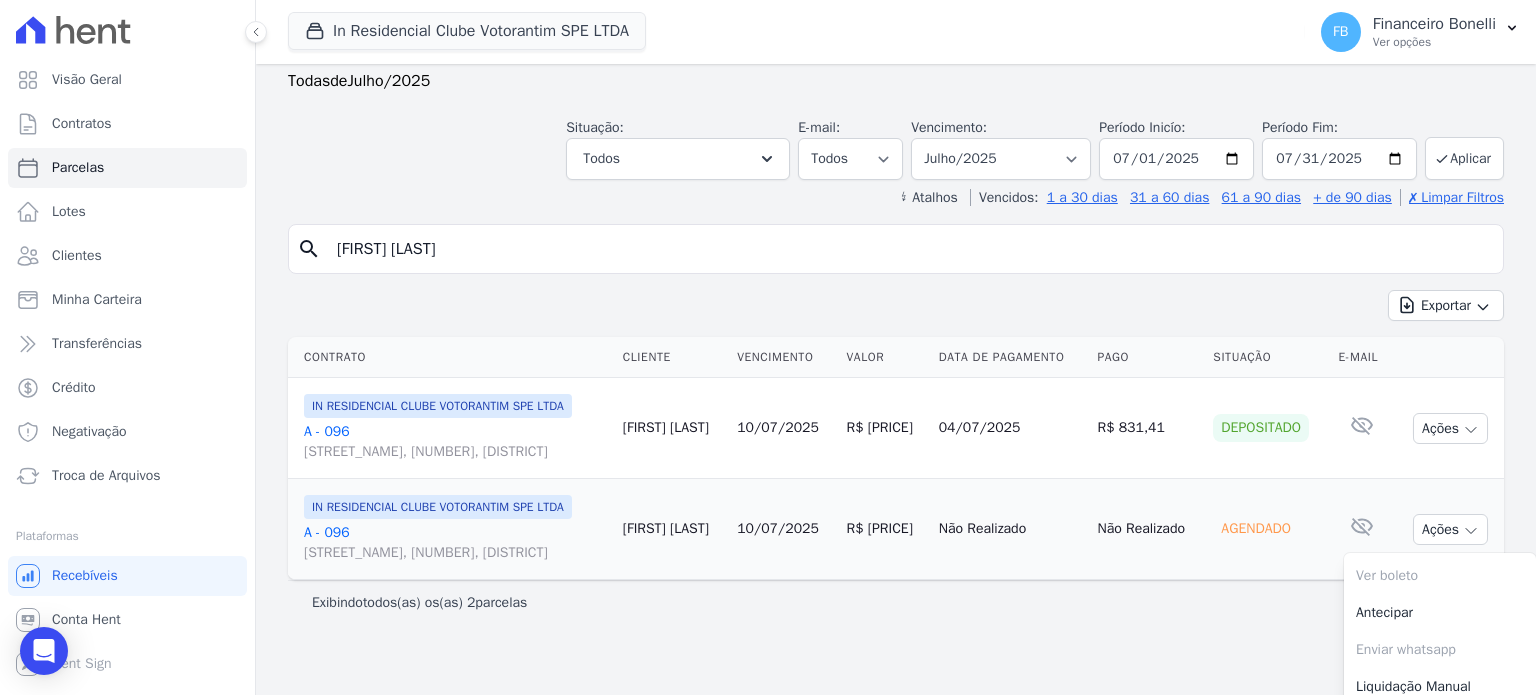 click on "Contrato
Cliente
Vencimento
Valor
Data de Pagamento
Pago
Situação
E-mail
IN RESIDENCIAL CLUBE VOTORANTIM SPE LTDA
A - 096
Avenida Antônio Carlos Comitre, 1328, sala B, [NEIGHBORHOOD]
[FIRST] [LAST]" at bounding box center [896, 458] 